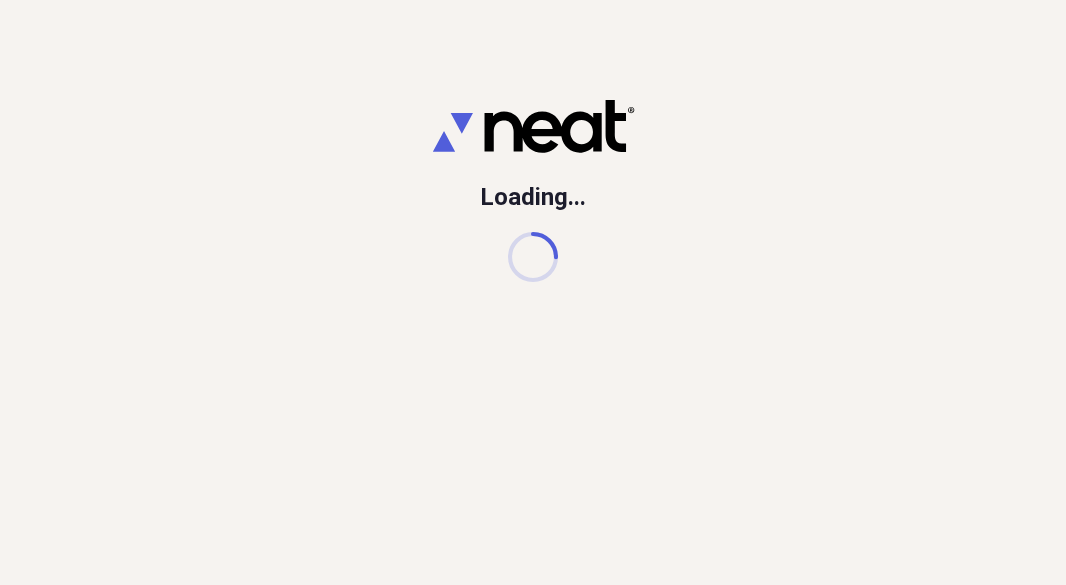 scroll, scrollTop: 0, scrollLeft: 0, axis: both 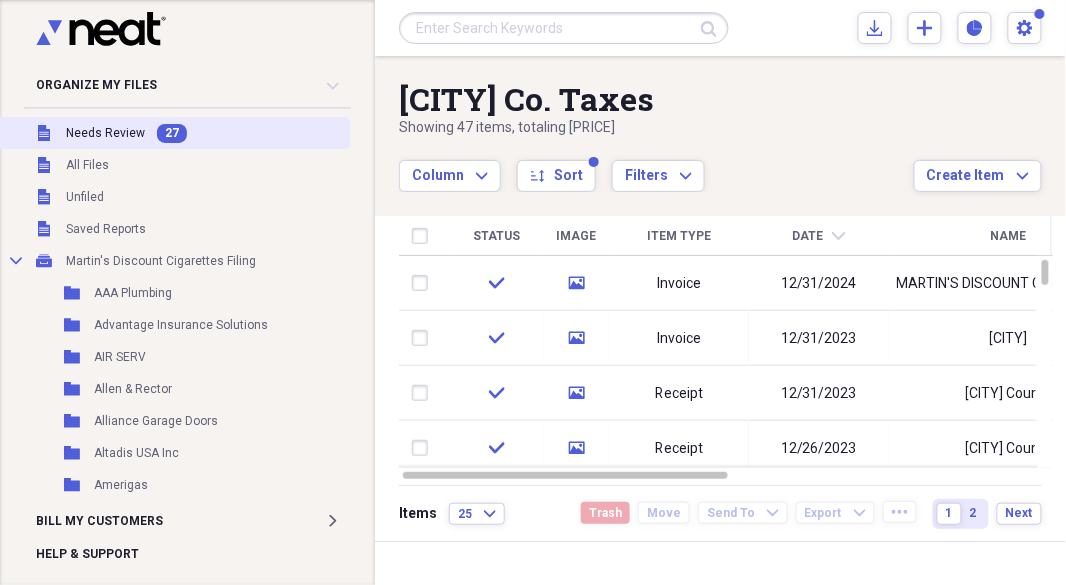 click on "Needs Review" at bounding box center (105, 133) 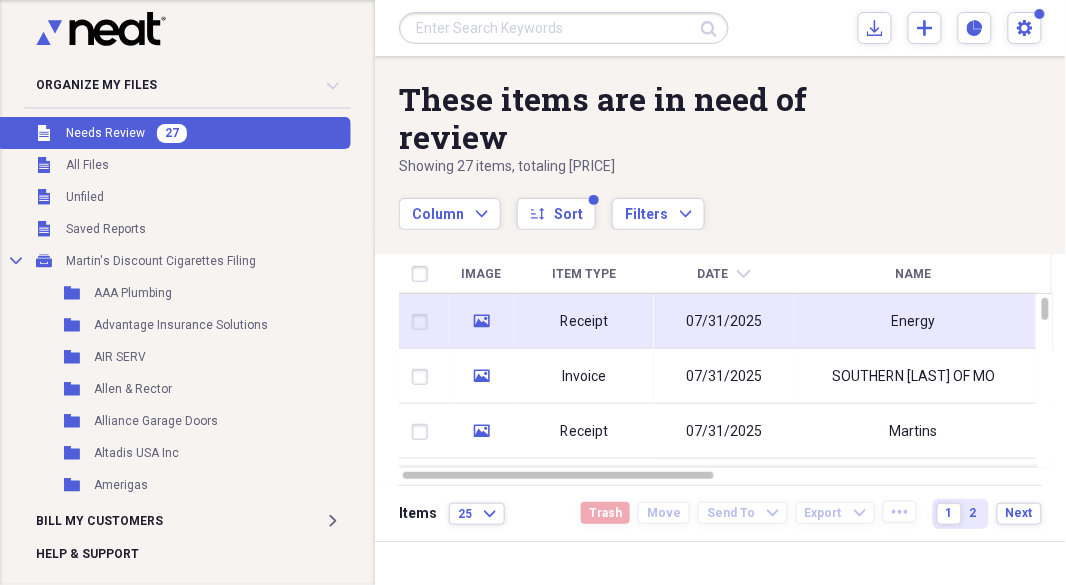 click on "Receipt" at bounding box center [584, 322] 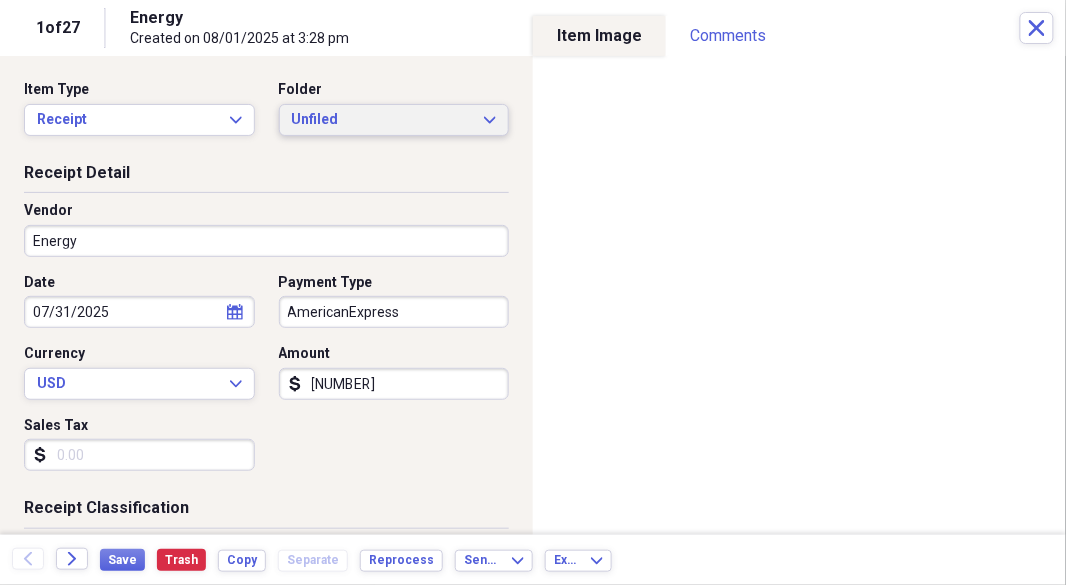 click 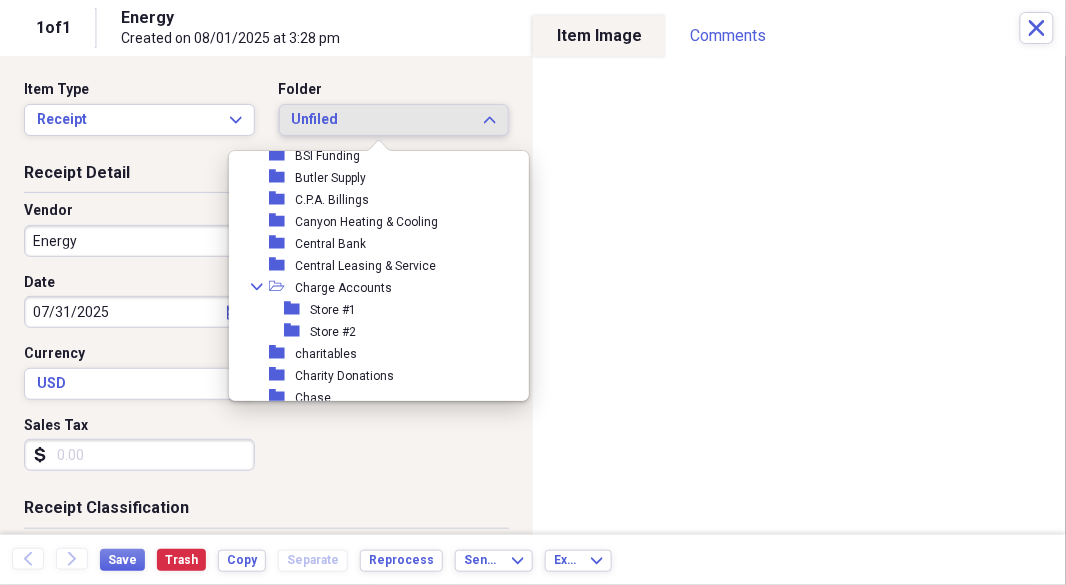 scroll, scrollTop: 436, scrollLeft: 0, axis: vertical 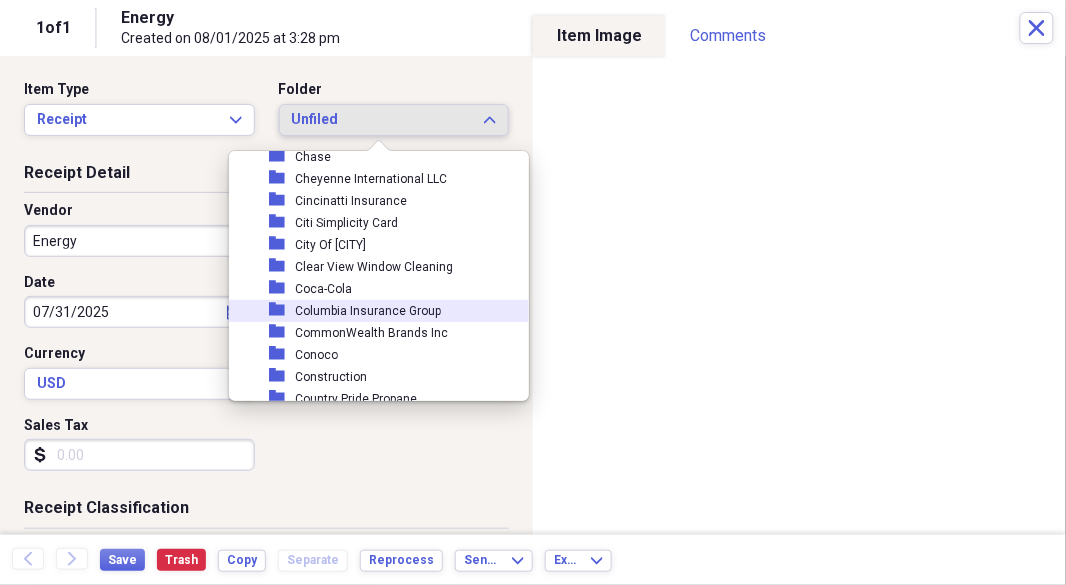 click on "Coca-Cola" at bounding box center (323, 289) 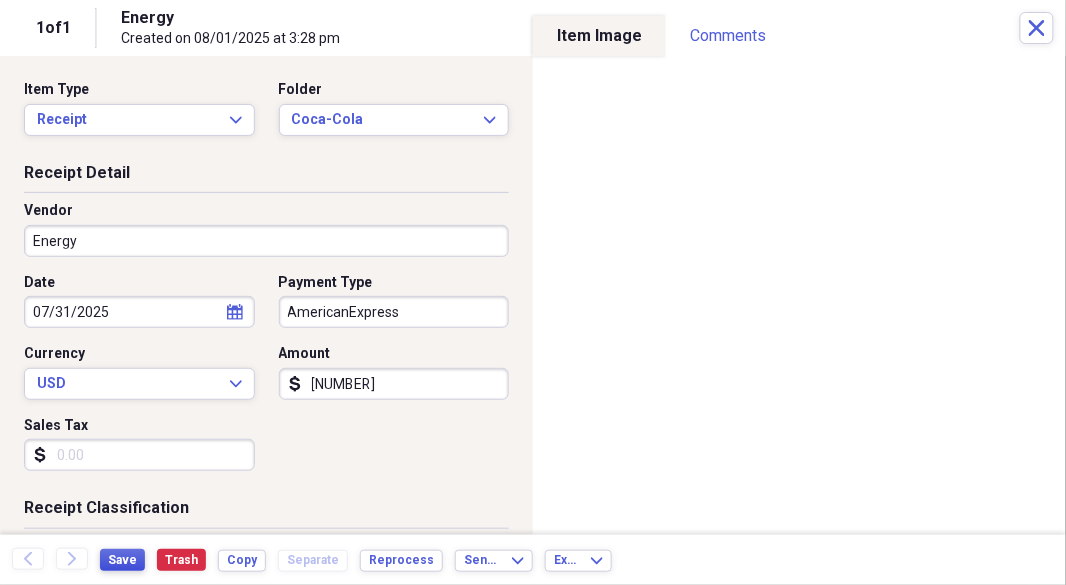click on "Save" at bounding box center (122, 560) 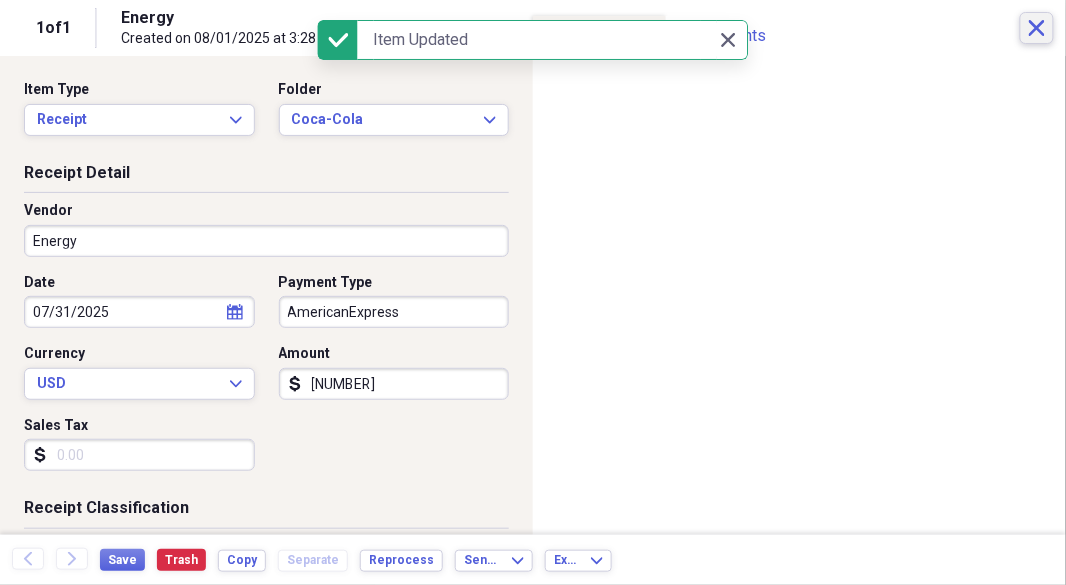 click on "Close" at bounding box center (1037, 28) 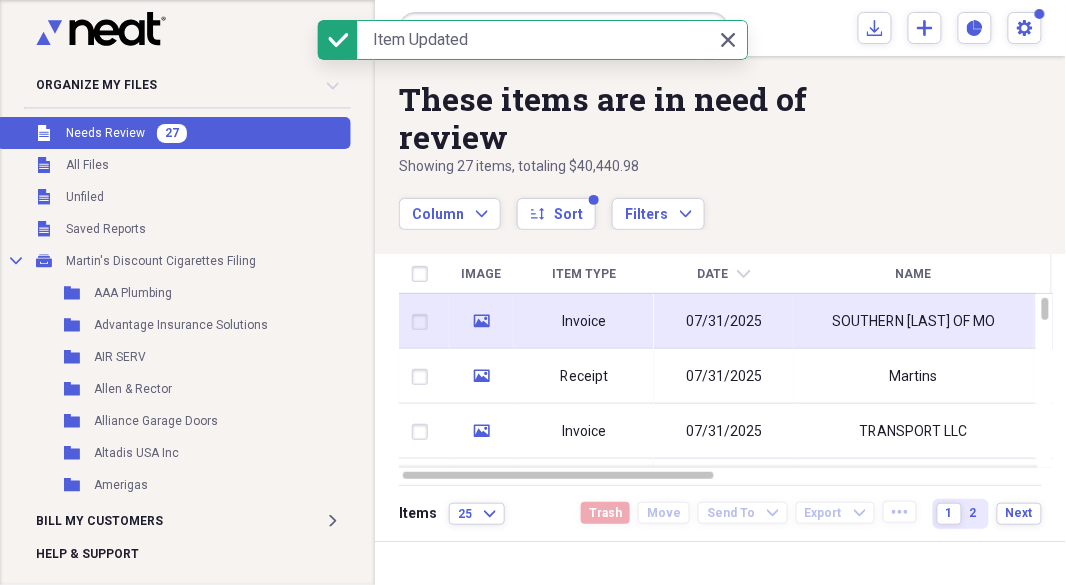 click on "Invoice" at bounding box center (584, 321) 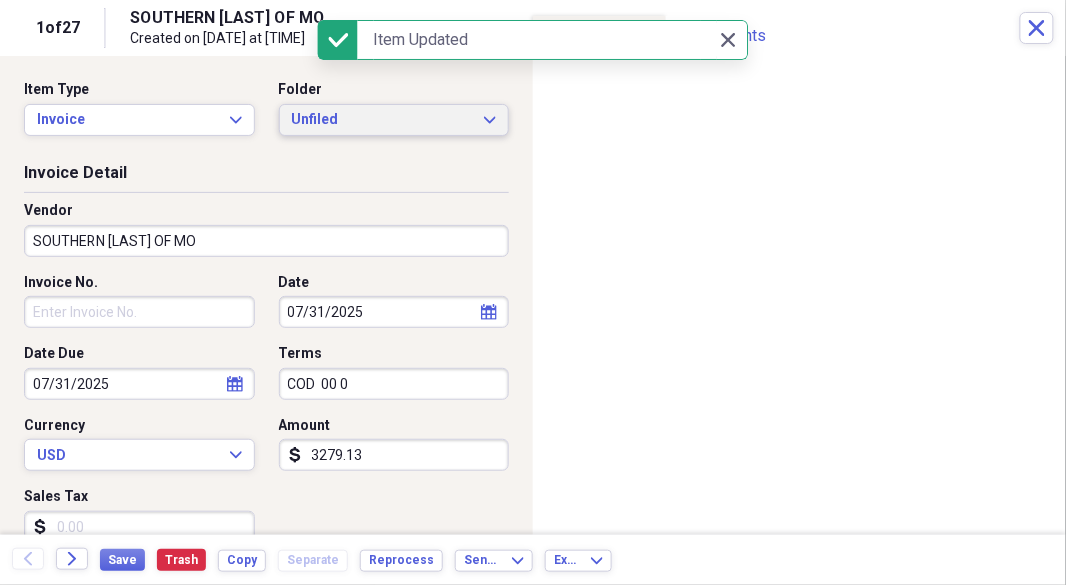 click on "Expand" 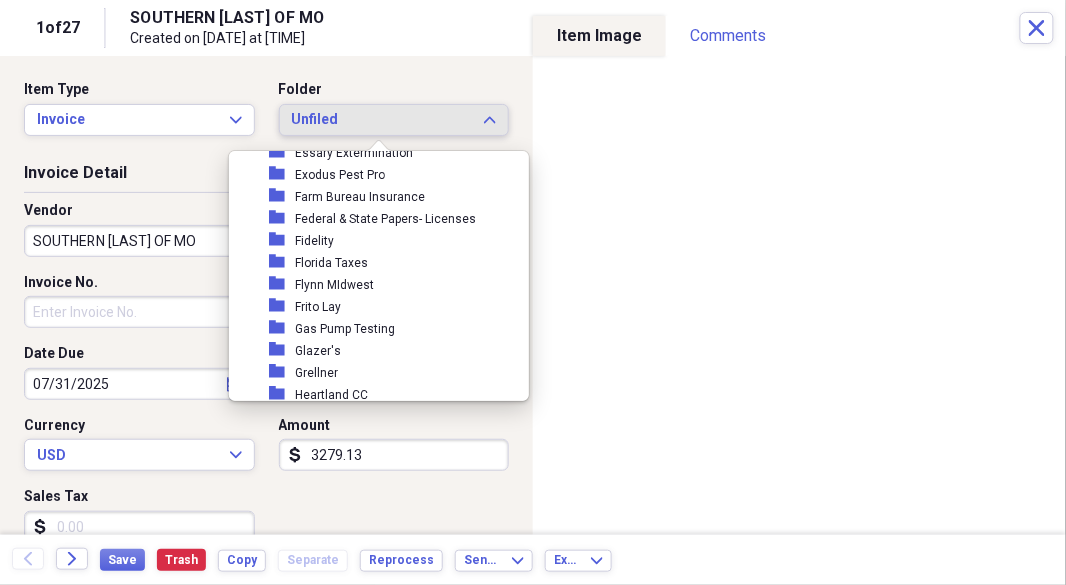 scroll, scrollTop: 1333, scrollLeft: 0, axis: vertical 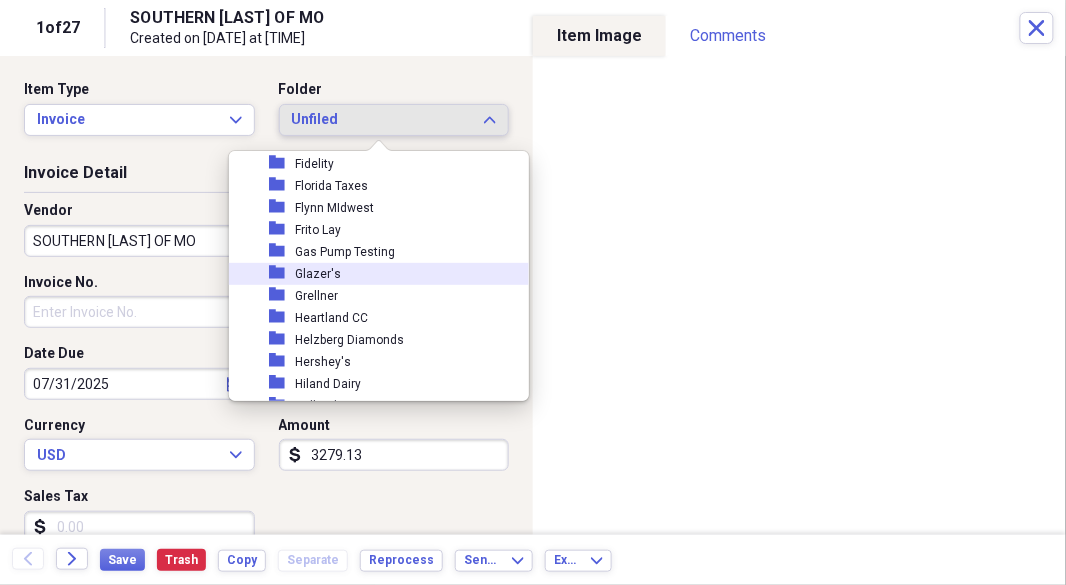 click on "Glazer's" at bounding box center (318, 274) 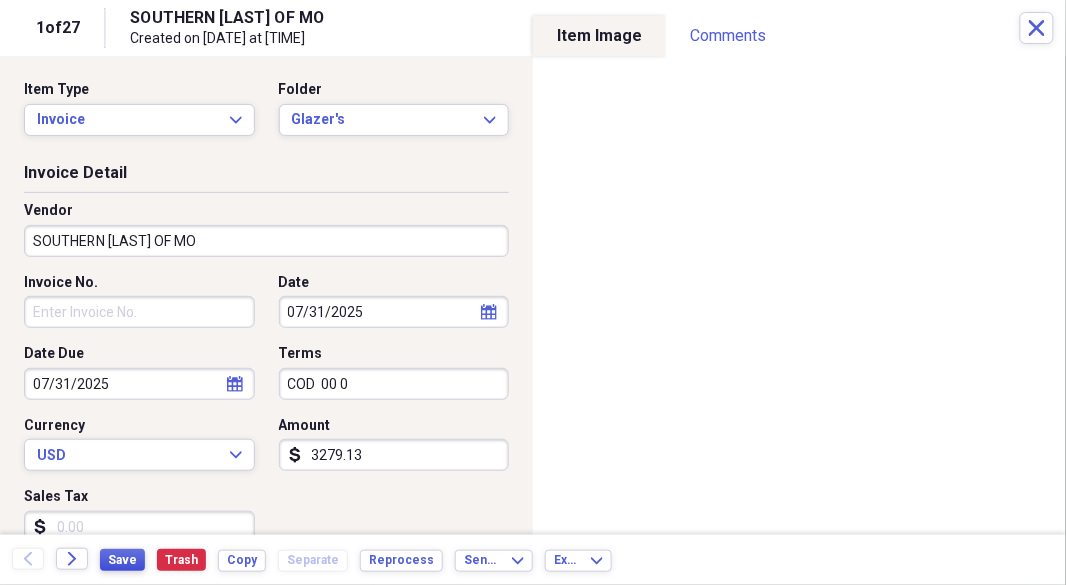 click on "Save" at bounding box center [122, 560] 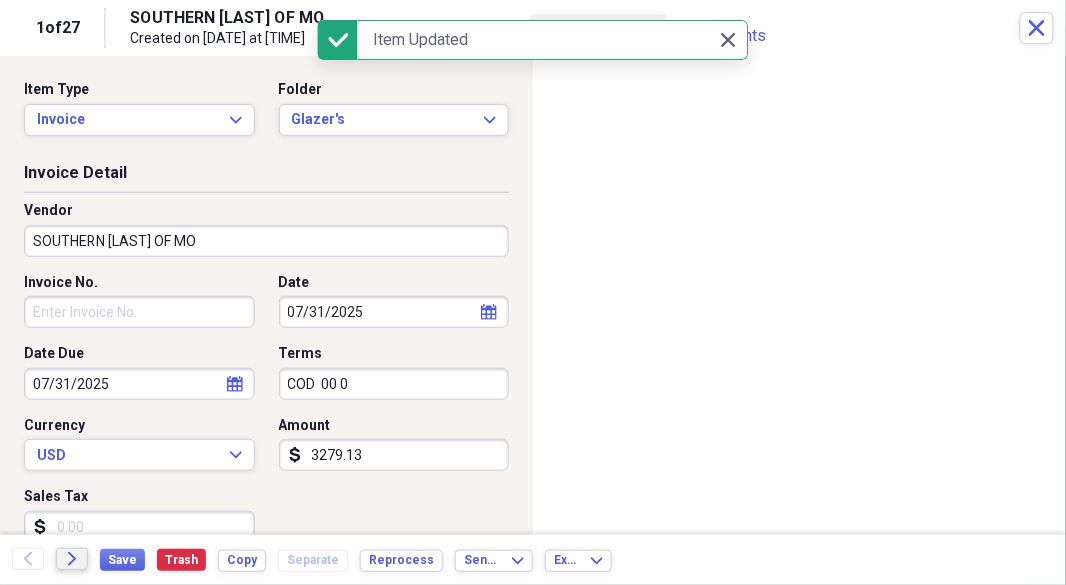 click on "Forward" 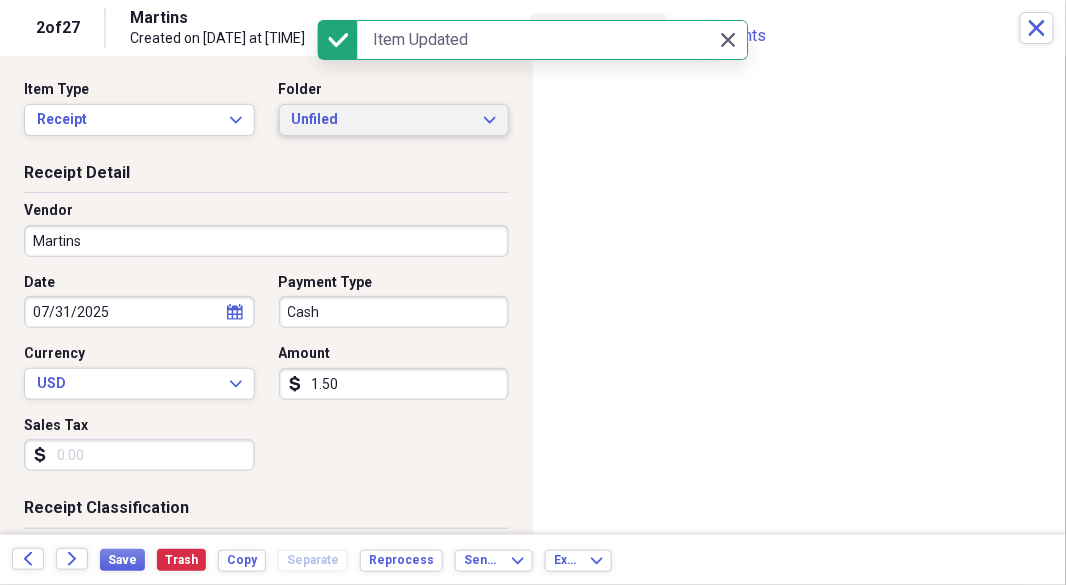 click 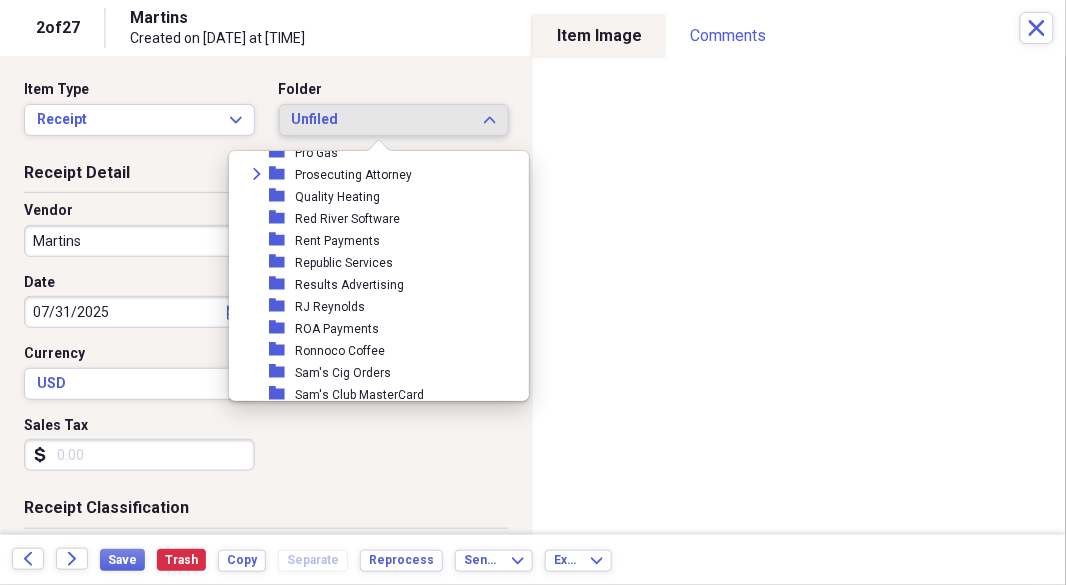 scroll, scrollTop: 3049, scrollLeft: 0, axis: vertical 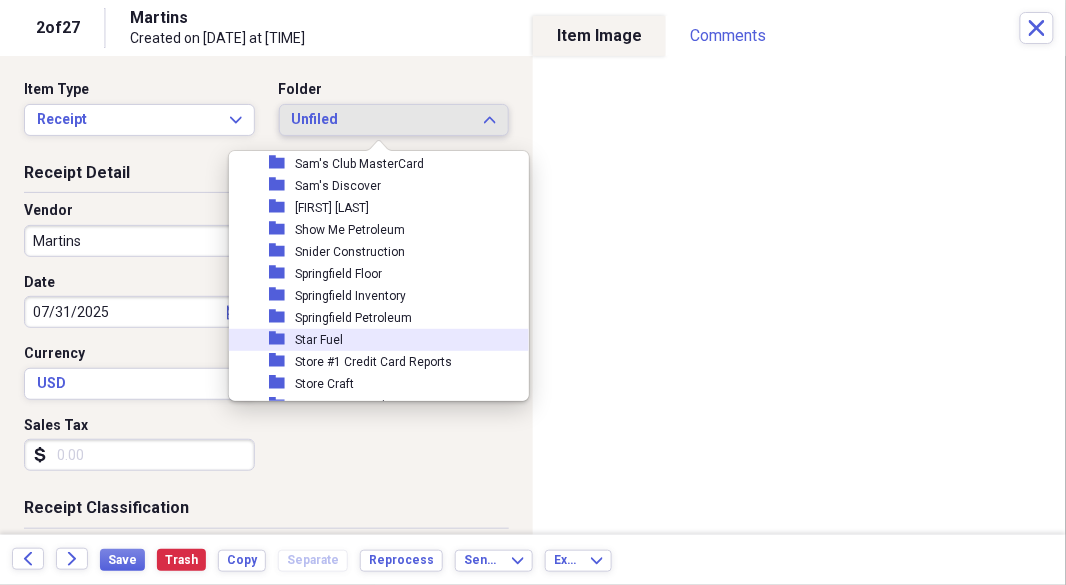 click on "Star Fuel" at bounding box center [319, 340] 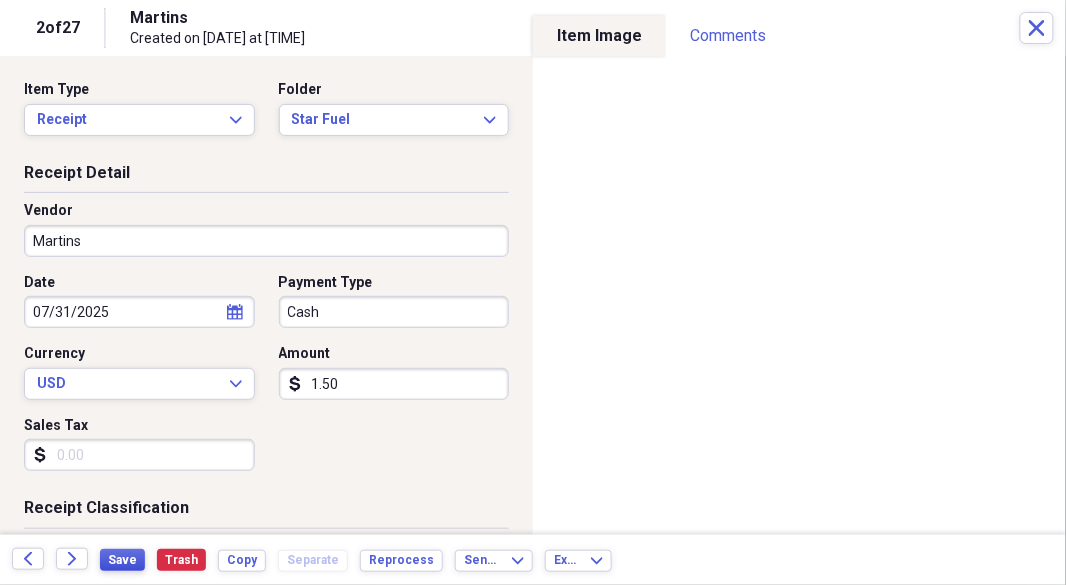 click on "Save" at bounding box center (122, 560) 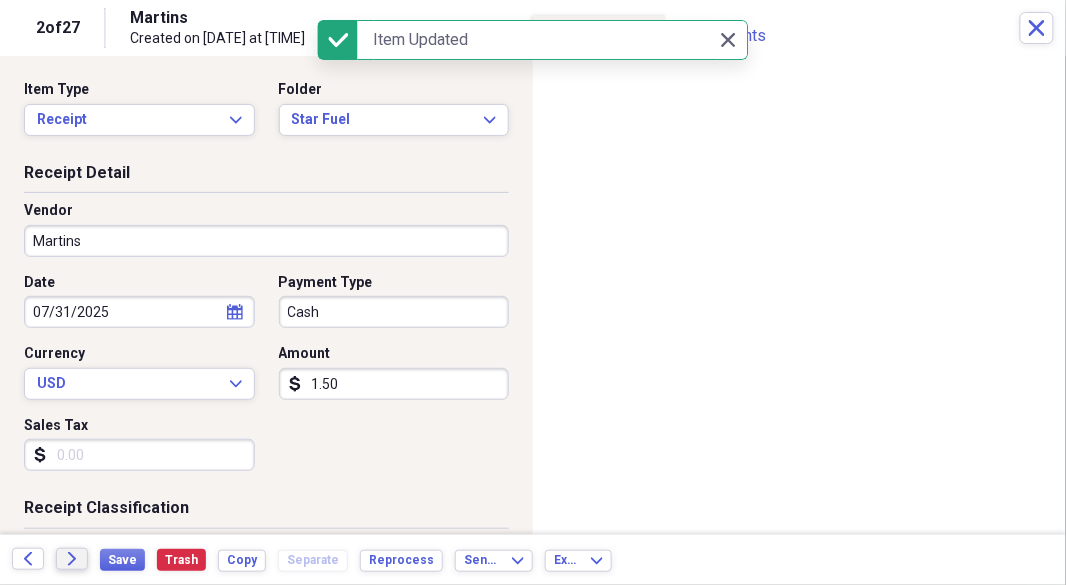 click 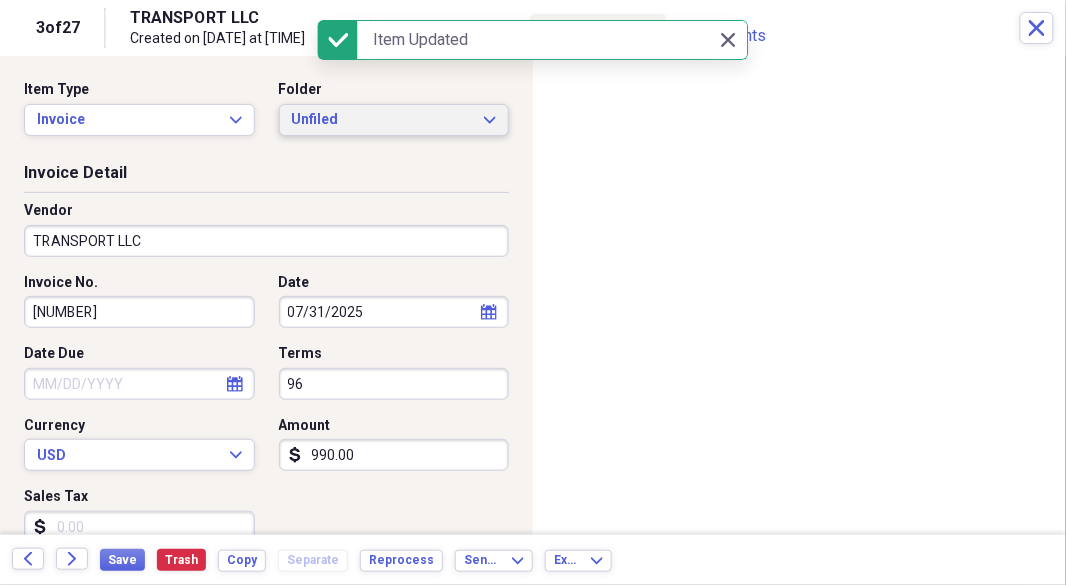 click on "Expand" 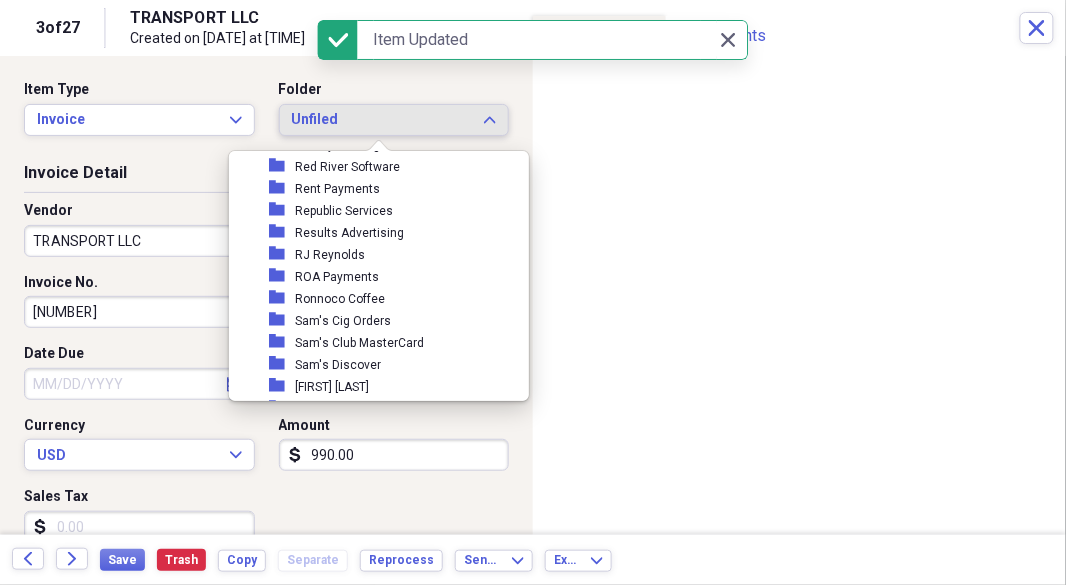 scroll, scrollTop: 3024, scrollLeft: 0, axis: vertical 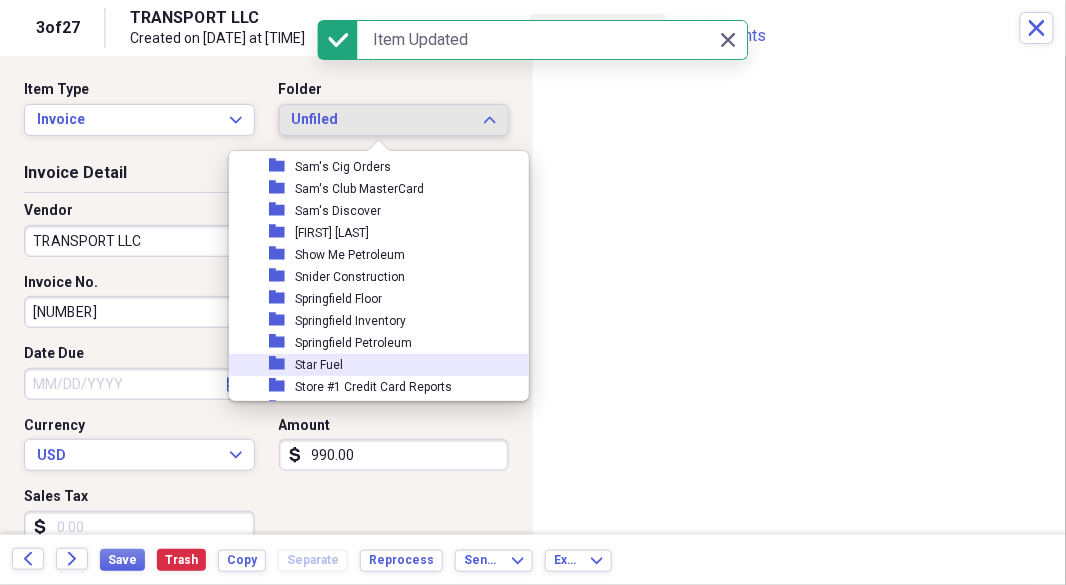 click on "Star Fuel" at bounding box center (319, 365) 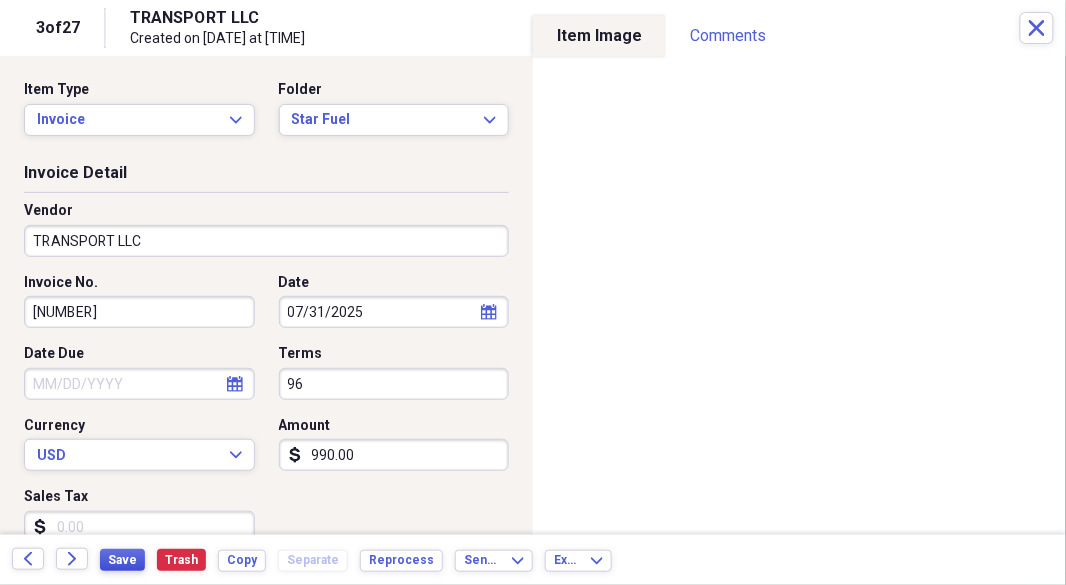 click on "Save" at bounding box center (122, 560) 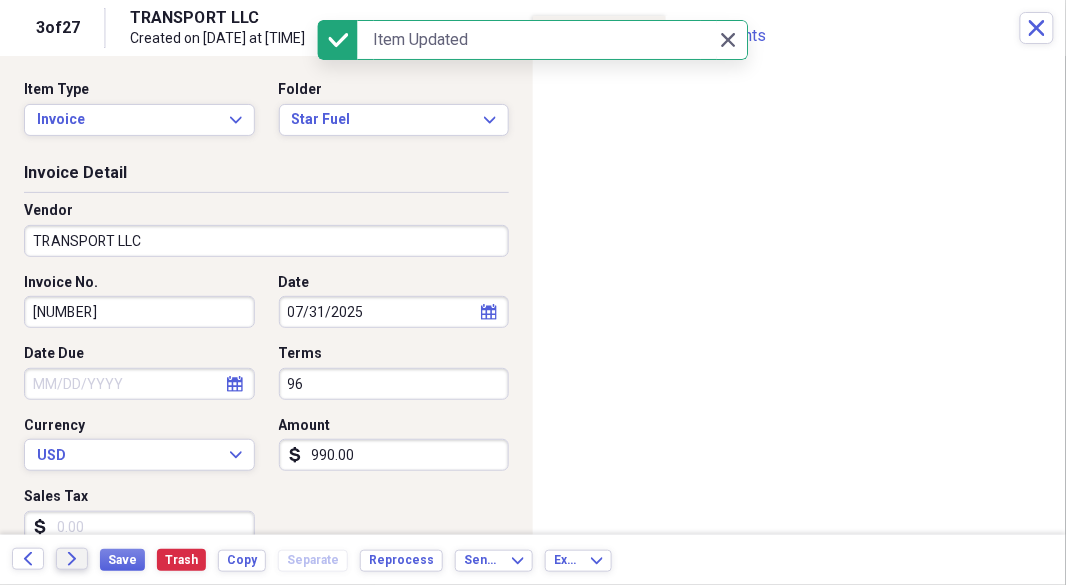 click on "Forward" 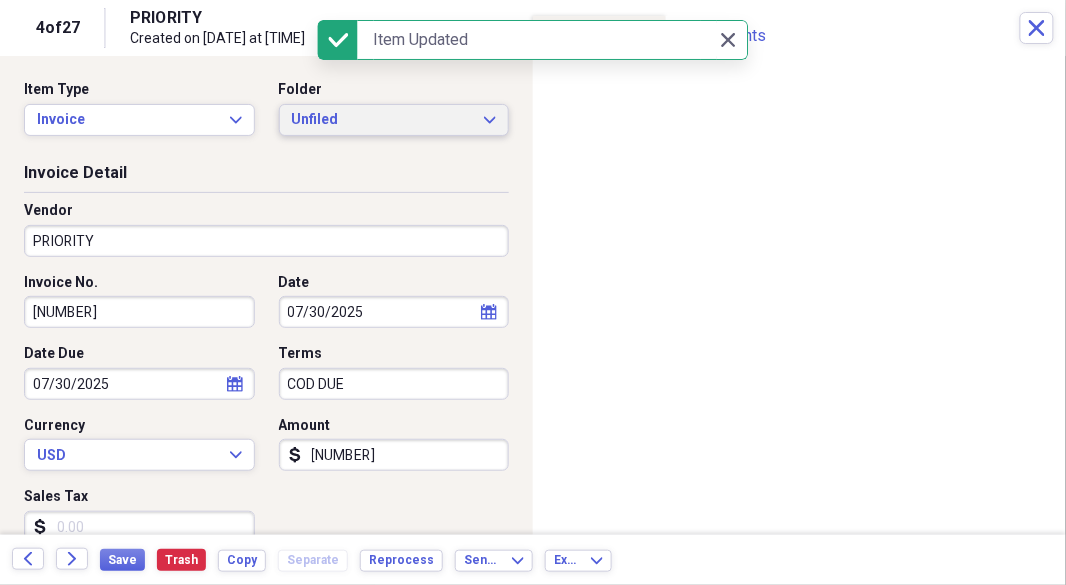 click on "Expand" 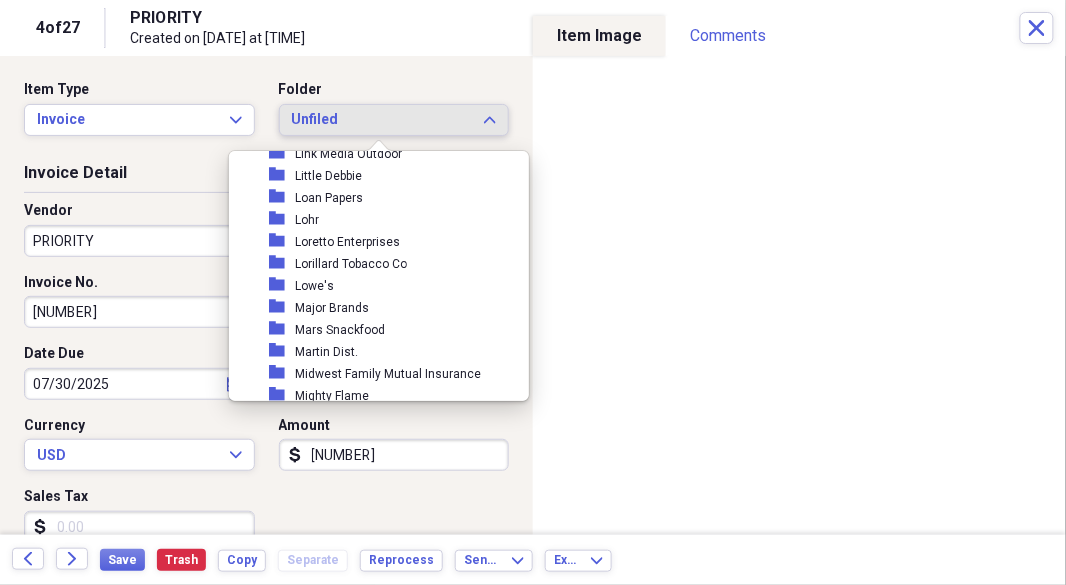 scroll, scrollTop: 2076, scrollLeft: 0, axis: vertical 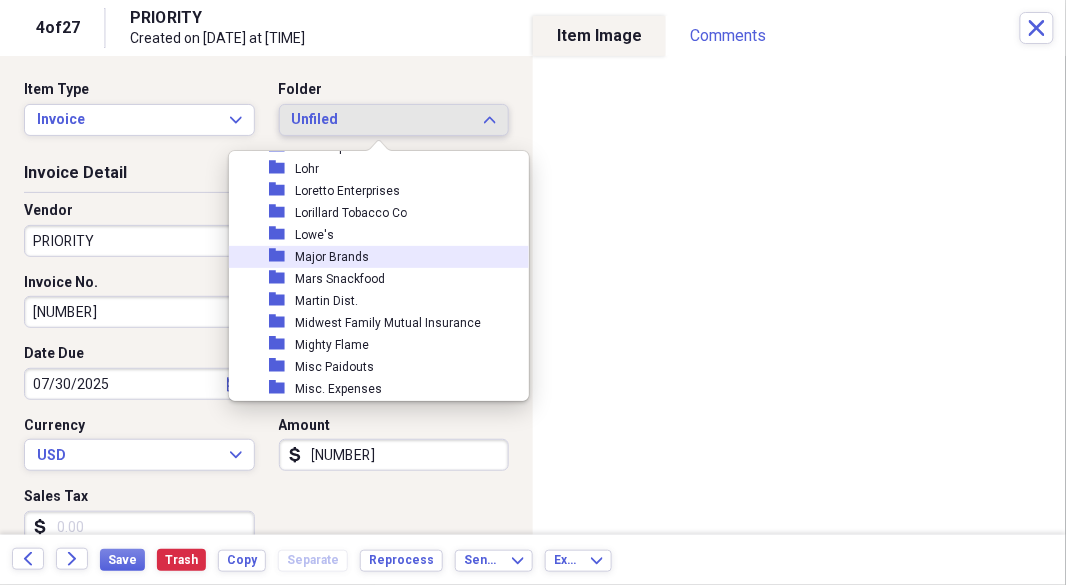 click on "Major Brands" at bounding box center [332, 257] 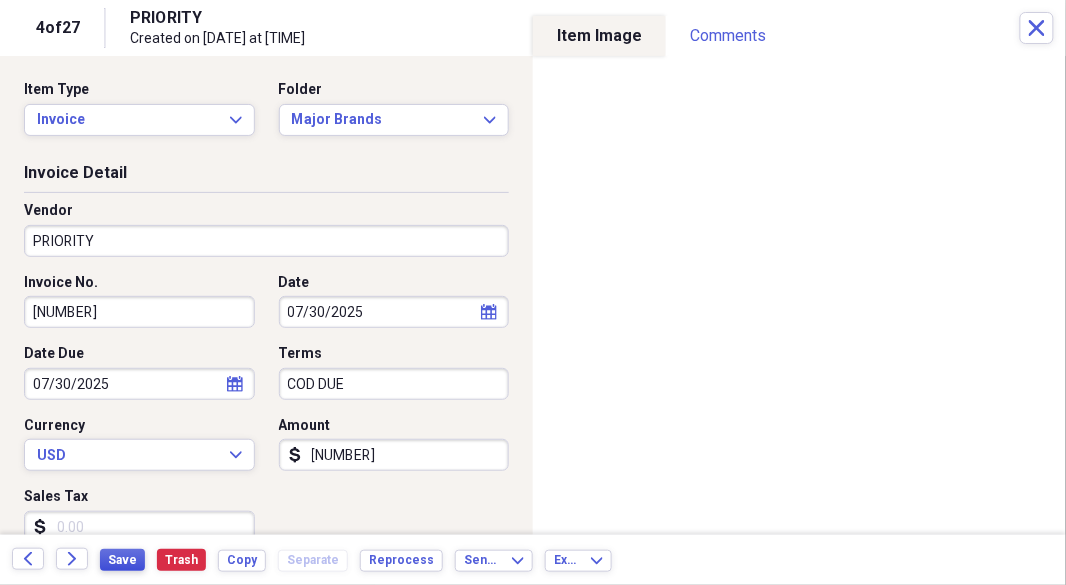 click on "Save" at bounding box center [122, 560] 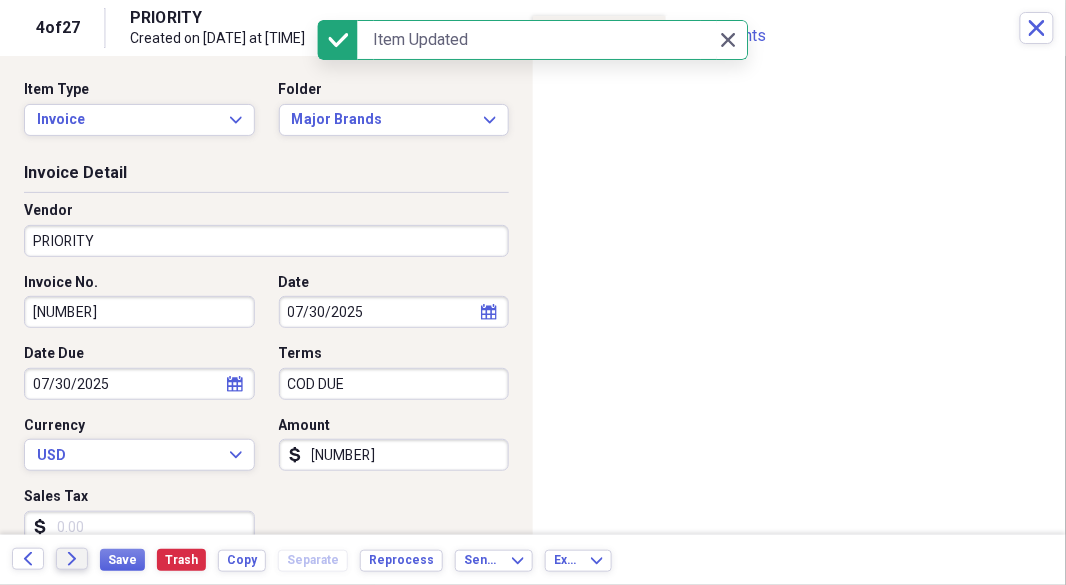 click on "Forward" 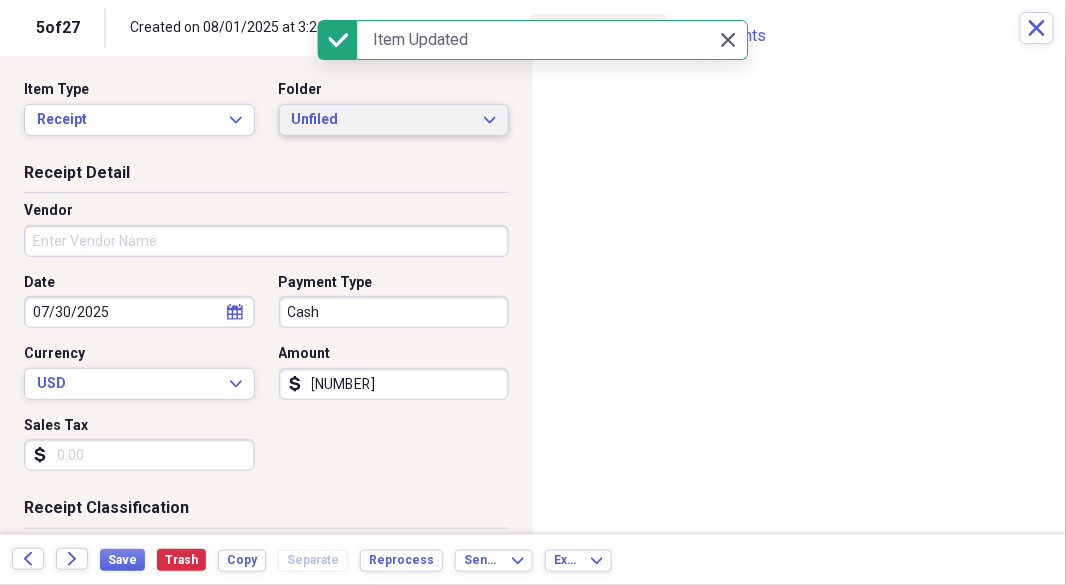 click on "Expand" 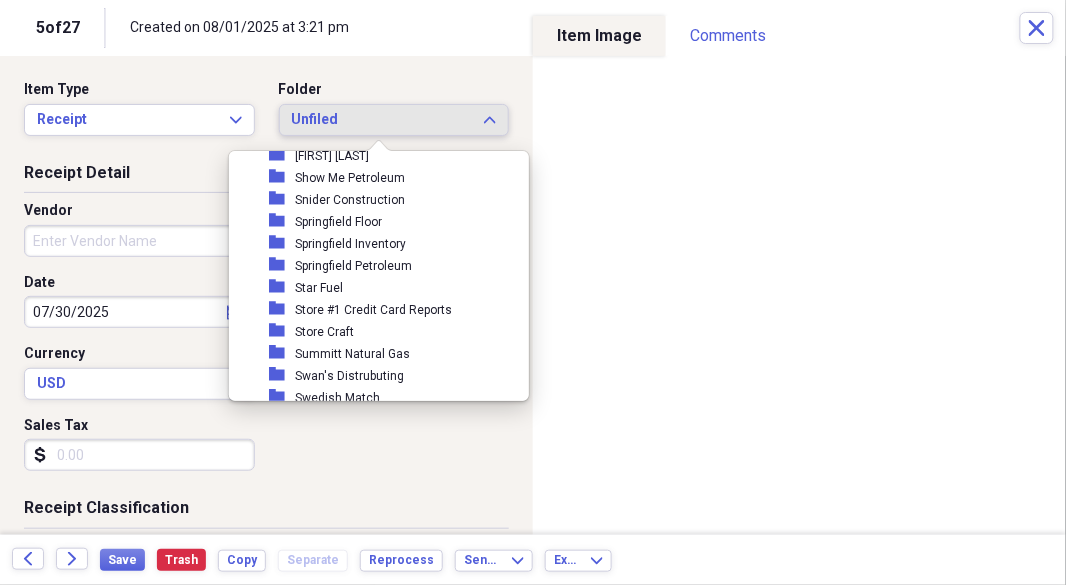 scroll, scrollTop: 3126, scrollLeft: 0, axis: vertical 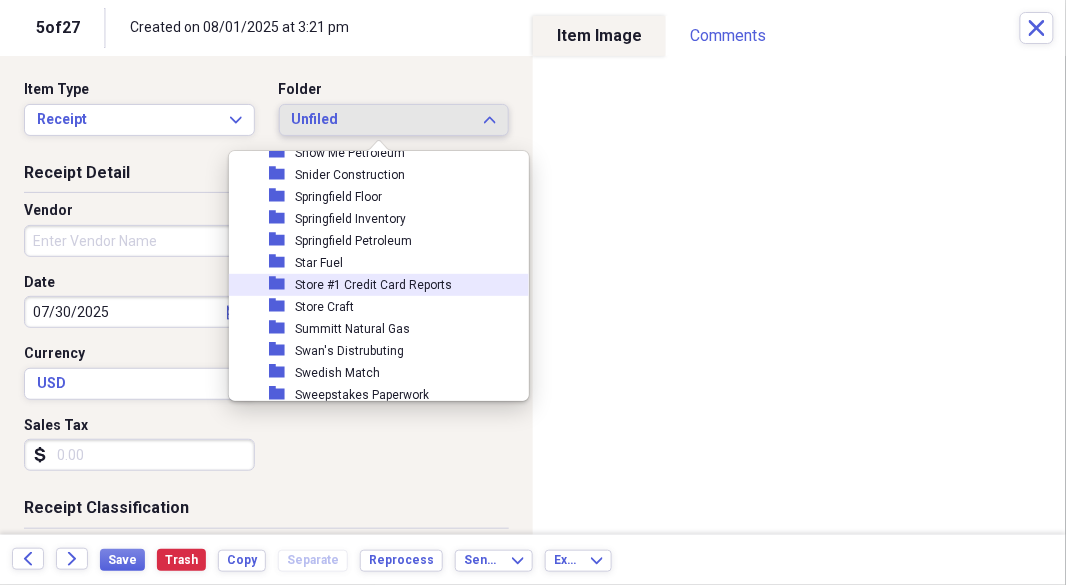 click on "Store #1 Credit Card Reports" at bounding box center (373, 285) 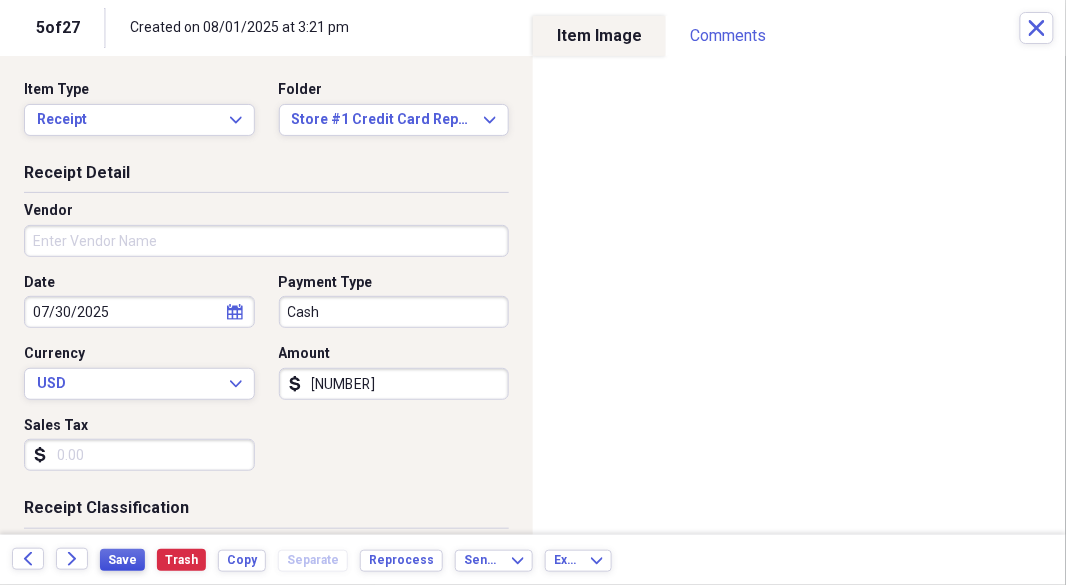 click on "Save" at bounding box center (122, 560) 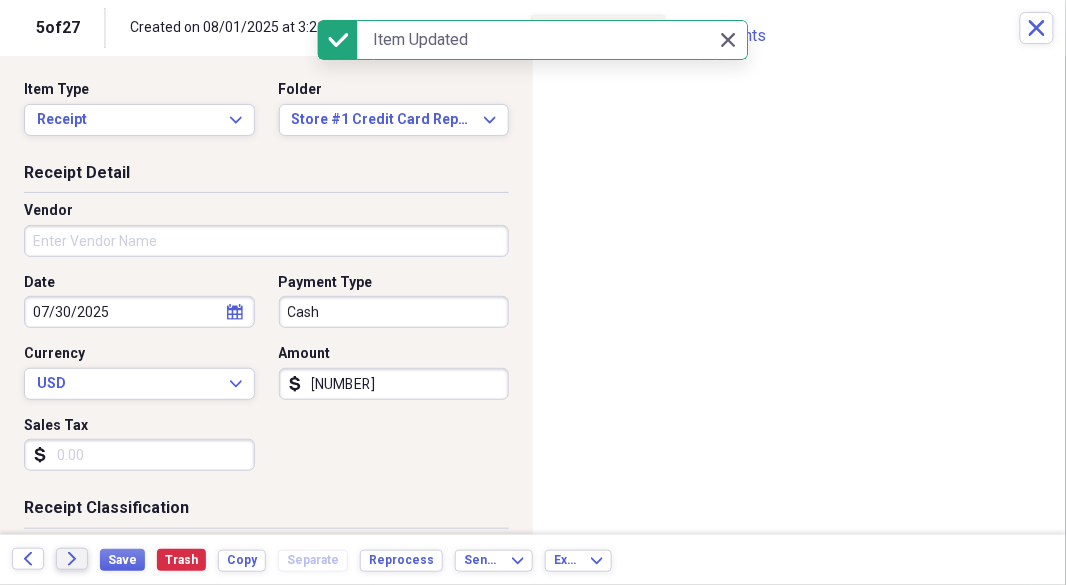 click on "Forward" 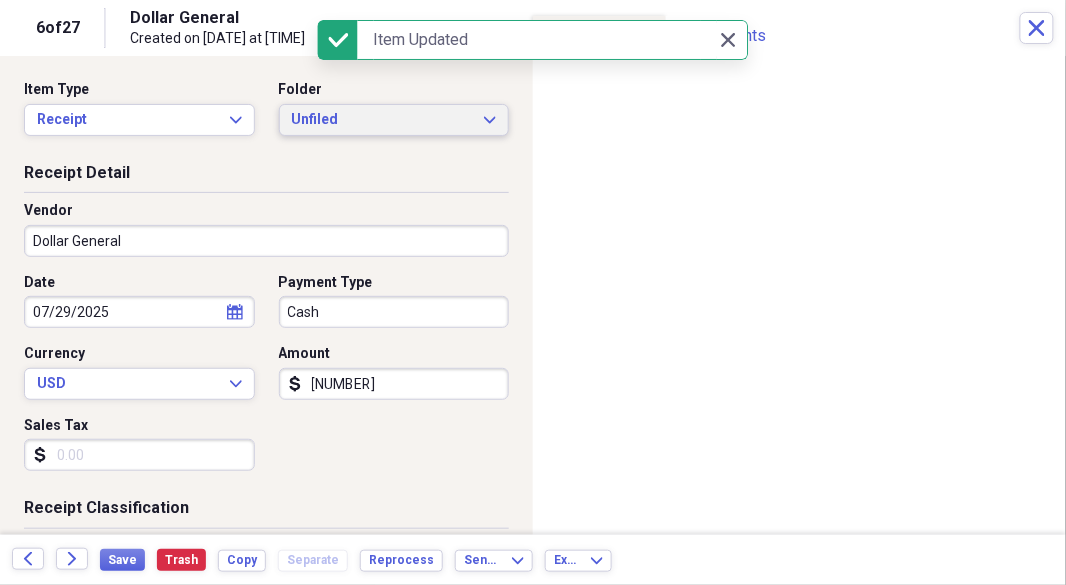 click on "Expand" 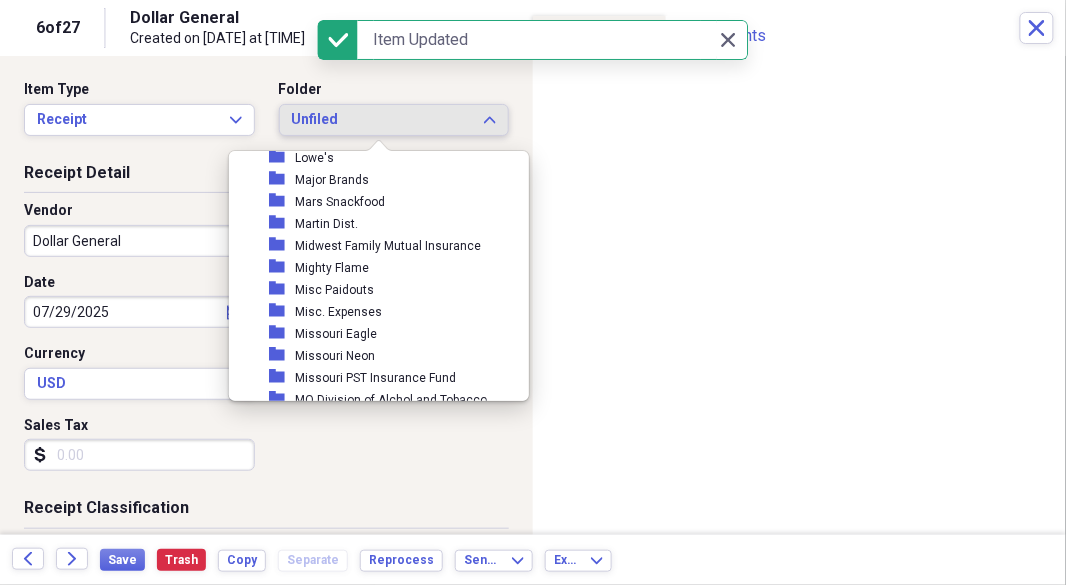 scroll, scrollTop: 2204, scrollLeft: 0, axis: vertical 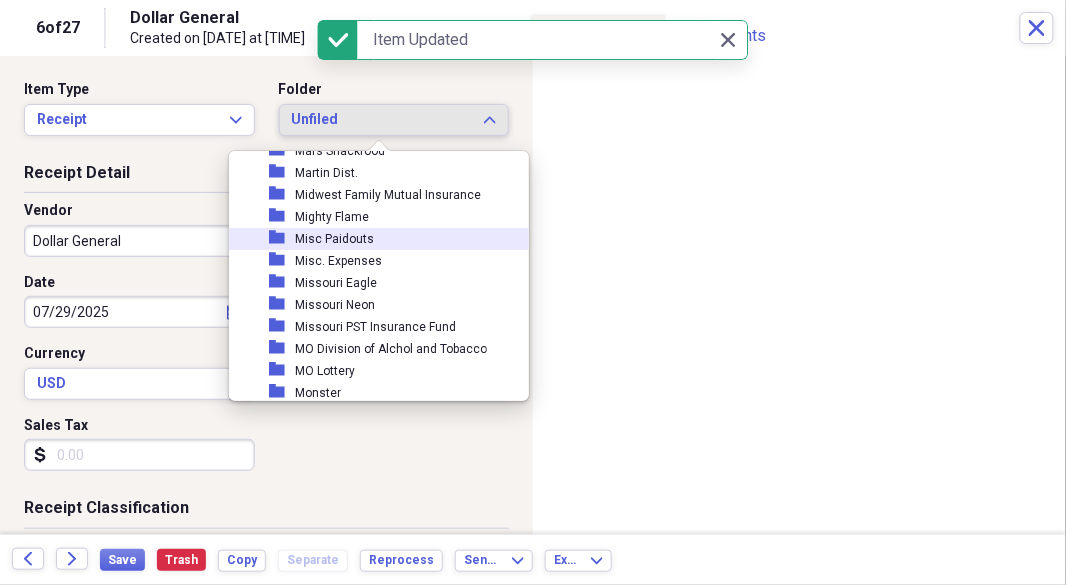 click on "Misc Paidouts" at bounding box center [334, 239] 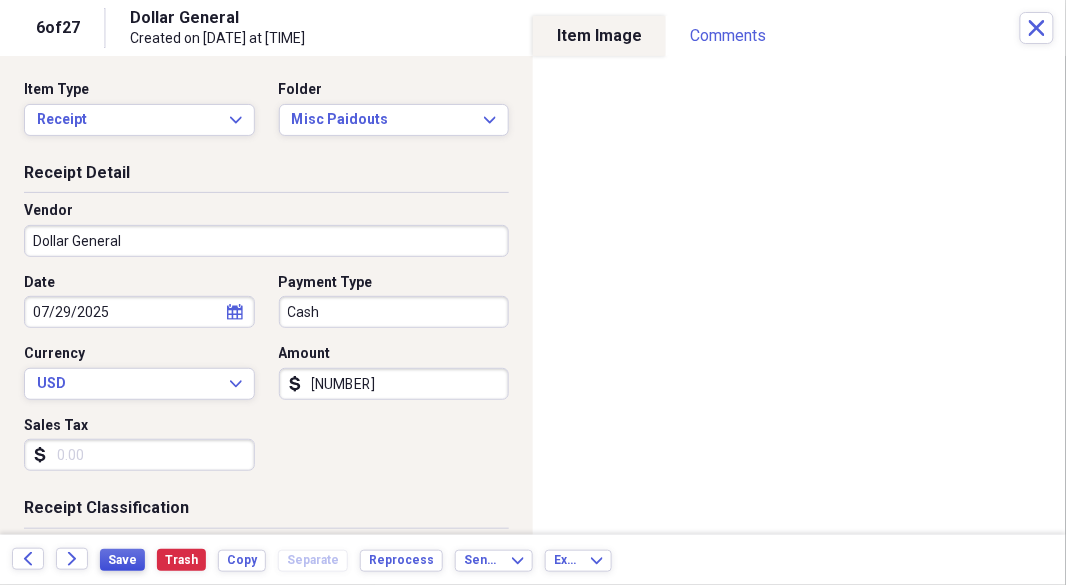 click on "Save" at bounding box center [122, 560] 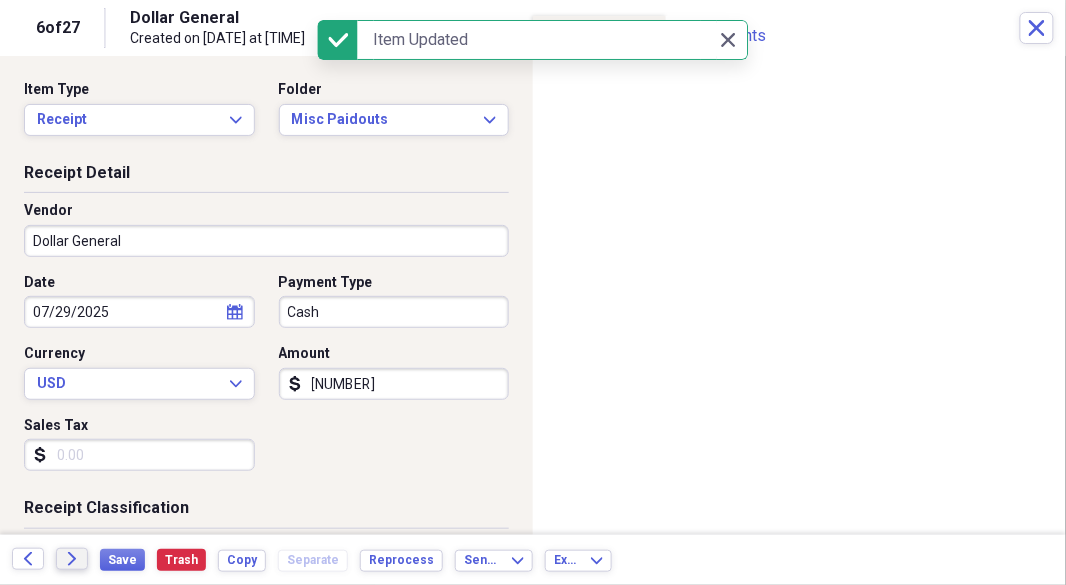 click on "Forward" 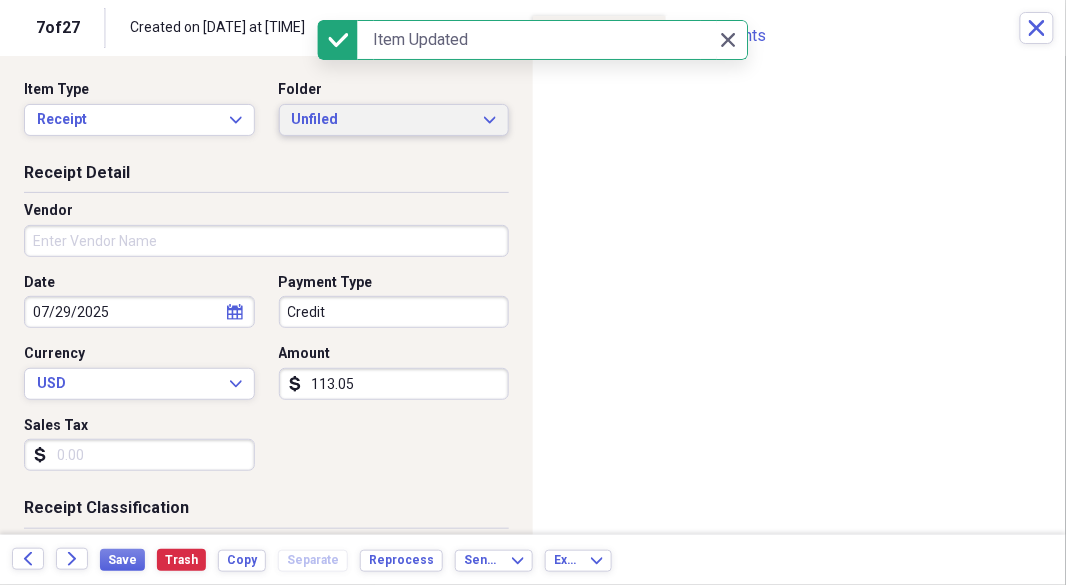 click on "Expand" 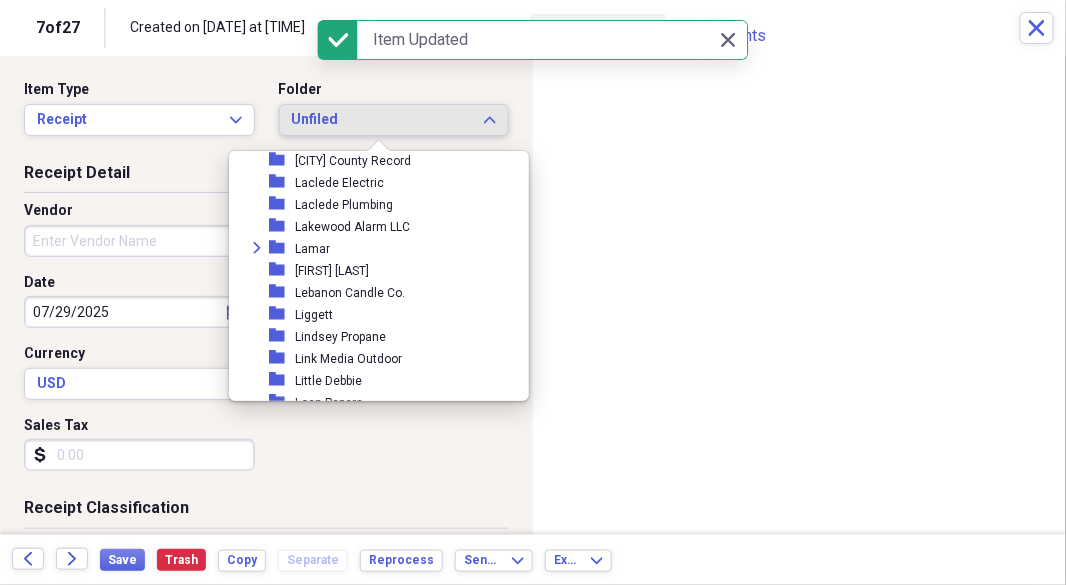 scroll, scrollTop: 1845, scrollLeft: 0, axis: vertical 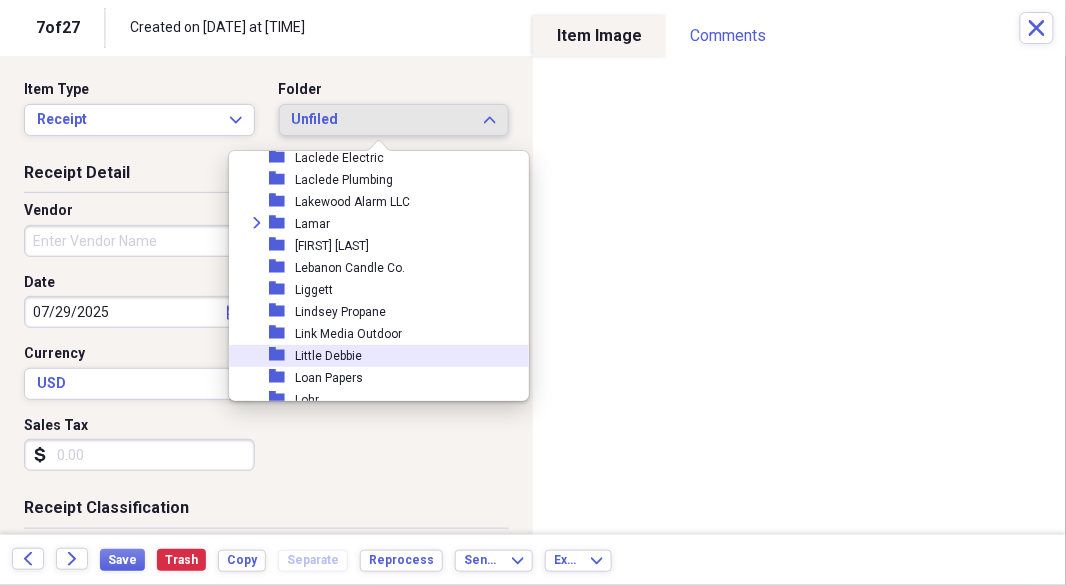 click on "Little Debbie" at bounding box center (328, 356) 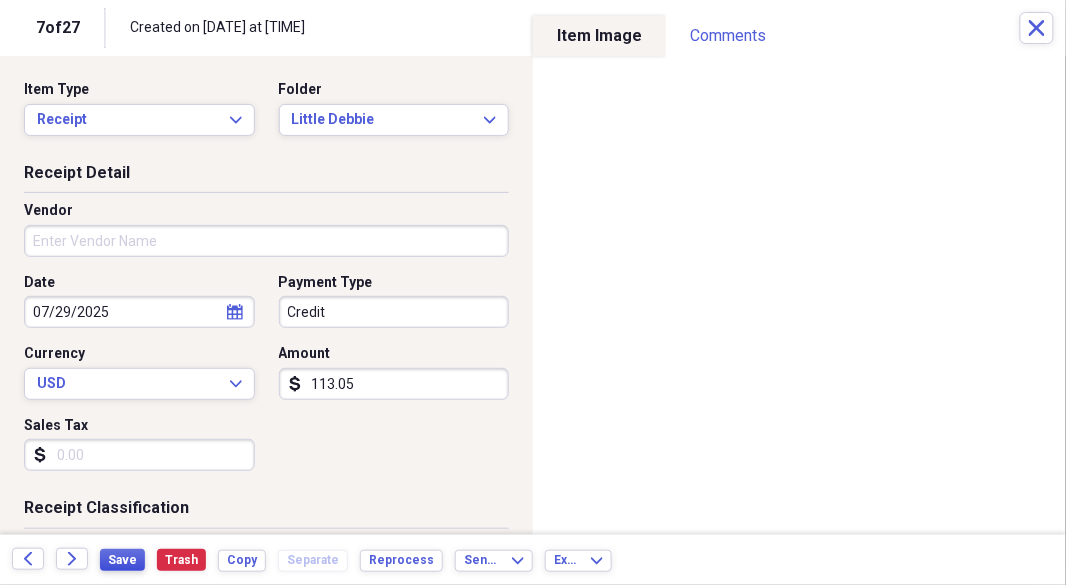 click on "Save" at bounding box center (122, 560) 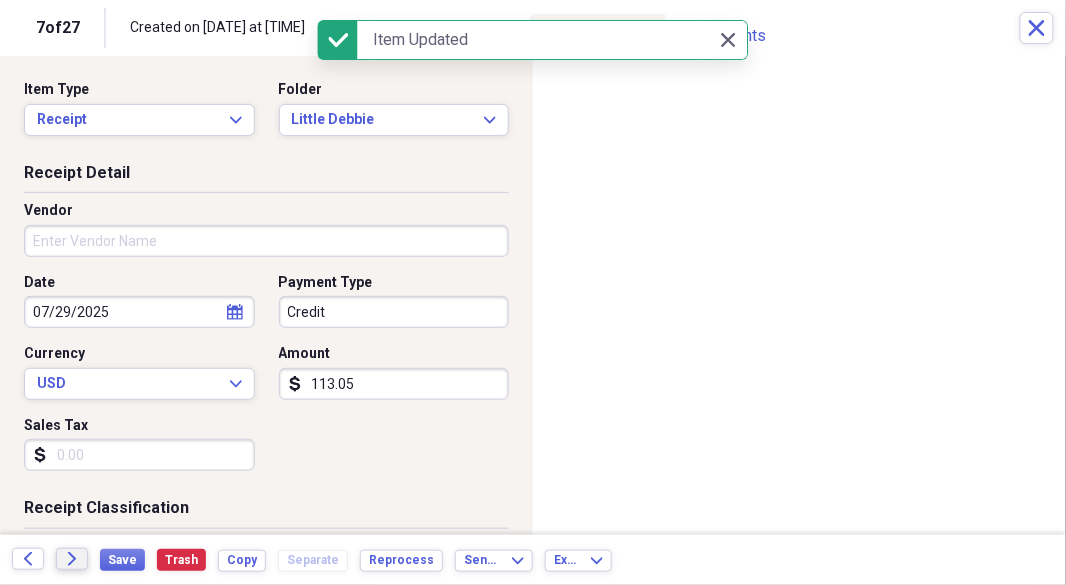 click on "Forward" 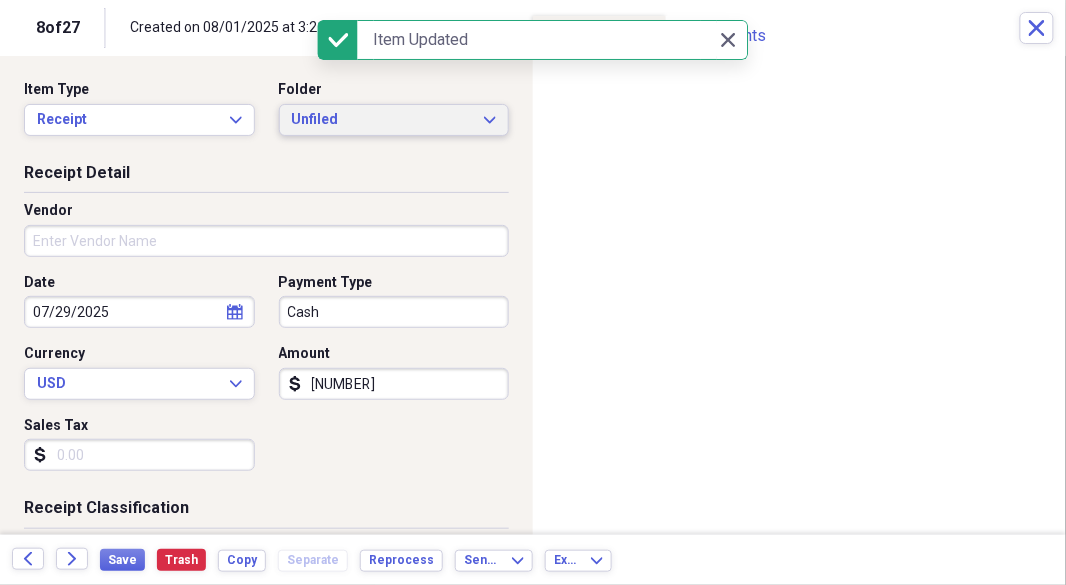 click on "Unfiled Expand" at bounding box center (394, 120) 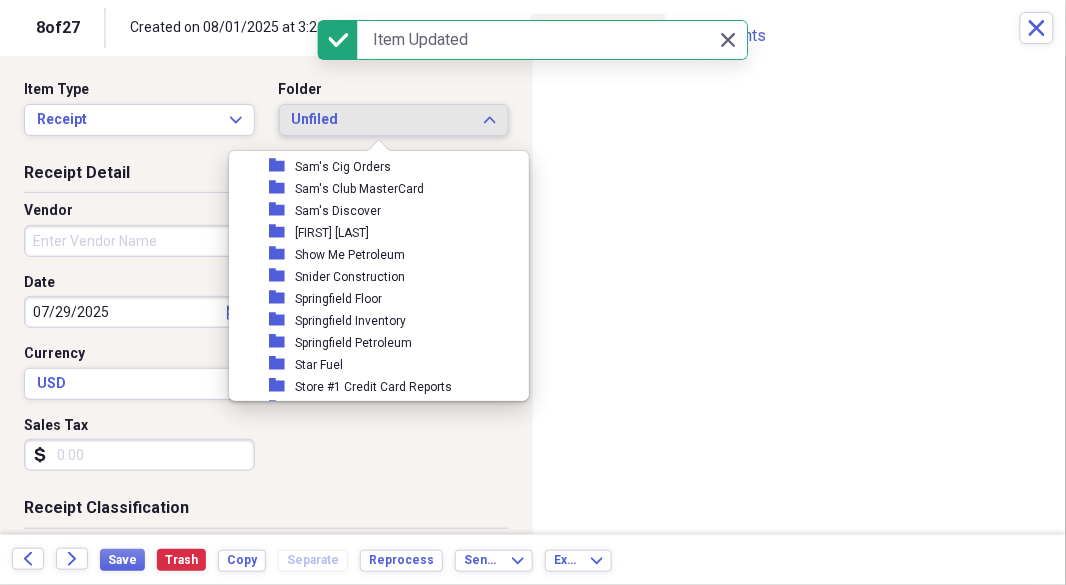 scroll, scrollTop: 3076, scrollLeft: 0, axis: vertical 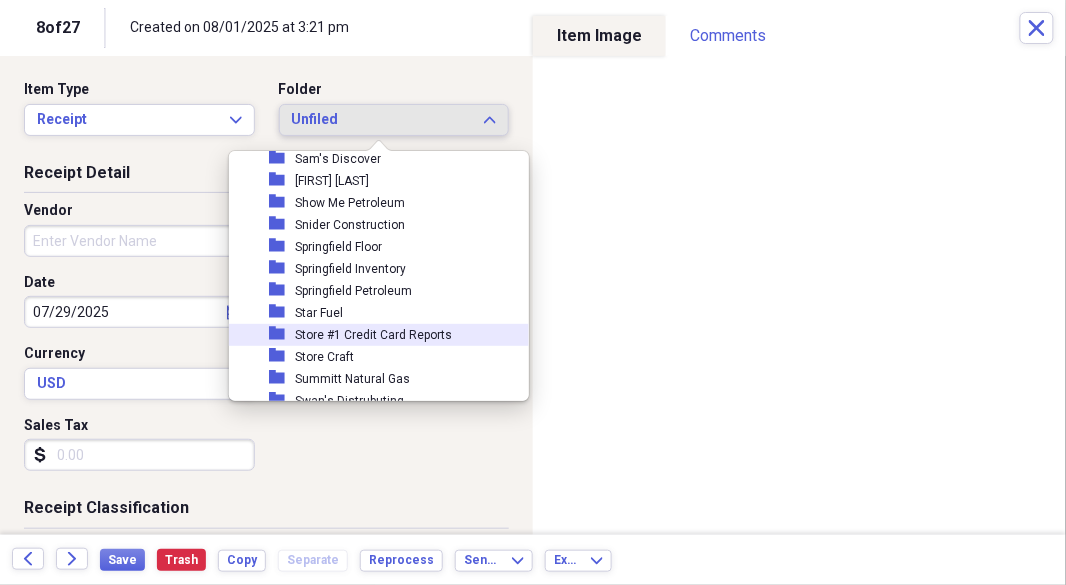click on "Store #1 Credit Card Reports" at bounding box center [373, 335] 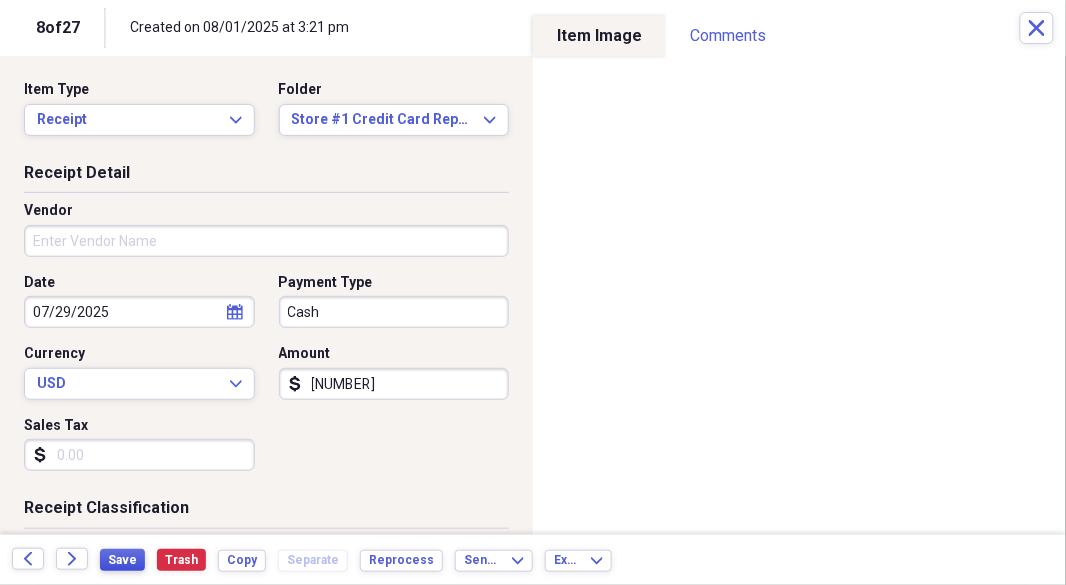click on "Save" at bounding box center (122, 560) 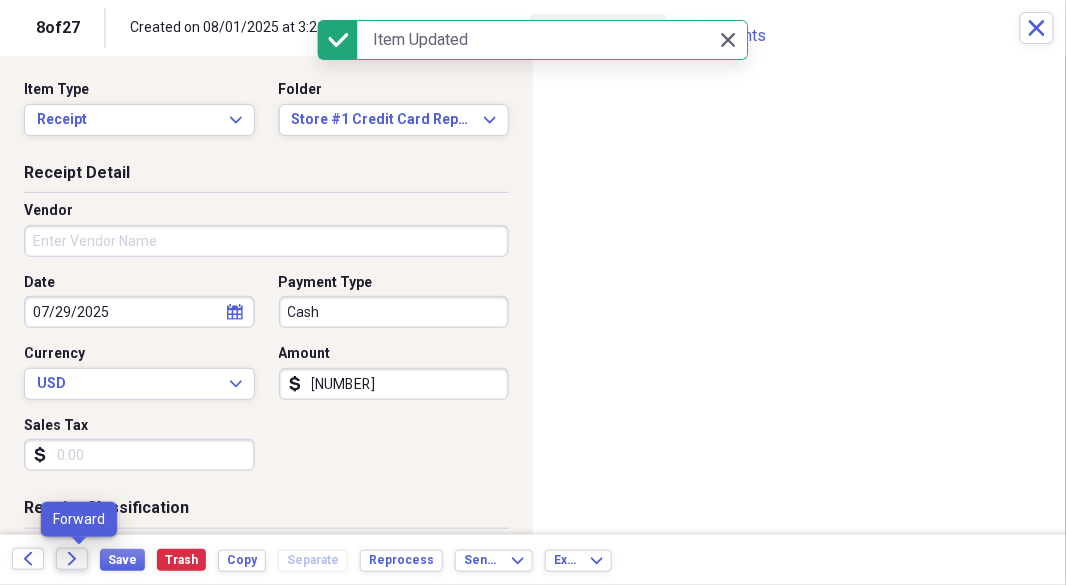 click on "Forward" 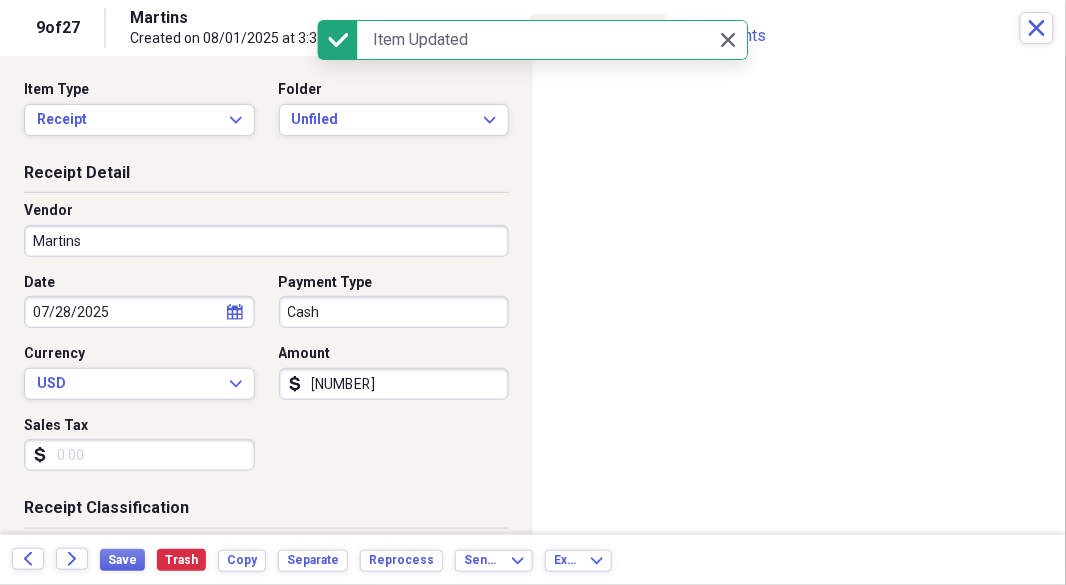 click on "Expand" 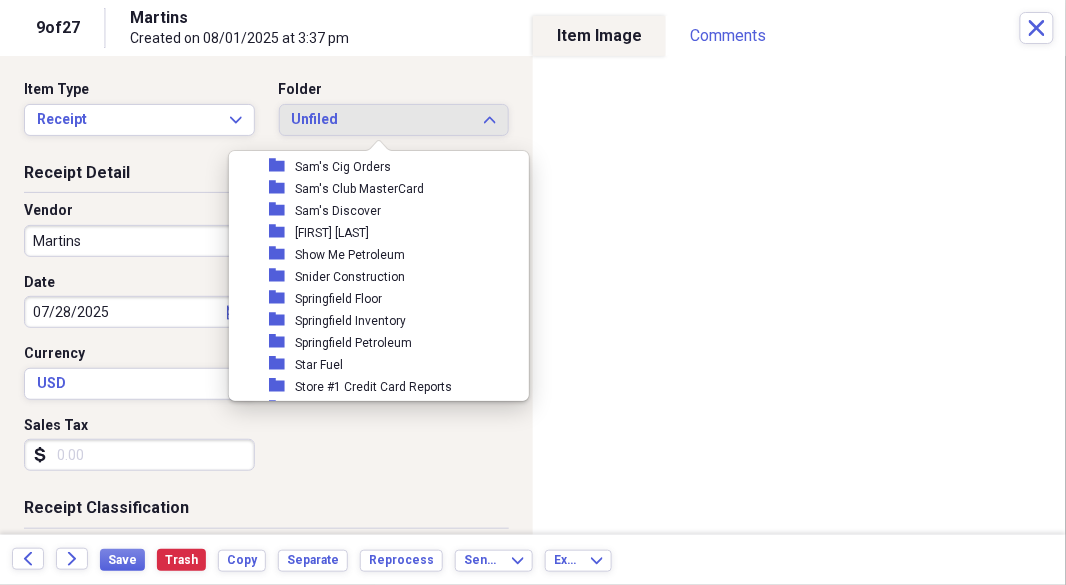 scroll, scrollTop: 3049, scrollLeft: 0, axis: vertical 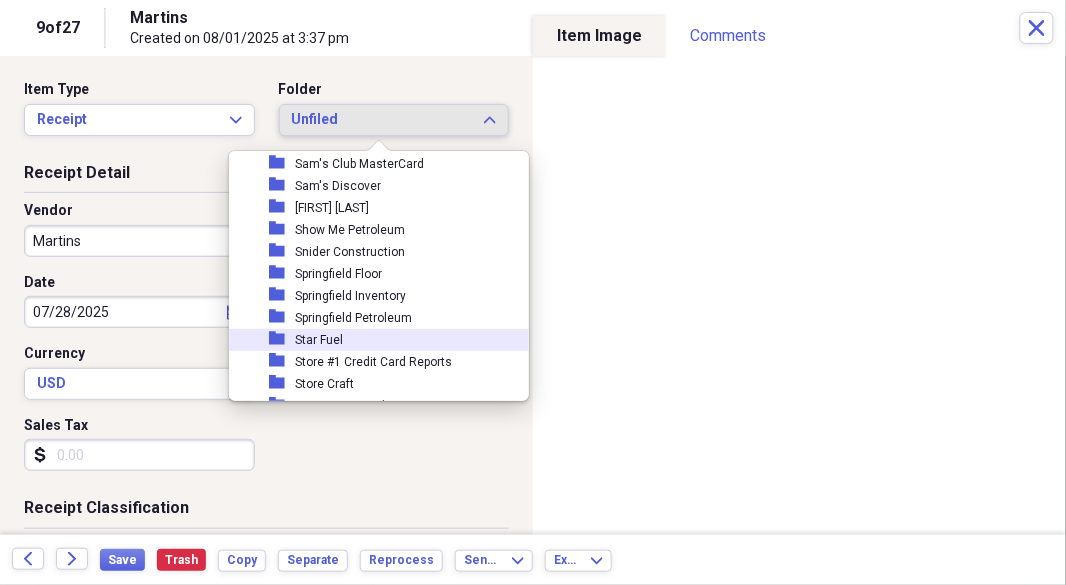 click on "Star Fuel" at bounding box center [319, 340] 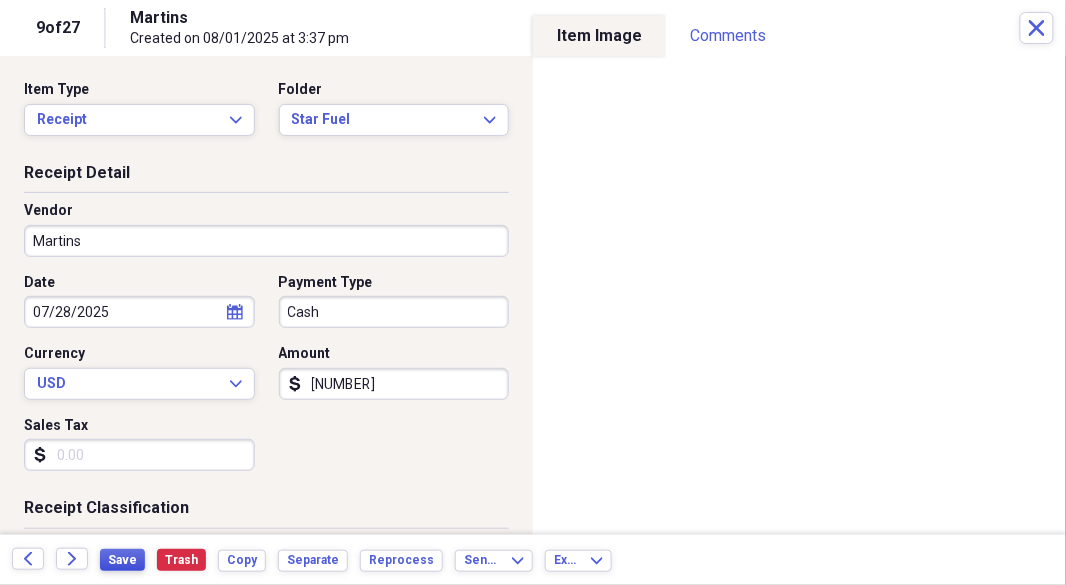 click on "Save" at bounding box center (122, 560) 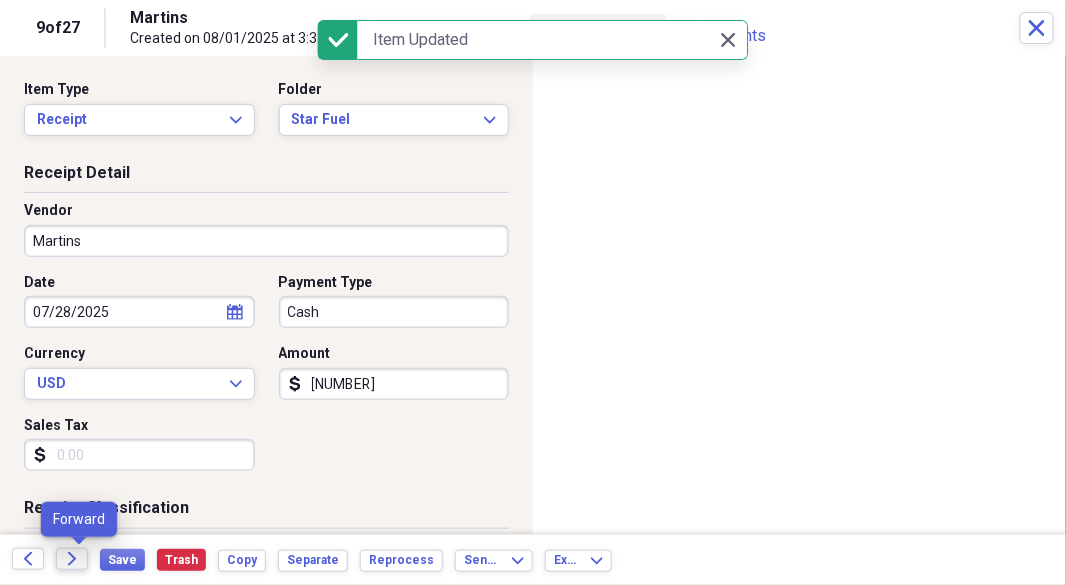 click on "Forward" at bounding box center [72, 559] 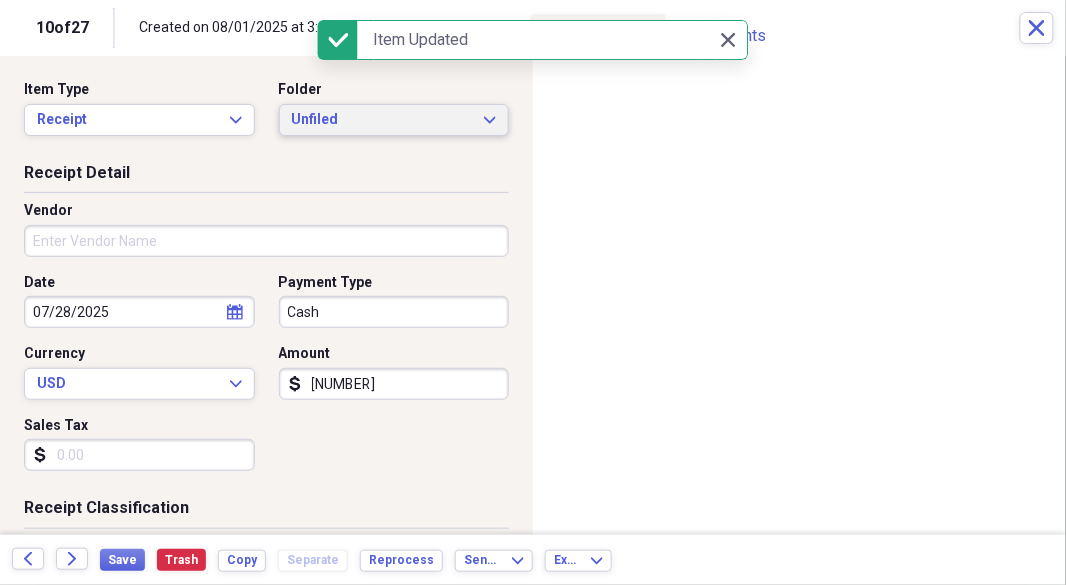 click on "Expand" 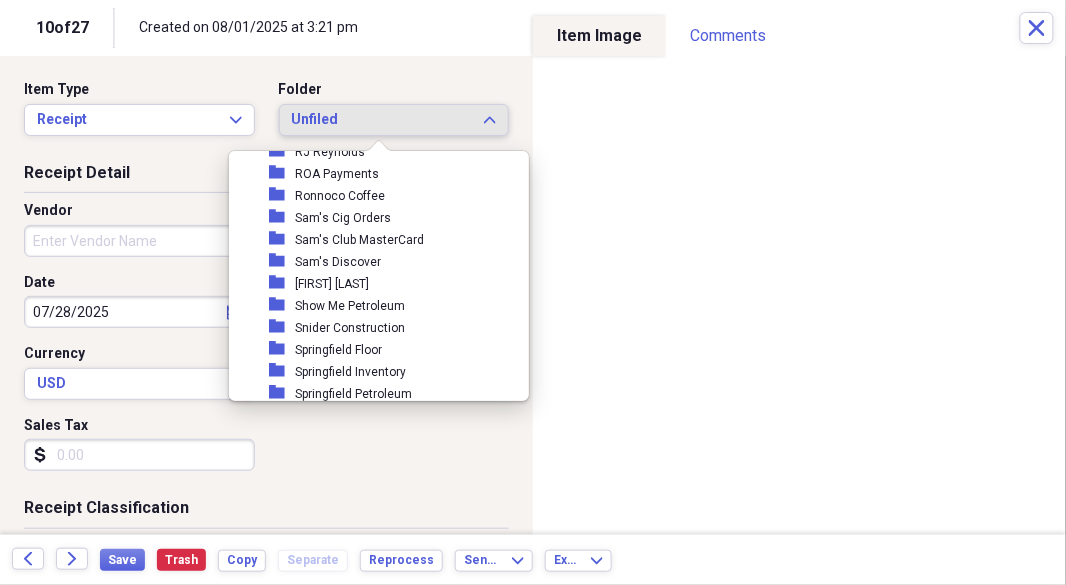 scroll, scrollTop: 3024, scrollLeft: 0, axis: vertical 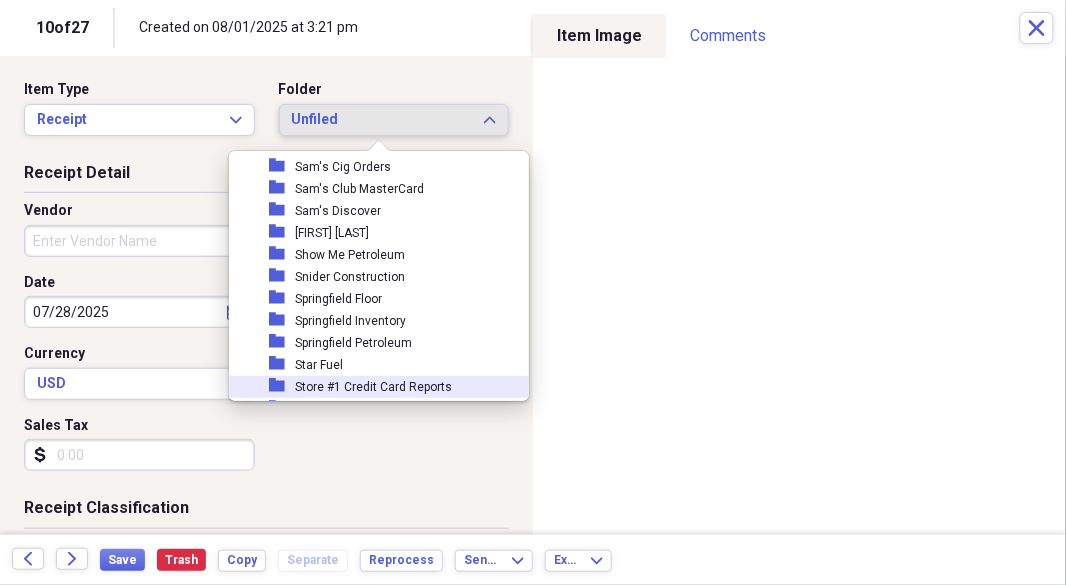 click on "Store #1 Credit Card Reports" at bounding box center [373, 387] 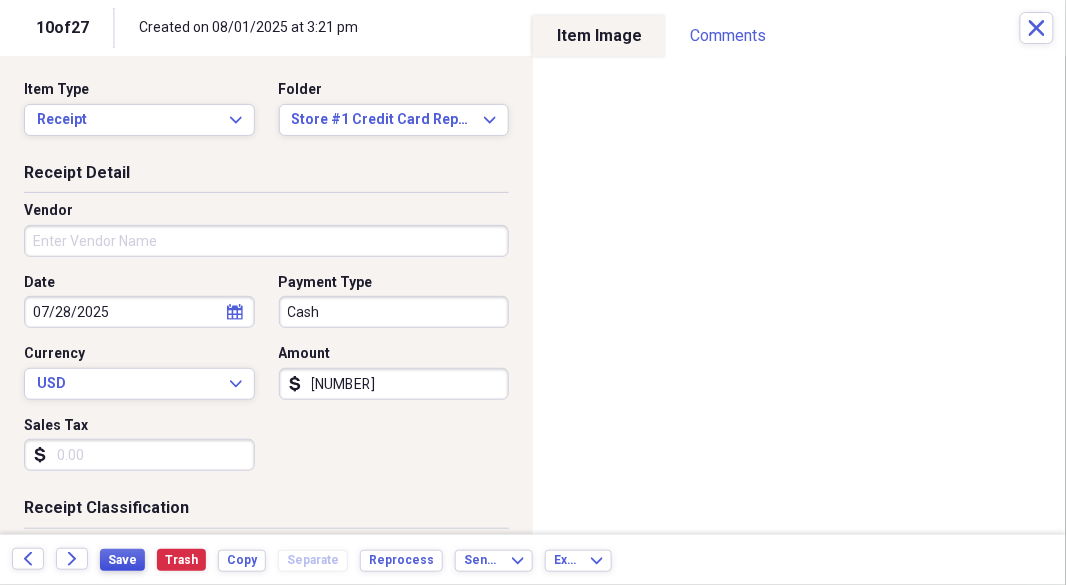 click on "Save" at bounding box center (122, 560) 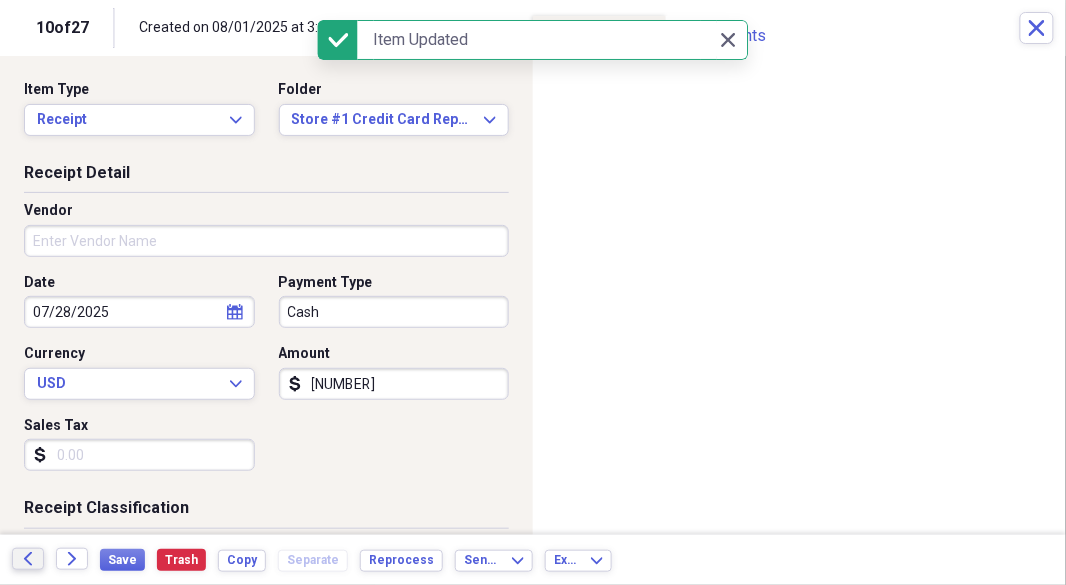 click 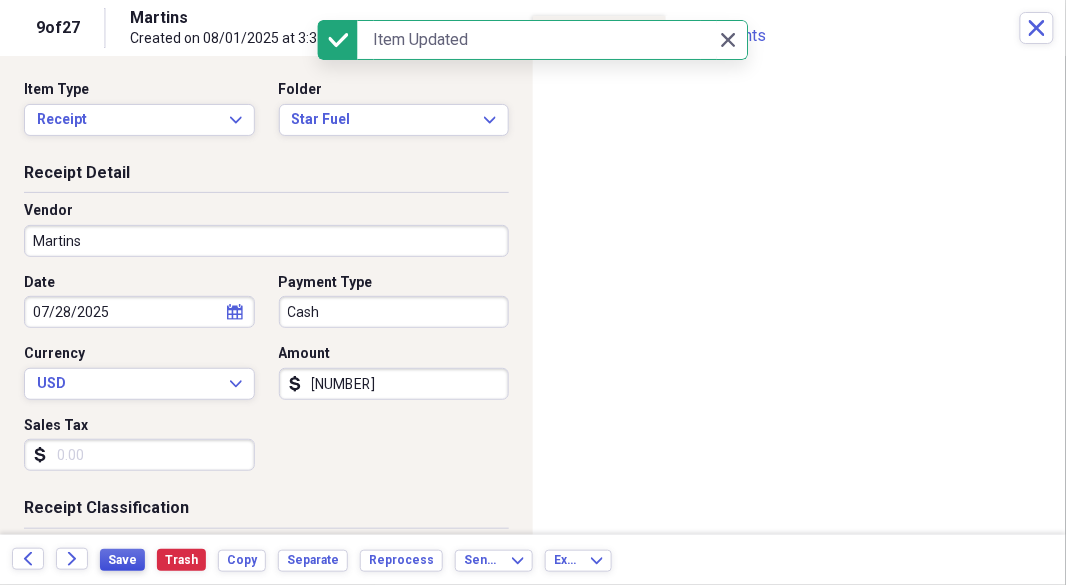 click on "Save" at bounding box center (122, 560) 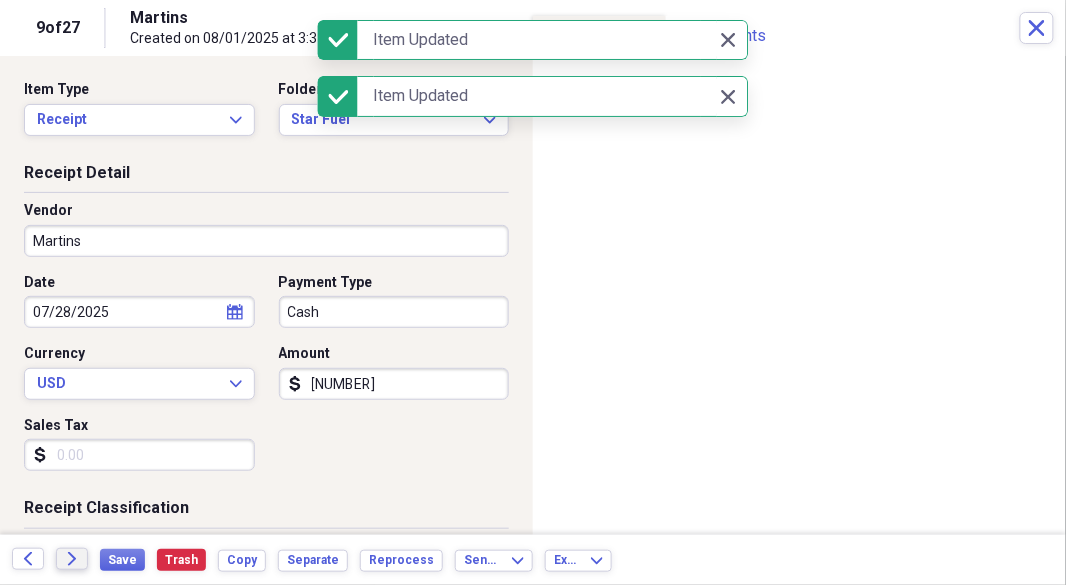 click on "Forward" 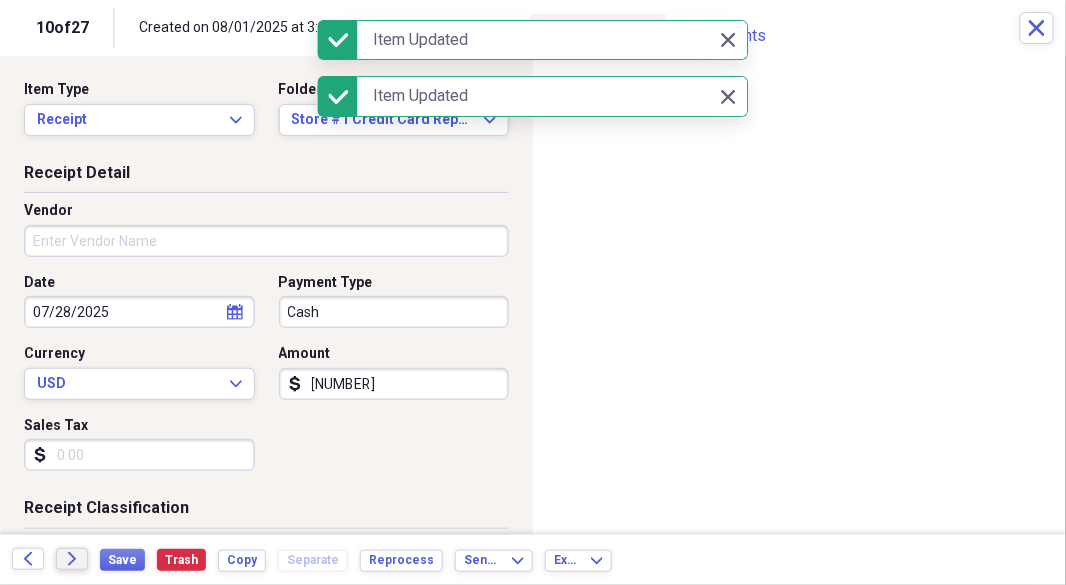 click 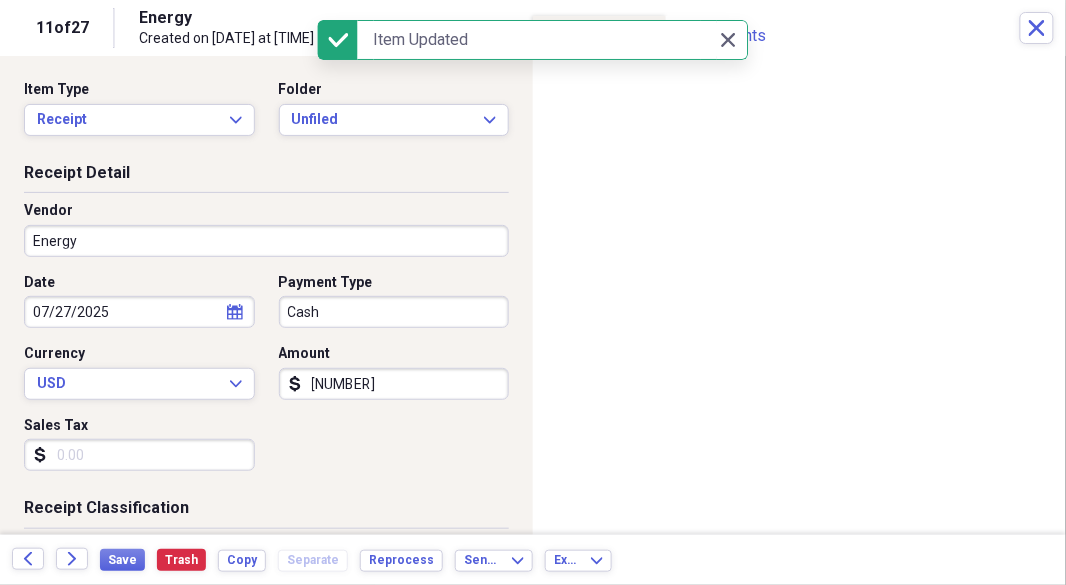 click on "Organize My Files 17 Collapse Unfiled Needs Review 17 Unfiled All Files Unfiled Unfiled Unfiled Saved Reports Collapse My Cabinet Martin's Discount Cigarettes Filing Add Folder Folder AAA Plumbing Add Folder Folder Advantage Insurance Solutions Add Folder Folder AIRSERV Add Folder Folder Allen & Rector Add Folder Folder Alliance Garage Doors Add Folder Folder Altadis USA Inc Add Folder Folder Amerigas Add Folder Folder Ameripride Add Folder Folder Archie Signs Add Folder Collapse Open Folder Arctic Glacier Ice Add Folder Folder AmeriPride Services Inc. Add Folder Folder Asphalt Solutions Add Folder Folder AT&T Add Folder Folder ATF Add Folder Folder Beach Services Add Folder Folder Beautiful Secrets Add Folder Folder Bell Plumbing Add Folder Folder BPI Supply Add Folder Folder Broyles Petroleum Equipment Co. Add Folder Folder BSI Funding Add Folder Folder Butler Supply Add Folder Folder C.P.A. Billings Add Folder Folder Canyon Heating & Cooling Add Folder Folder Central Bank Add Folder Folder Add Folder IRS" at bounding box center [533, 292] 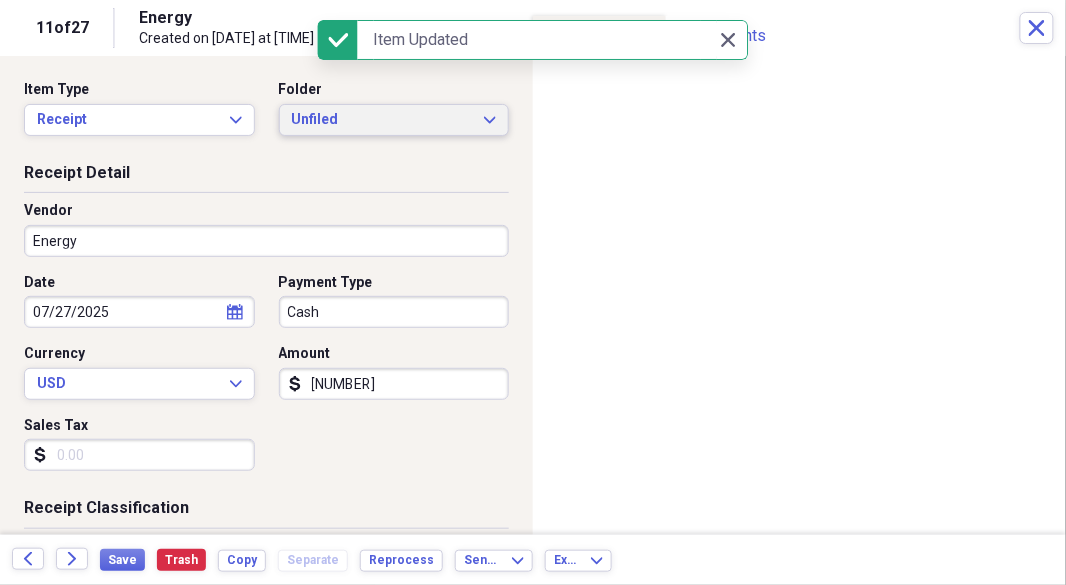 click on "Unfiled Expand" at bounding box center [394, 120] 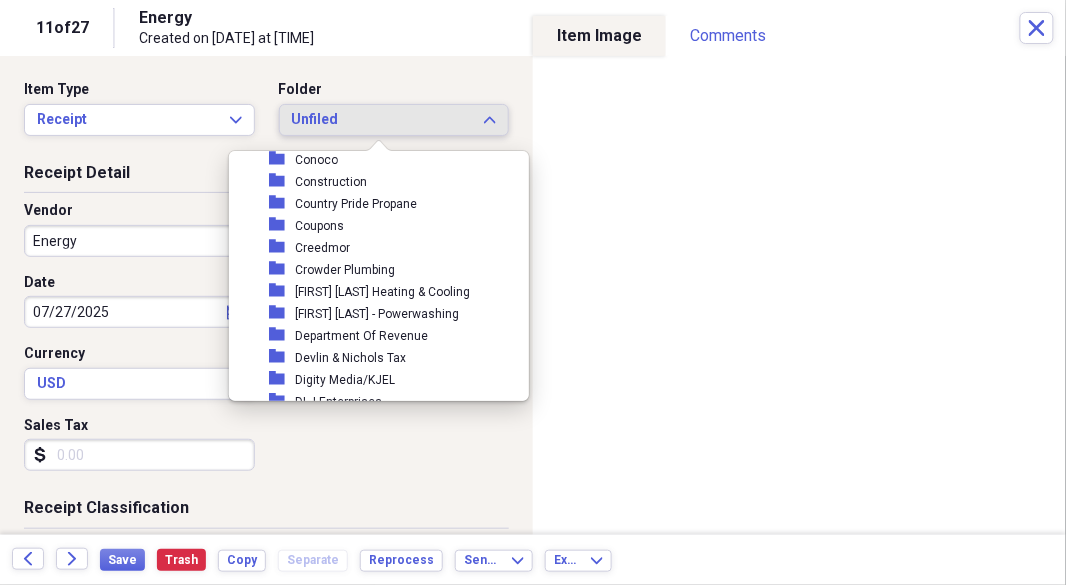 scroll, scrollTop: 922, scrollLeft: 0, axis: vertical 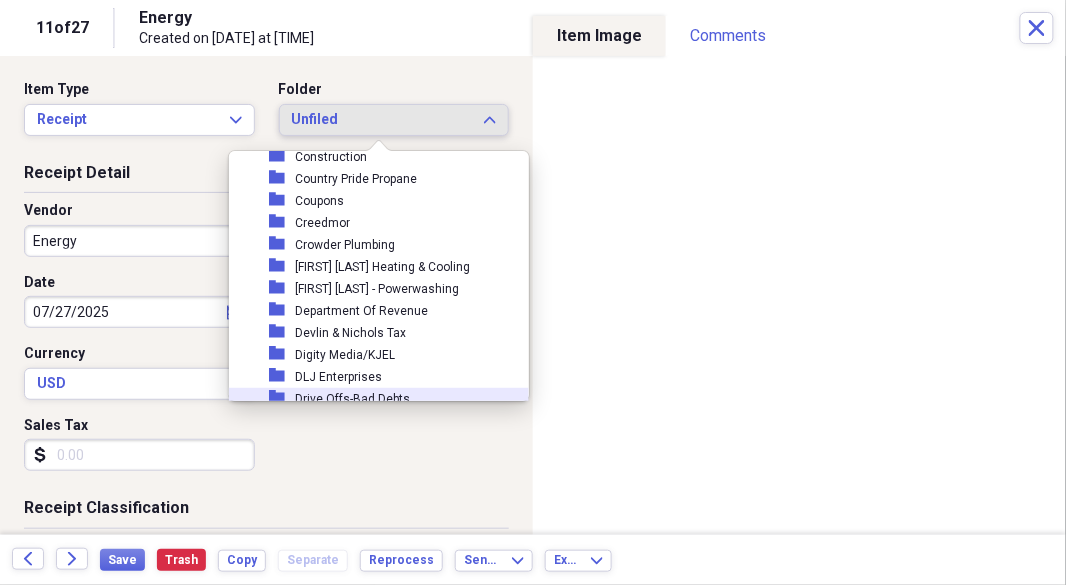 click on "Drive Offs-Bad Debts" at bounding box center [352, 399] 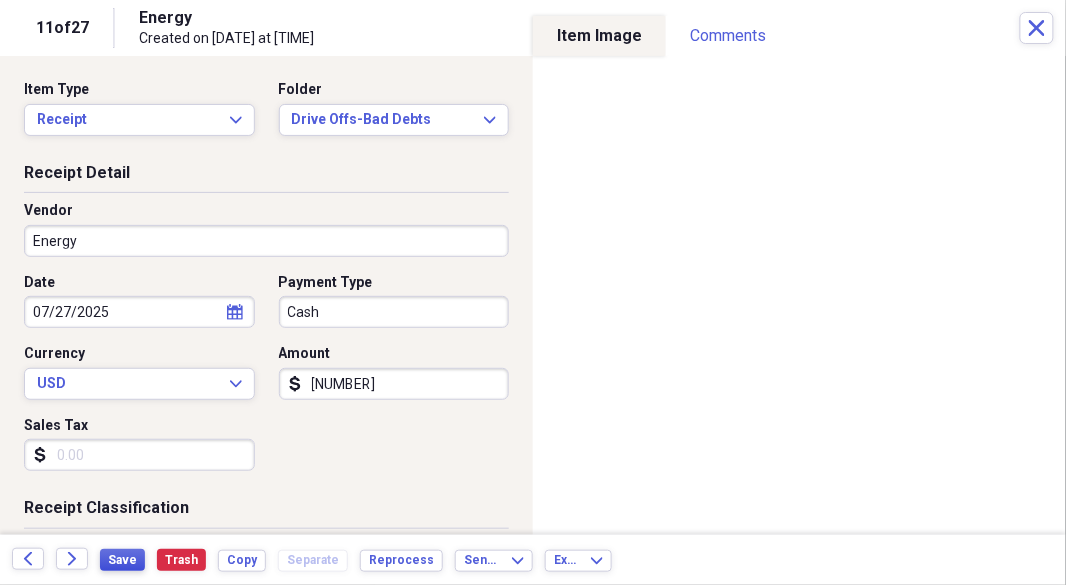 click on "Save" at bounding box center [122, 560] 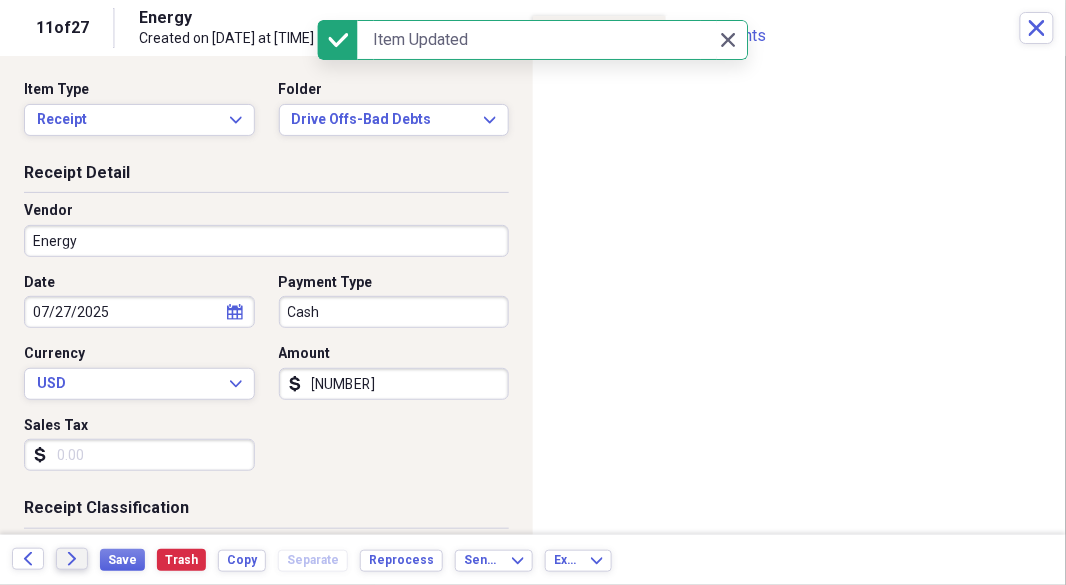 click on "Forward" 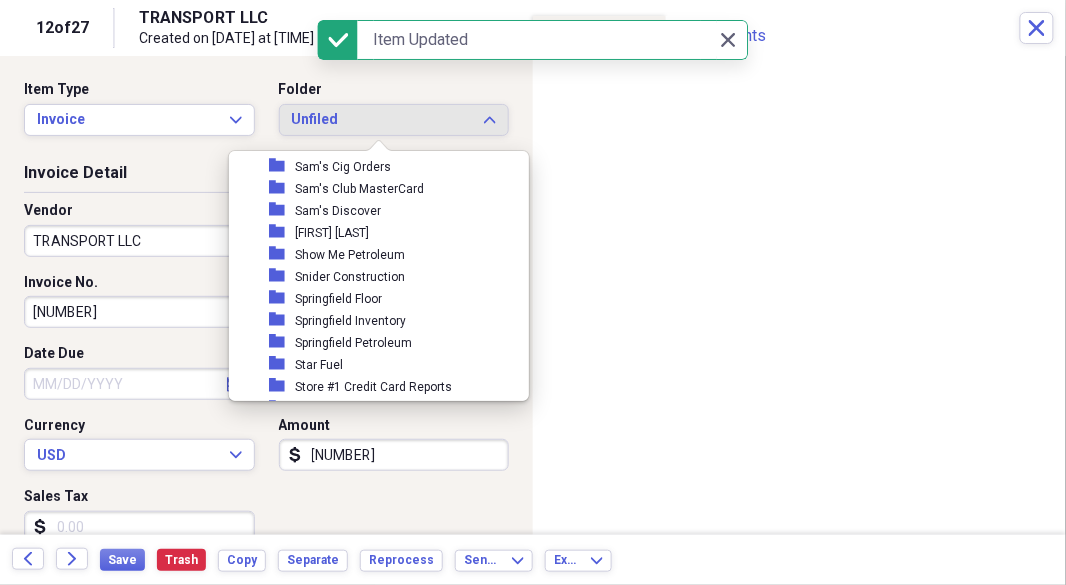 scroll, scrollTop: 3076, scrollLeft: 0, axis: vertical 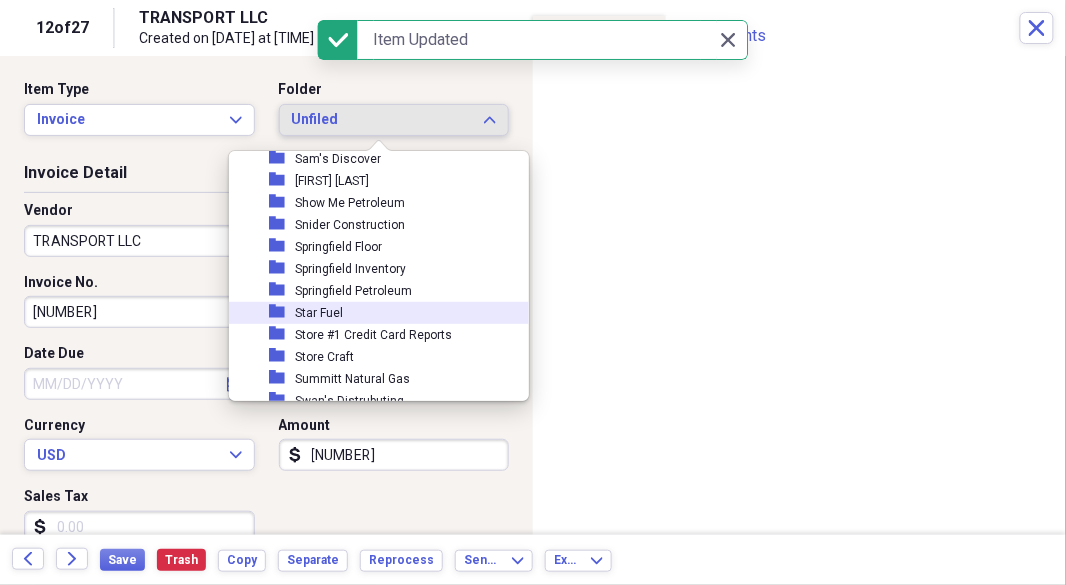 click on "Star Fuel" at bounding box center [319, 313] 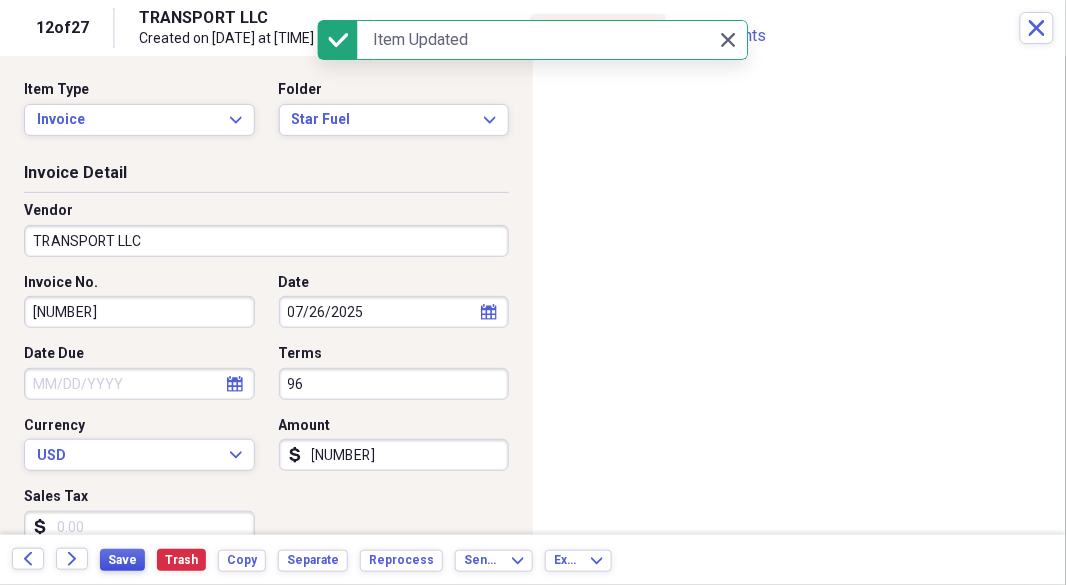 click on "Save" at bounding box center [122, 560] 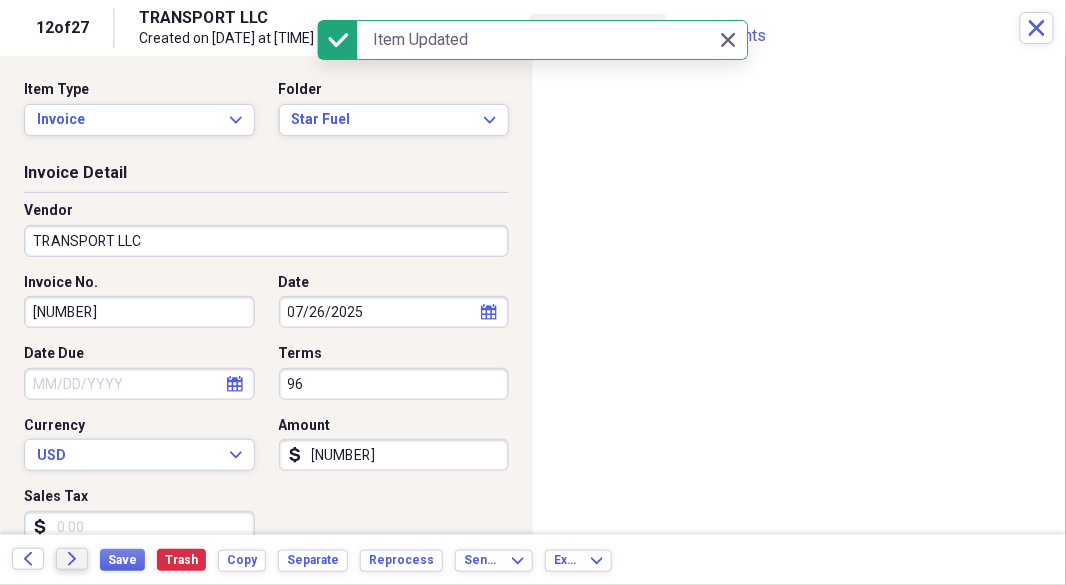 click on "Forward" 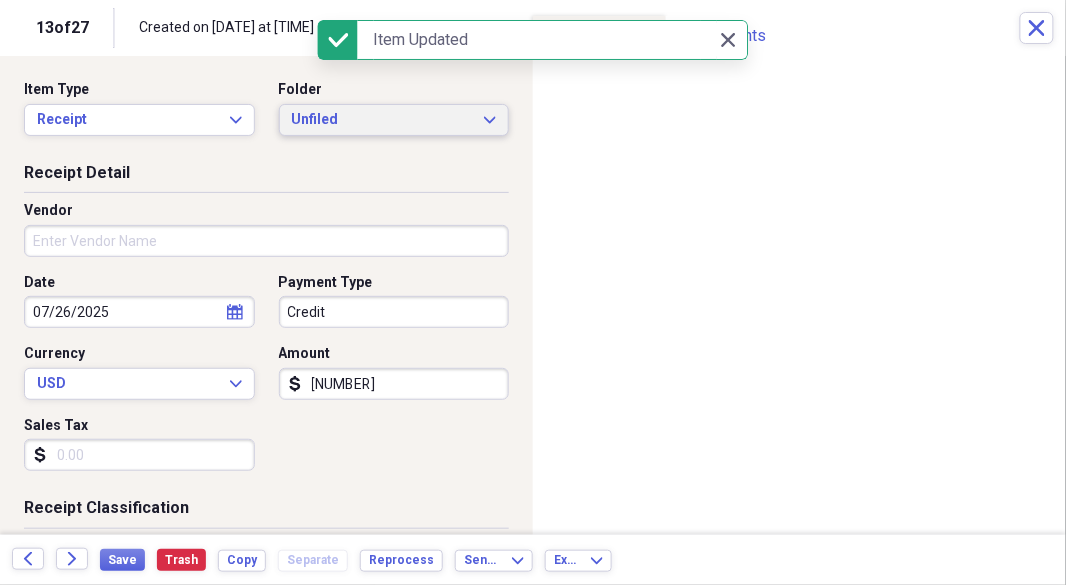 click on "Unfiled Expand" at bounding box center (394, 120) 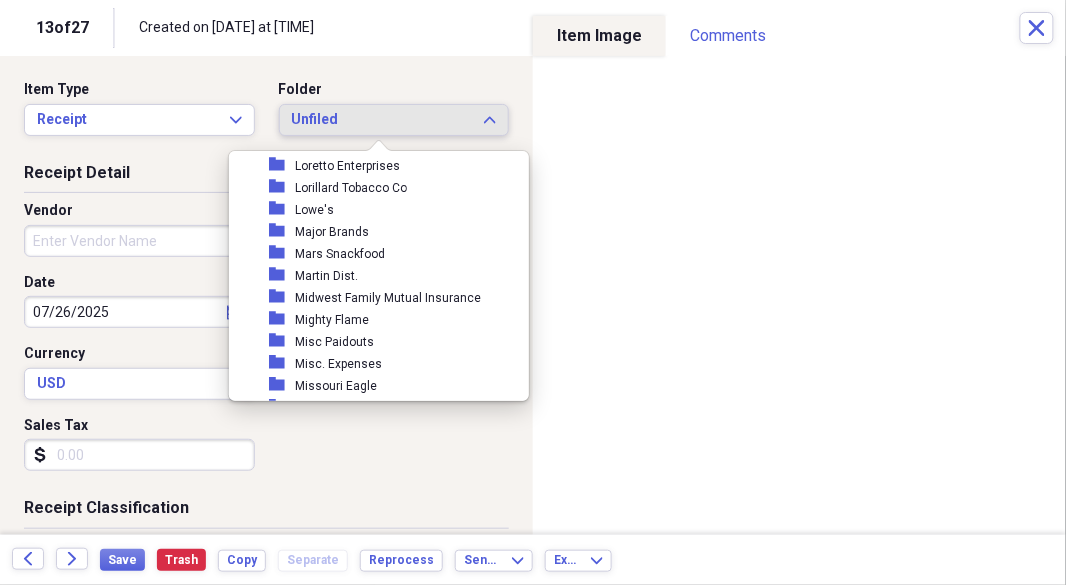 scroll, scrollTop: 2025, scrollLeft: 0, axis: vertical 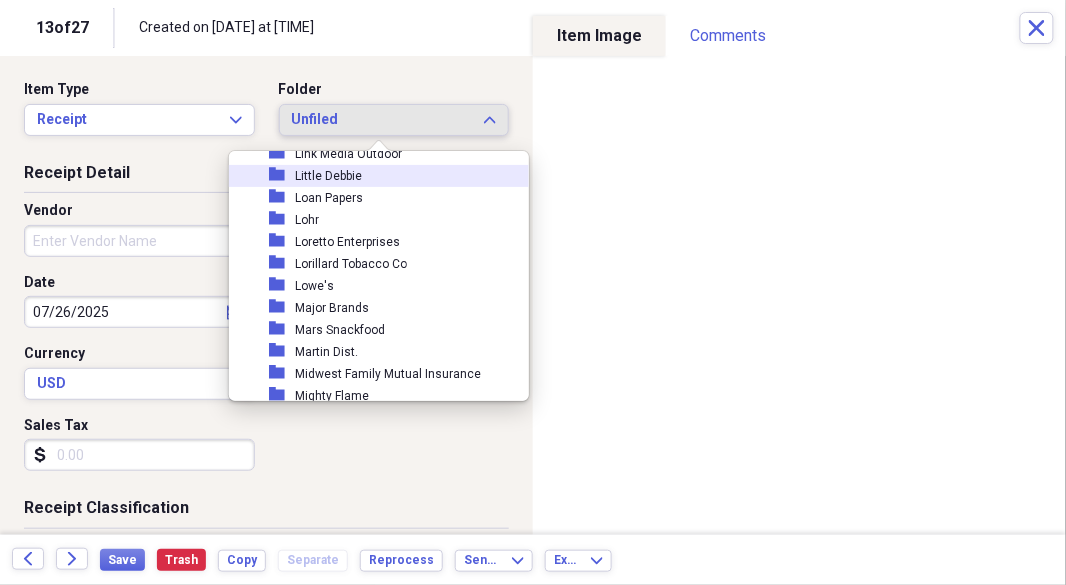 click on "Little Debbie" at bounding box center (328, 176) 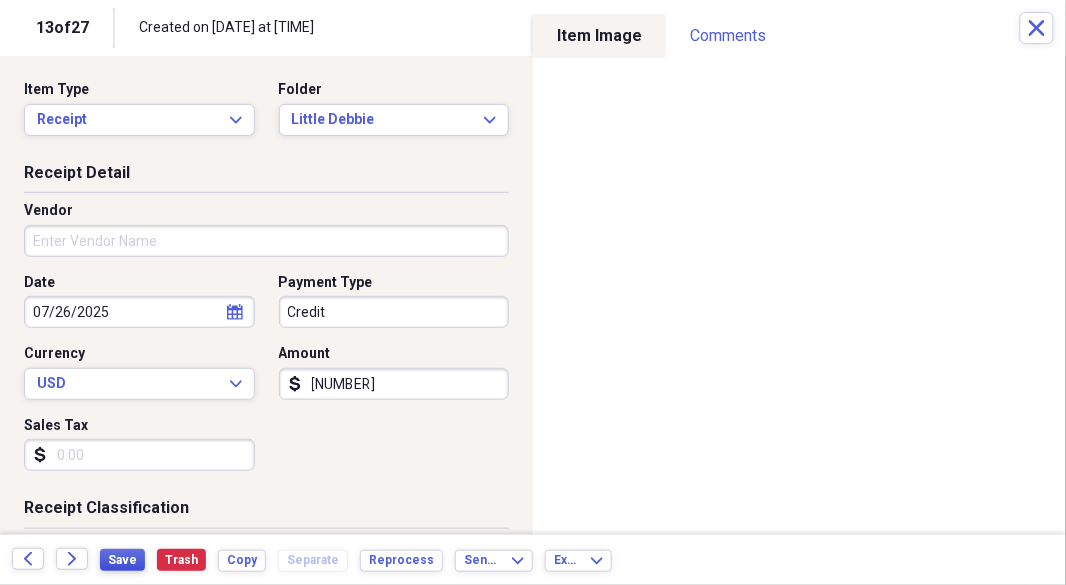 click on "Save" at bounding box center (122, 560) 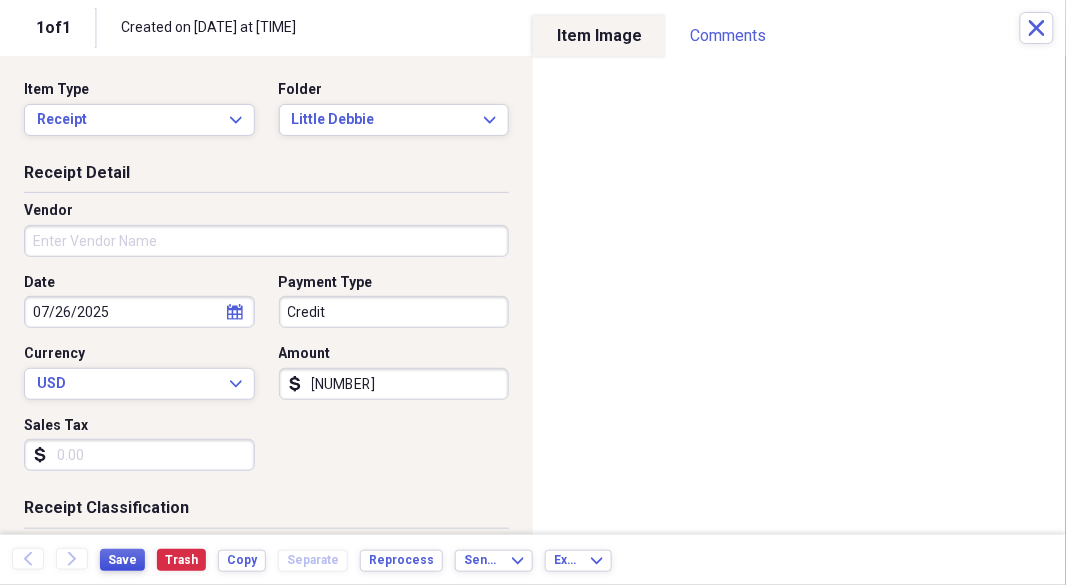click on "Save" at bounding box center (122, 560) 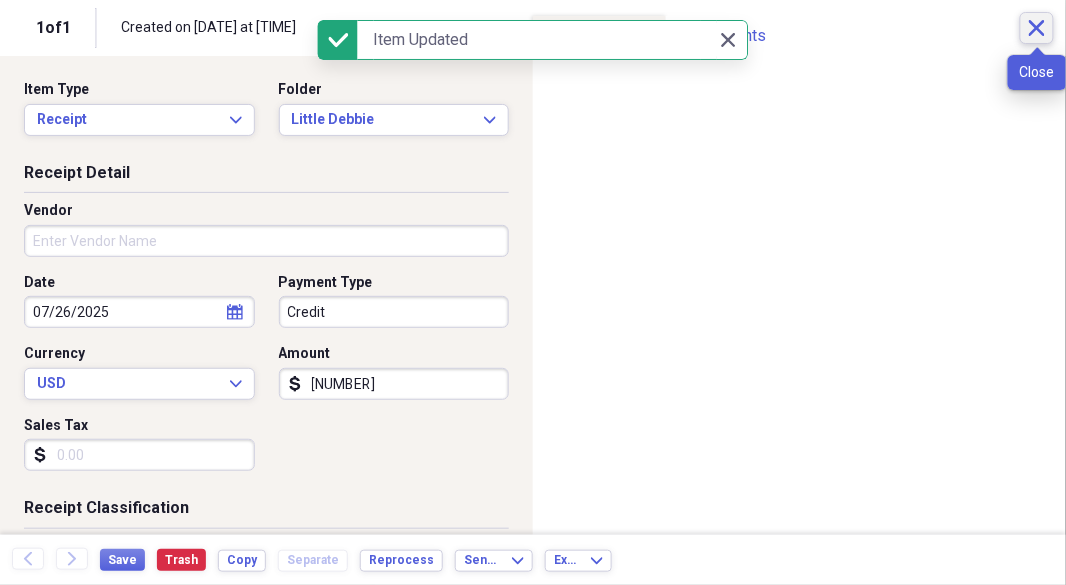 click on "Close" 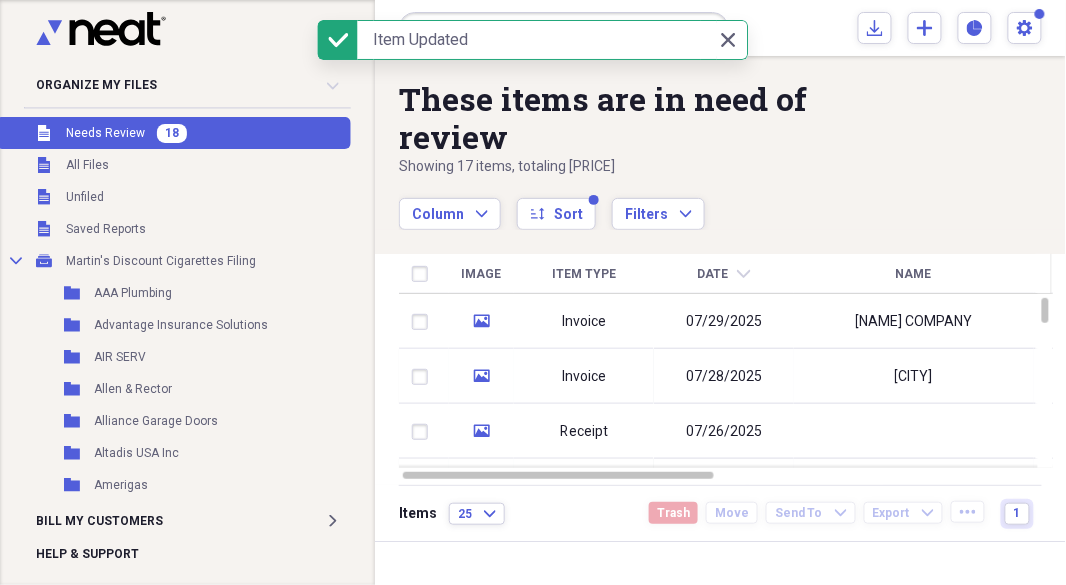 click on "Unfiled Needs Review 18" at bounding box center (173, 133) 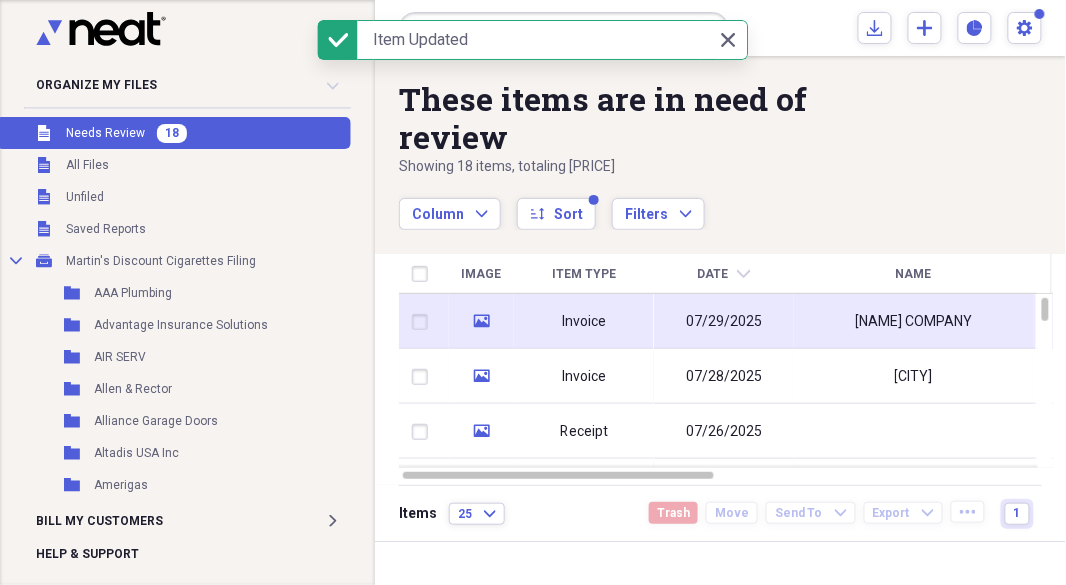 click on "Invoice" at bounding box center (584, 322) 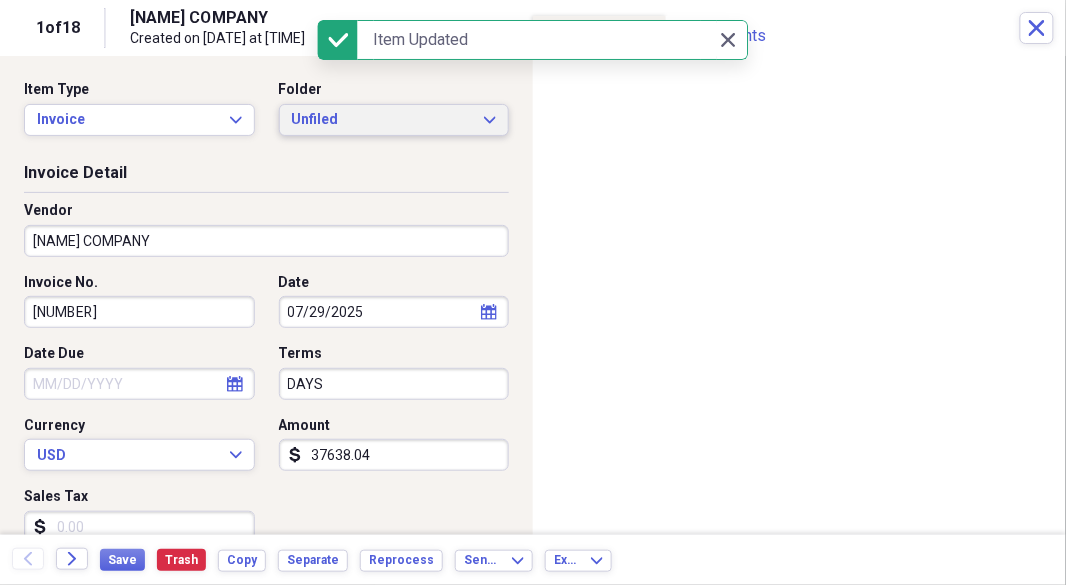 click on "Expand" 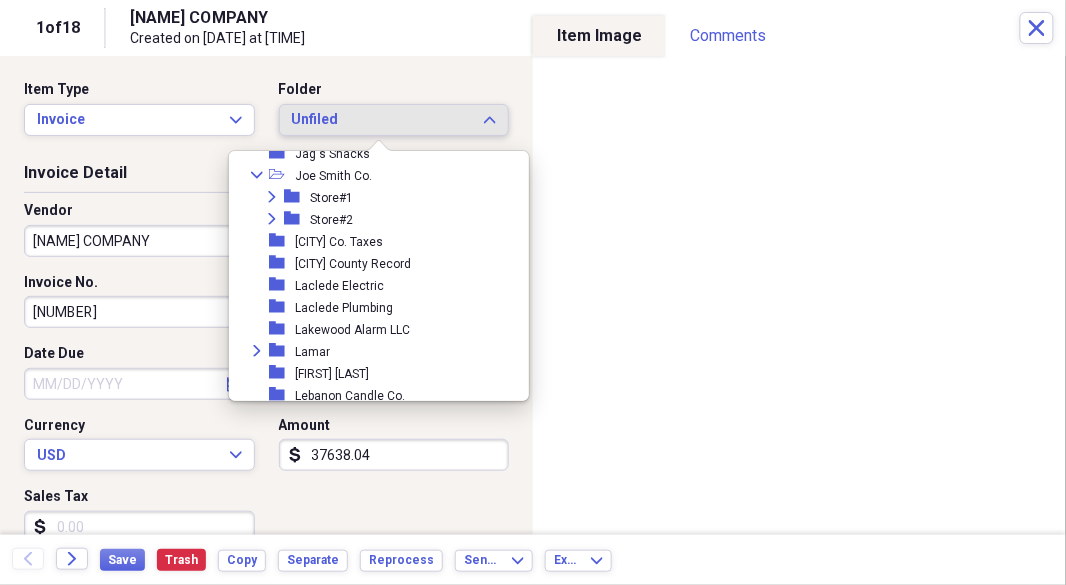 scroll, scrollTop: 1665, scrollLeft: 0, axis: vertical 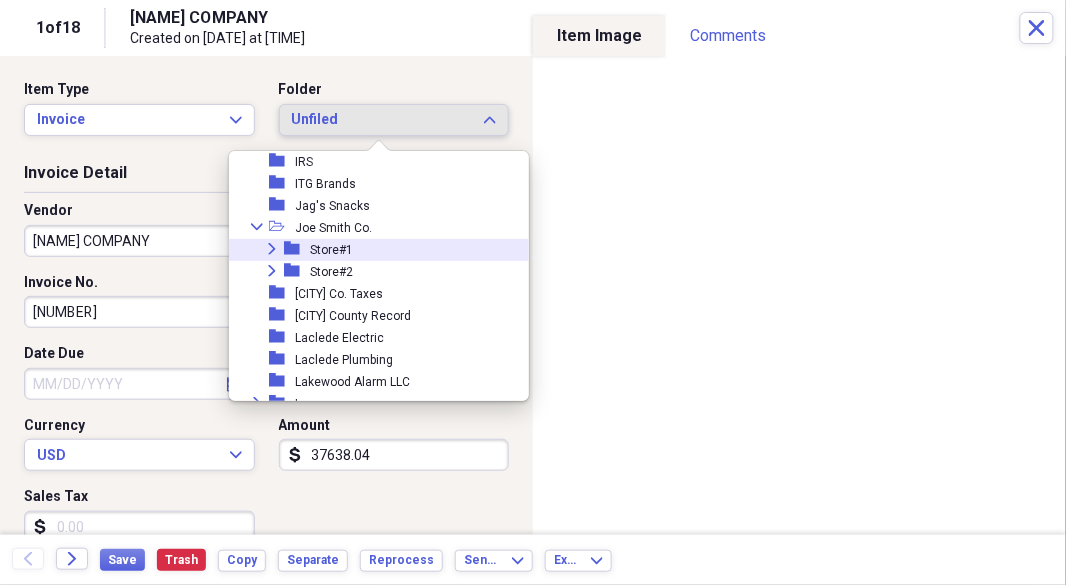 click on "Store#1" at bounding box center [331, 250] 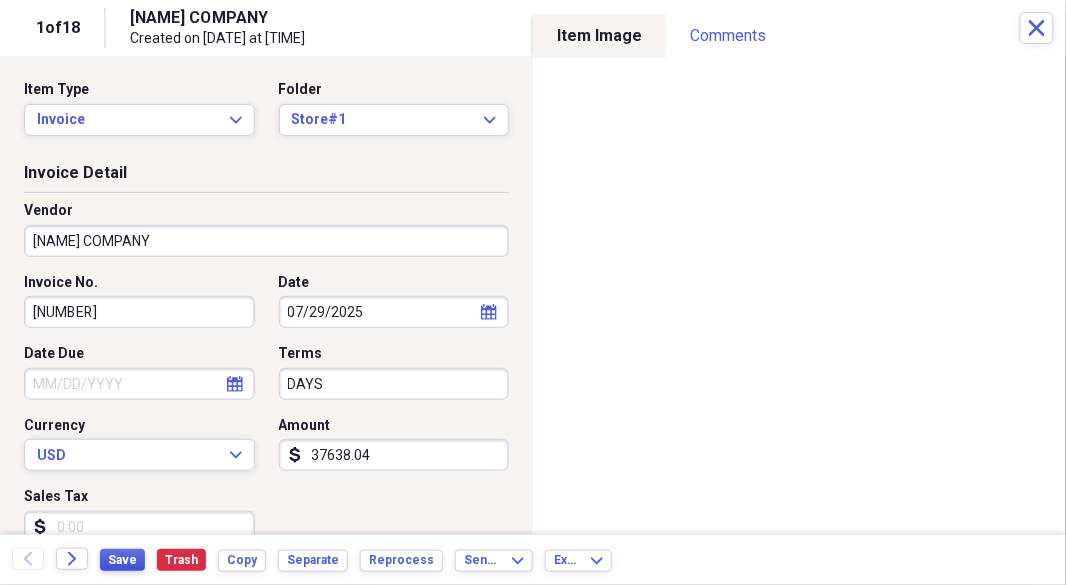 click on "Save" at bounding box center (122, 560) 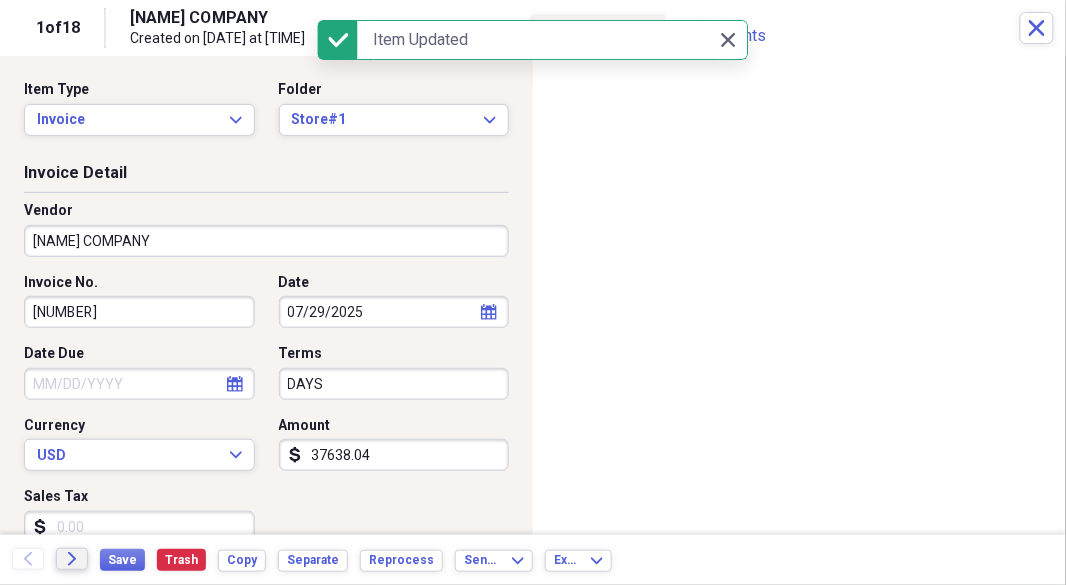click 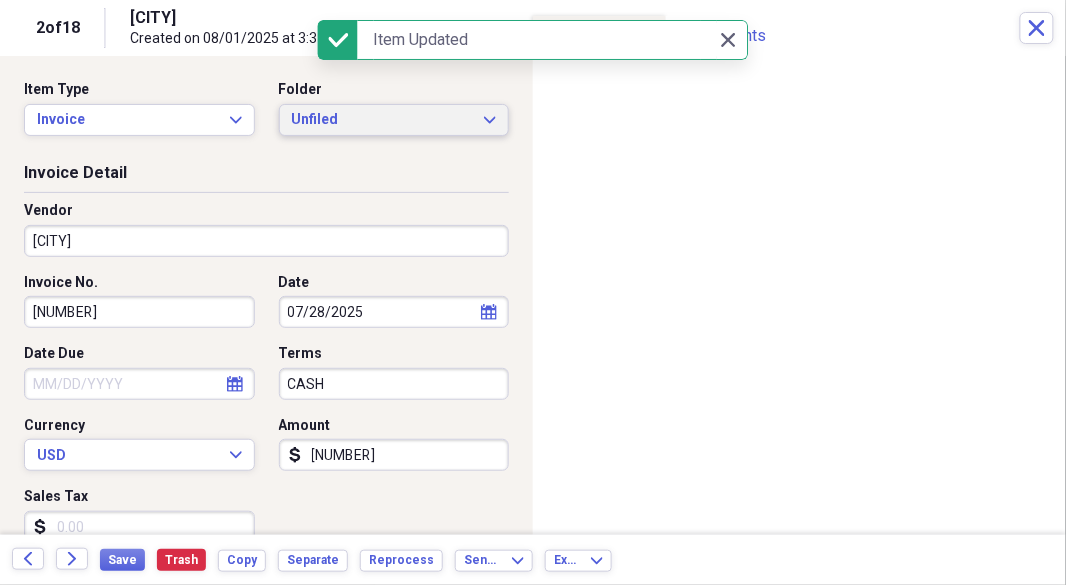 click on "Expand" 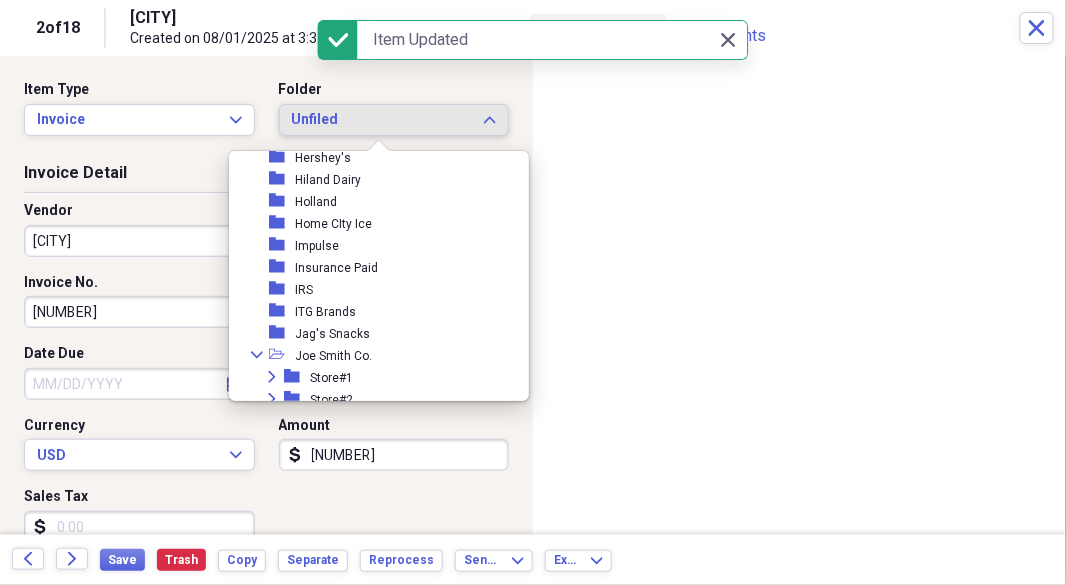 scroll, scrollTop: 1306, scrollLeft: 0, axis: vertical 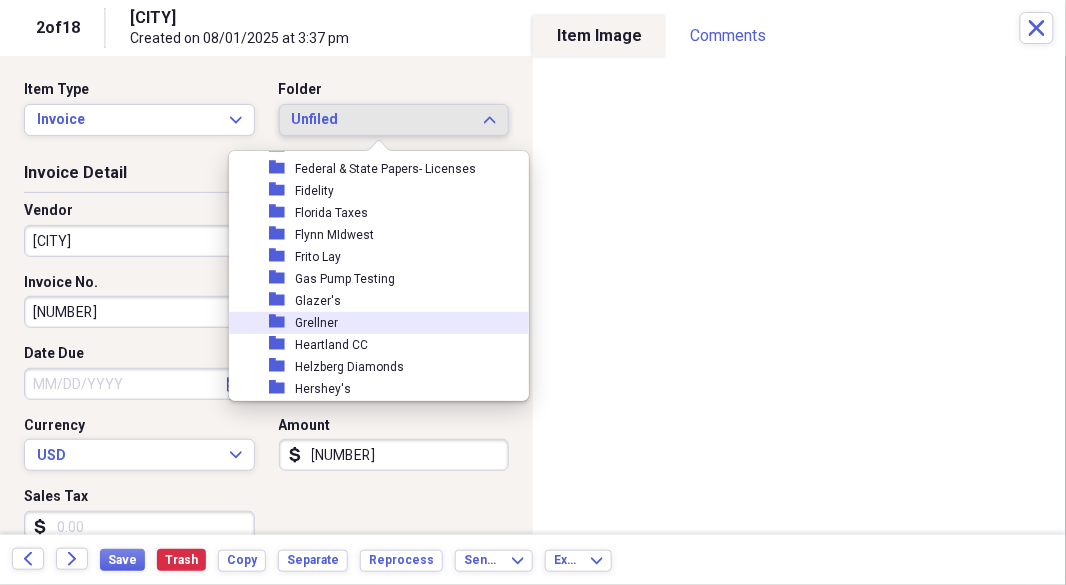 click on "Grellner" at bounding box center [316, 323] 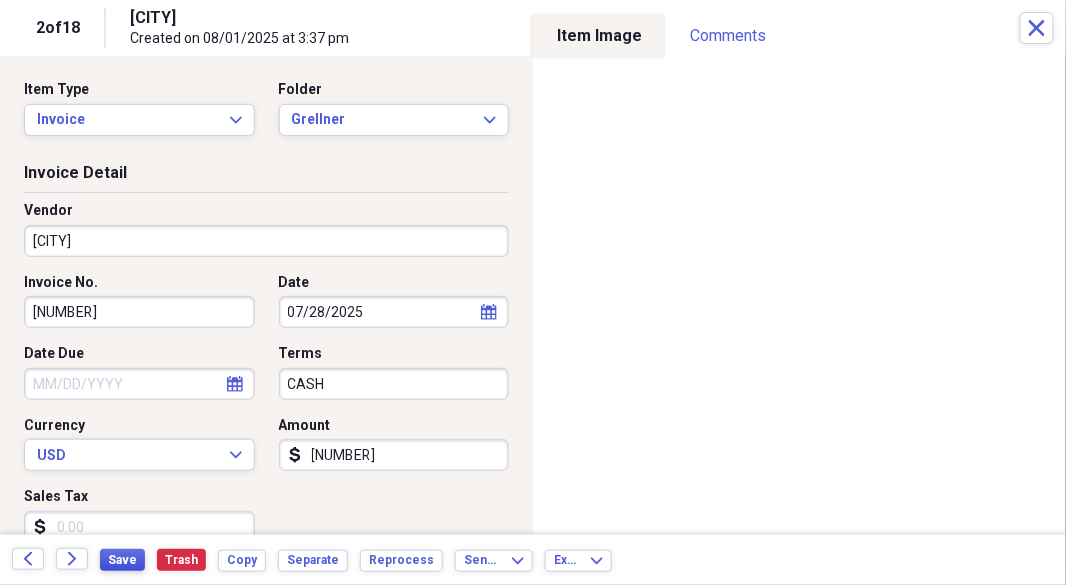 click on "Save" at bounding box center (122, 560) 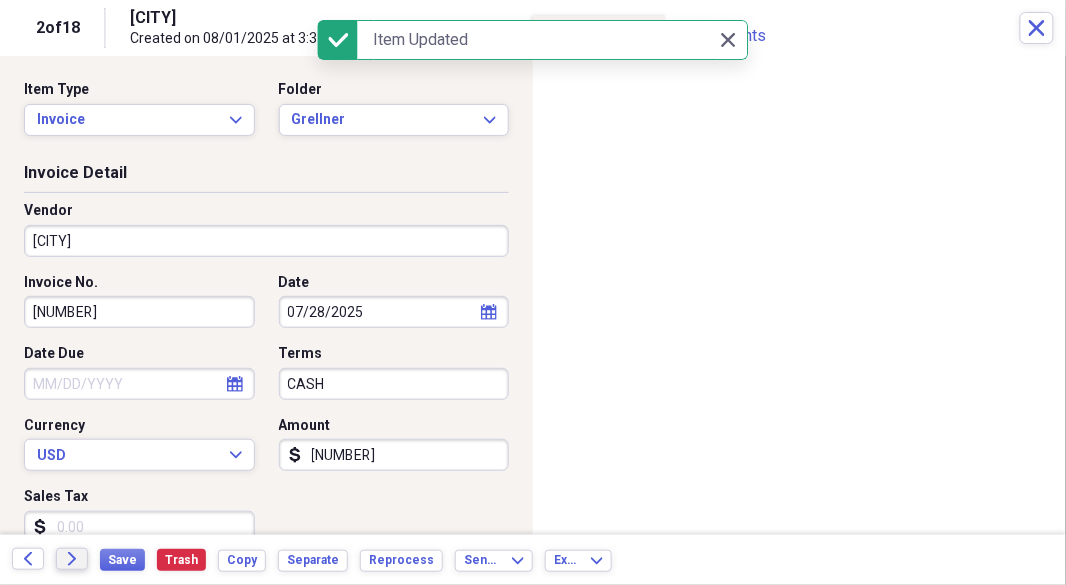 click on "Forward" 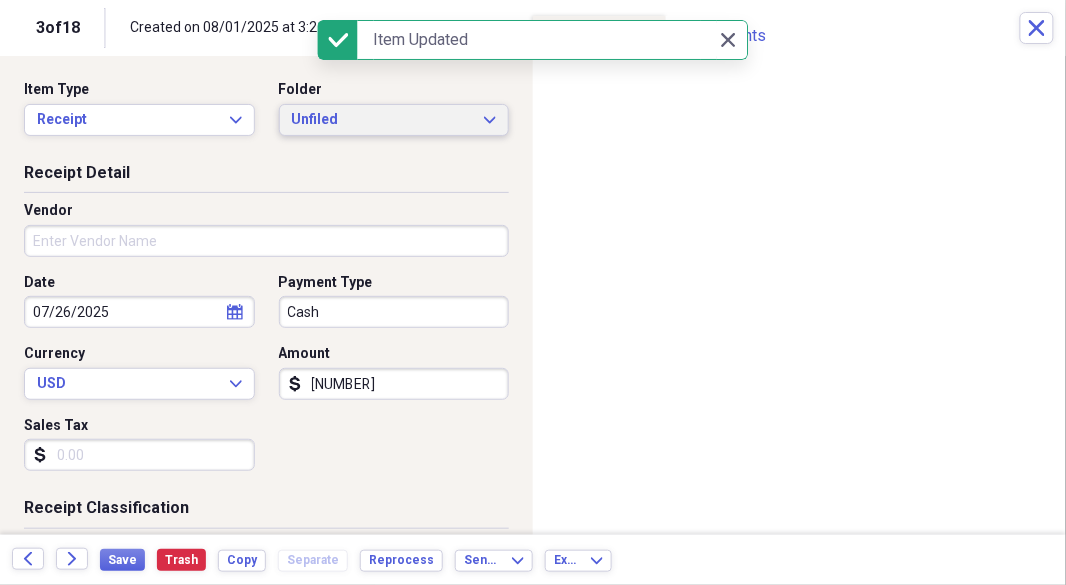 click on "Expand" 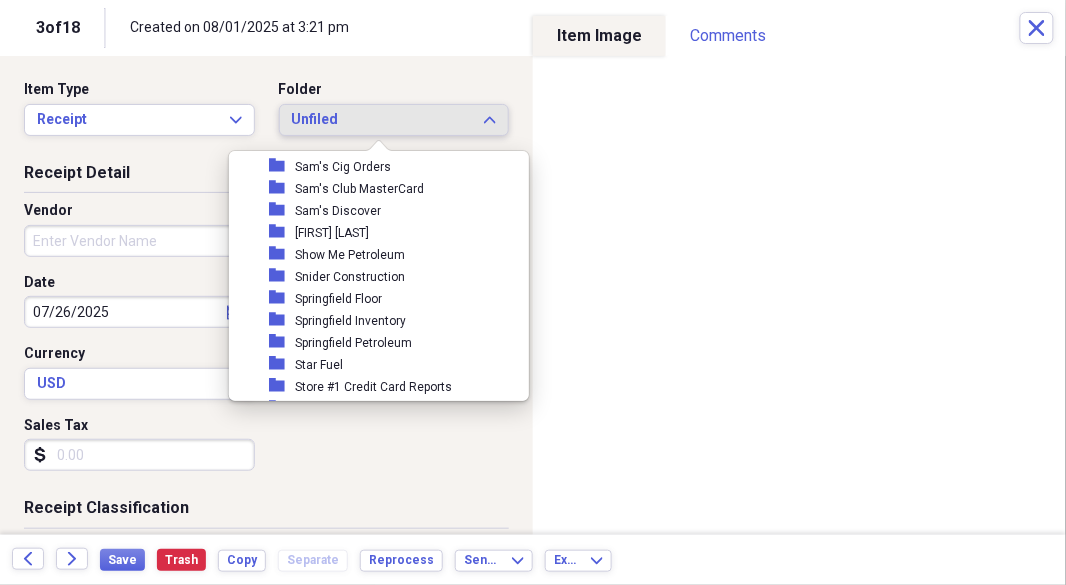 scroll, scrollTop: 3076, scrollLeft: 0, axis: vertical 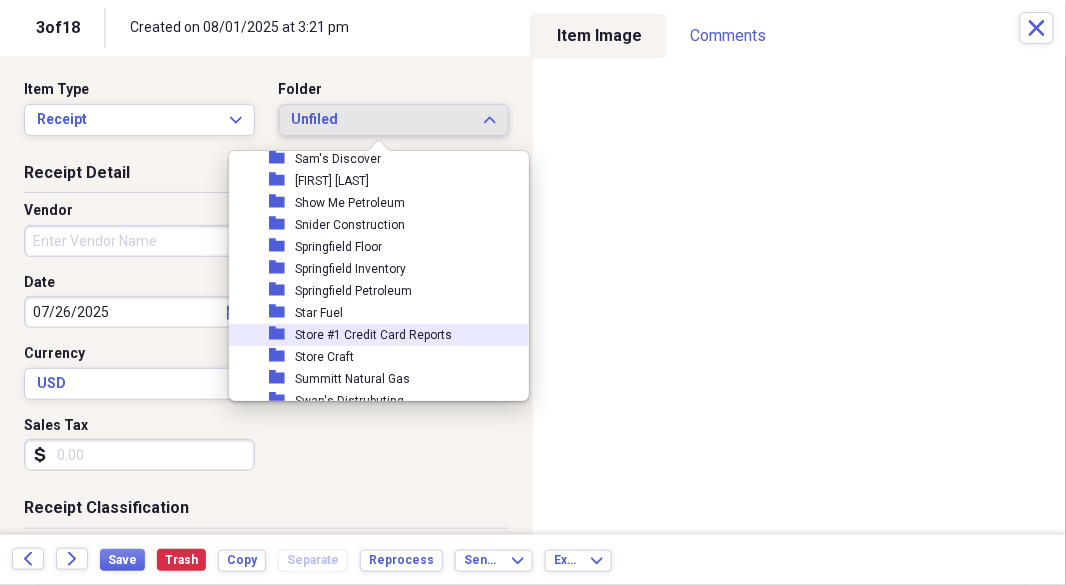 click on "Store #1 Credit Card Reports" at bounding box center (373, 335) 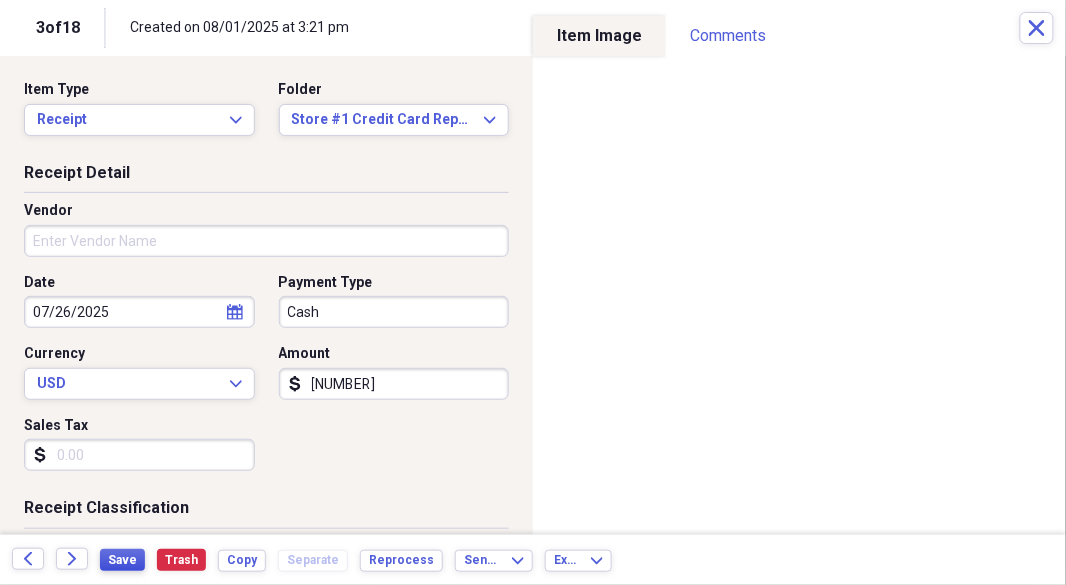 click on "Save" at bounding box center (122, 560) 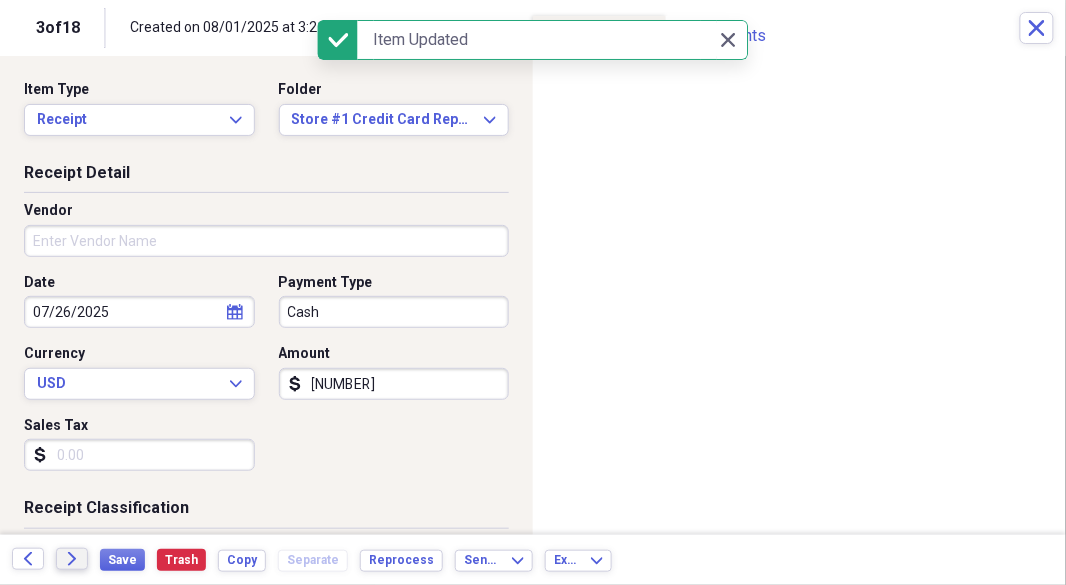 click on "Forward" 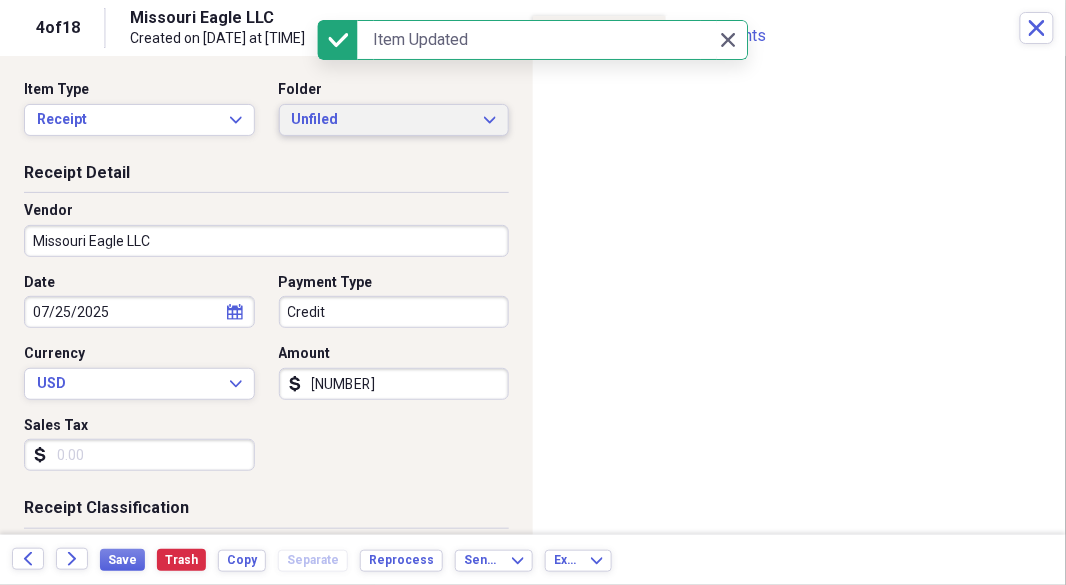 click on "Expand" 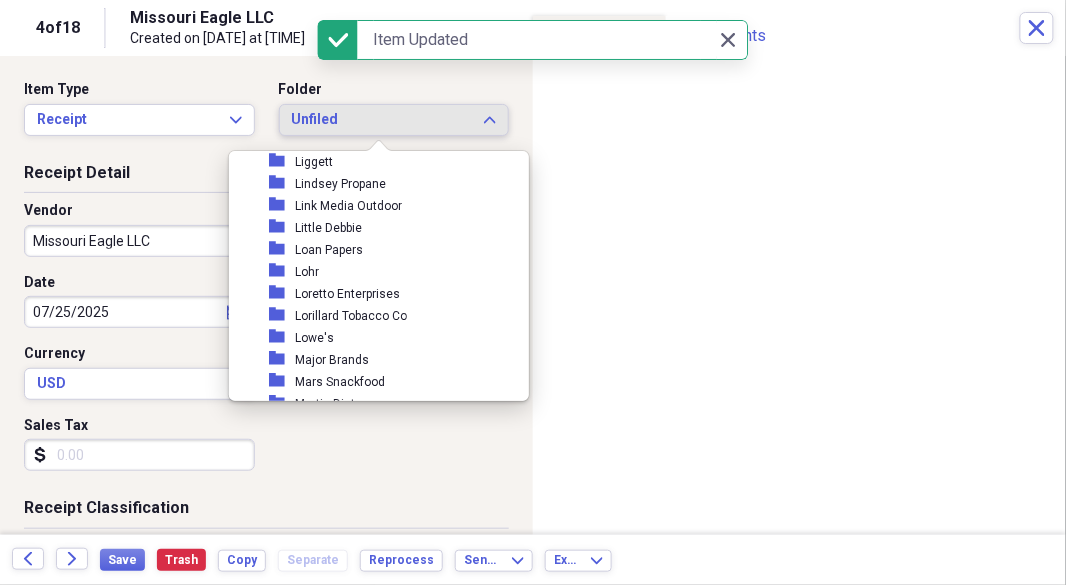 scroll, scrollTop: 2178, scrollLeft: 0, axis: vertical 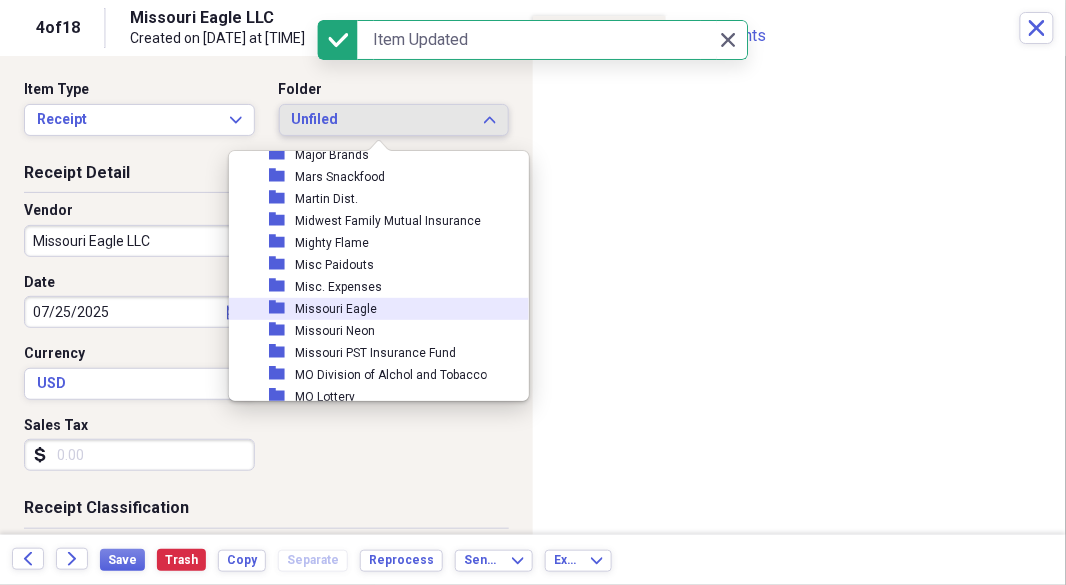 click on "Missouri Eagle" at bounding box center (336, 309) 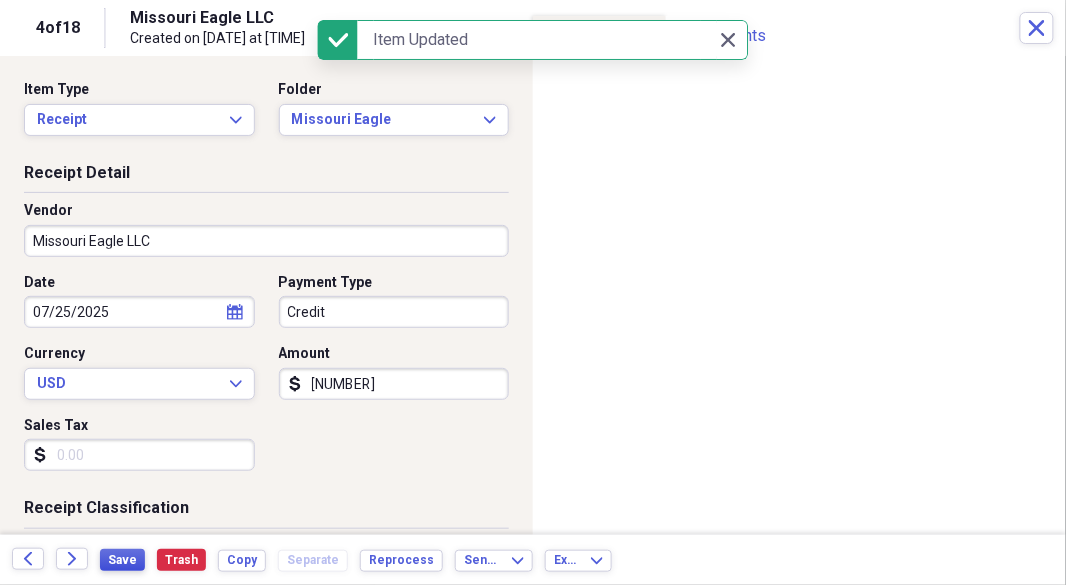 click on "Save" at bounding box center [122, 560] 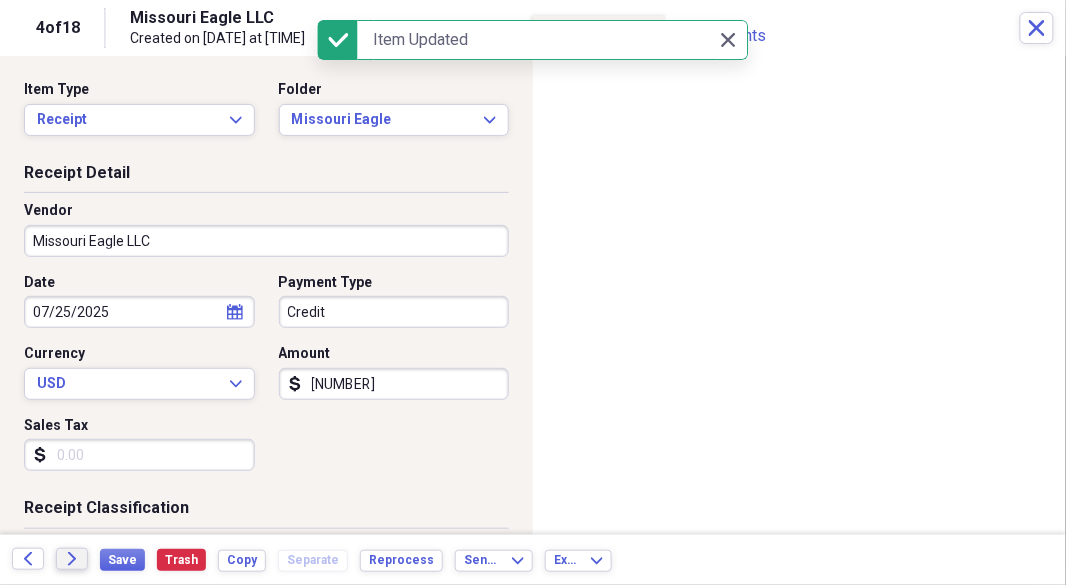 click 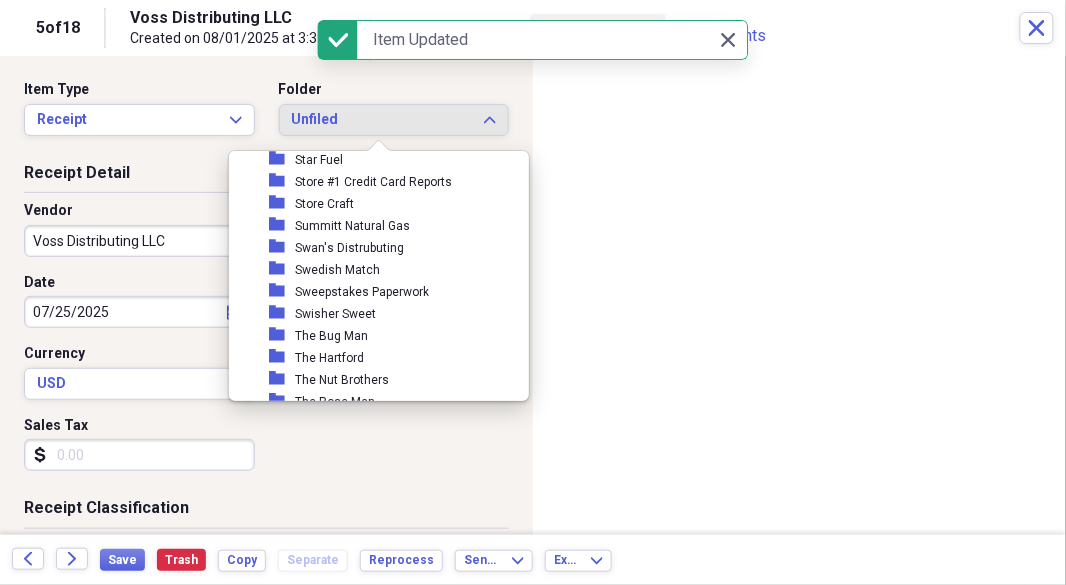 scroll, scrollTop: 3460, scrollLeft: 0, axis: vertical 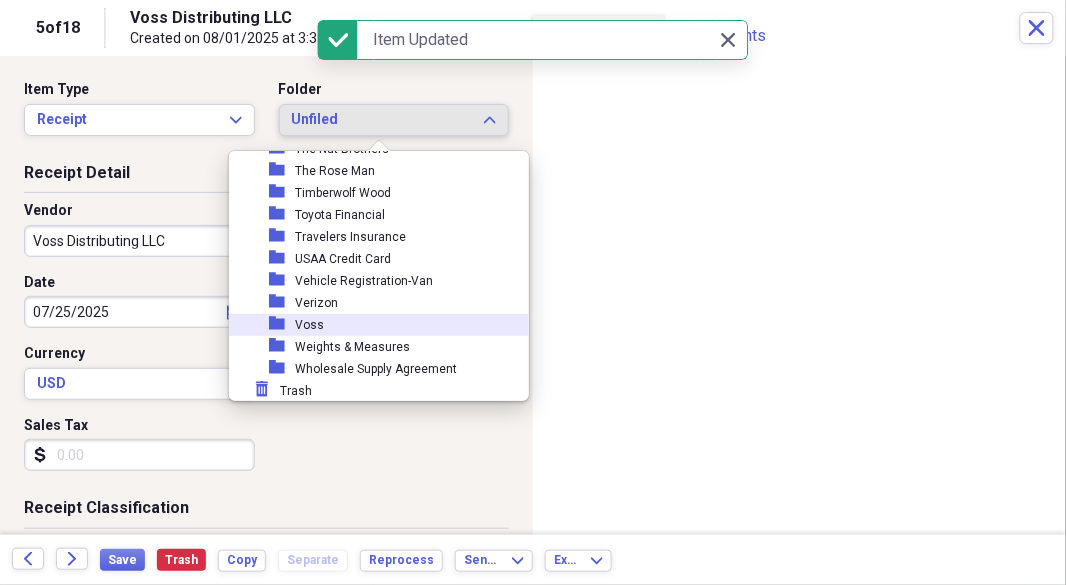 click on "Voss" at bounding box center (309, 325) 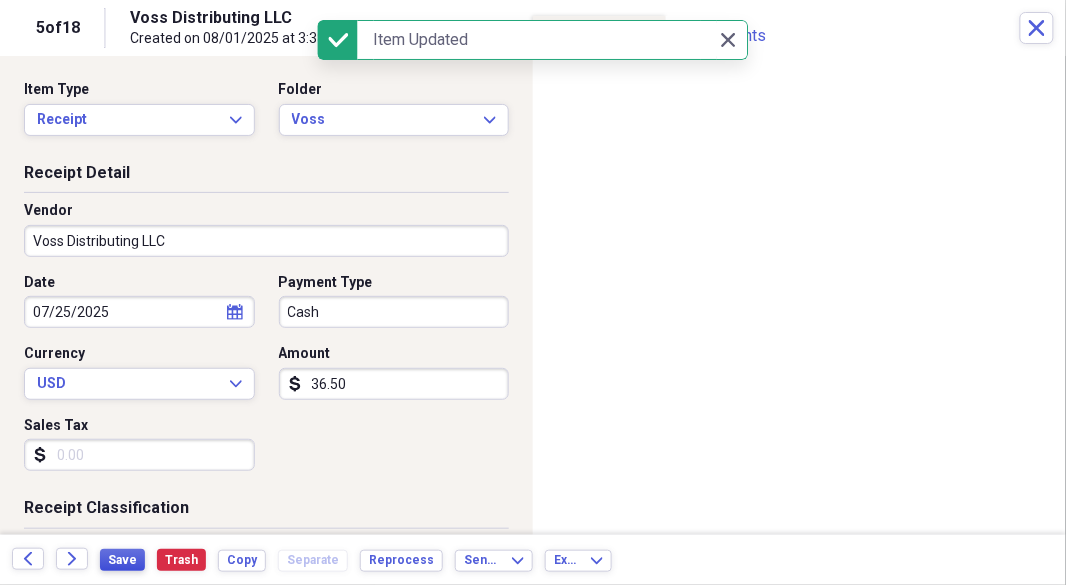 click on "Save" at bounding box center [122, 560] 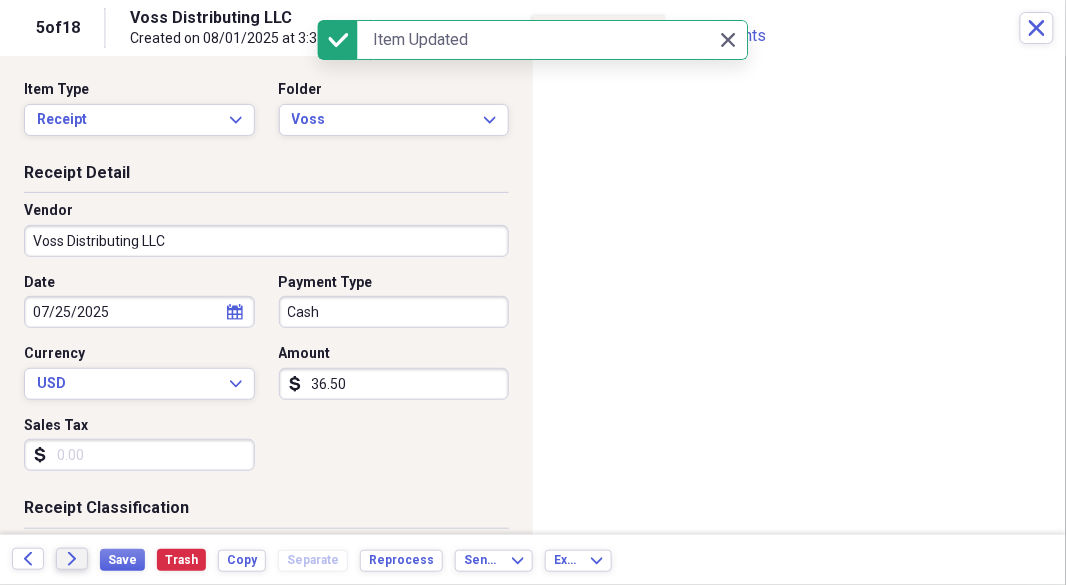 click on "Forward" 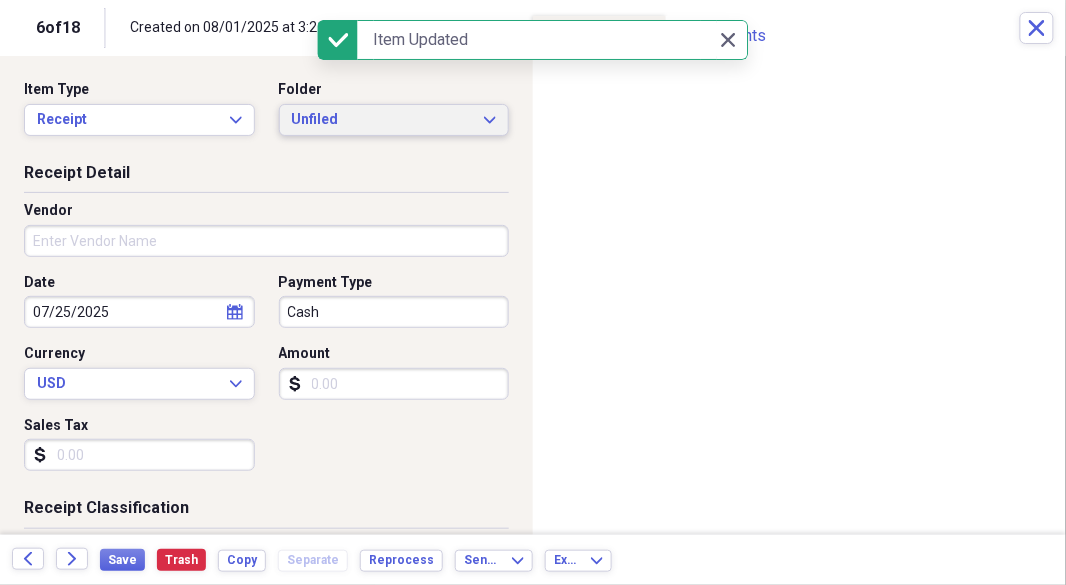 click on "Expand" 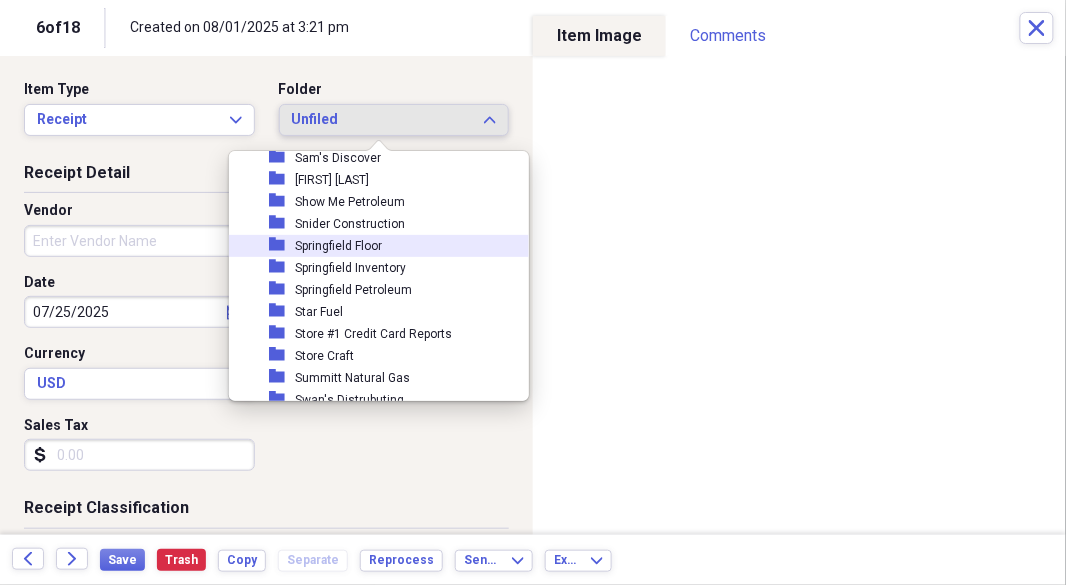 scroll, scrollTop: 3106, scrollLeft: 0, axis: vertical 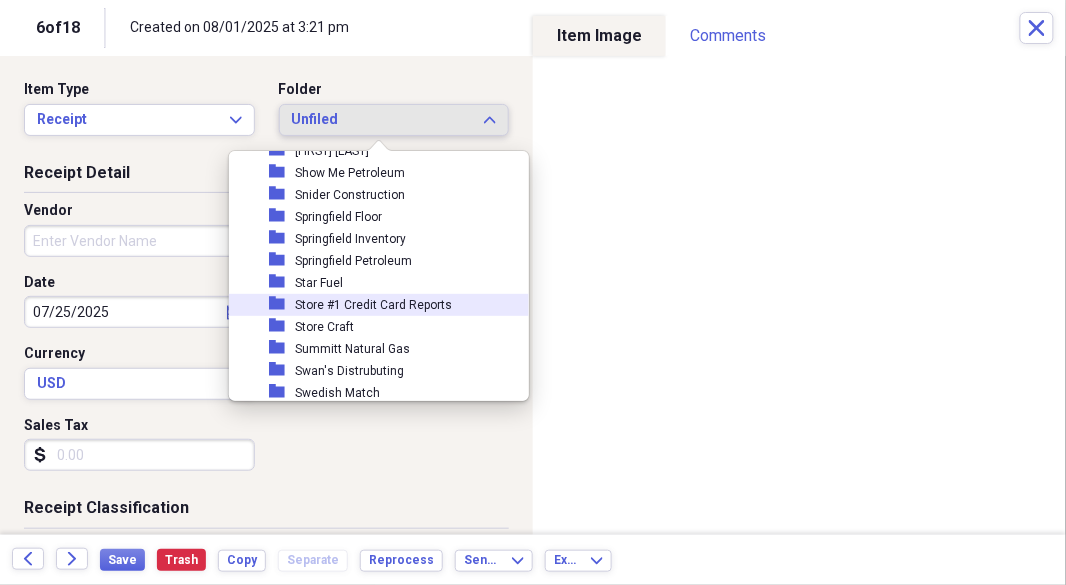 click on "Store #1 Credit Card Reports" at bounding box center [373, 305] 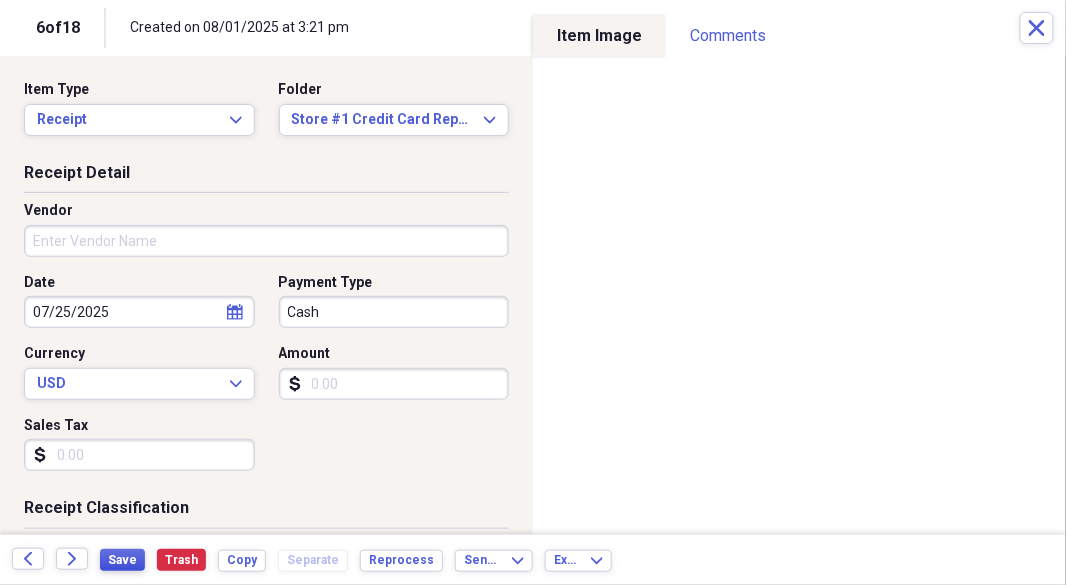 click on "Save" at bounding box center [122, 560] 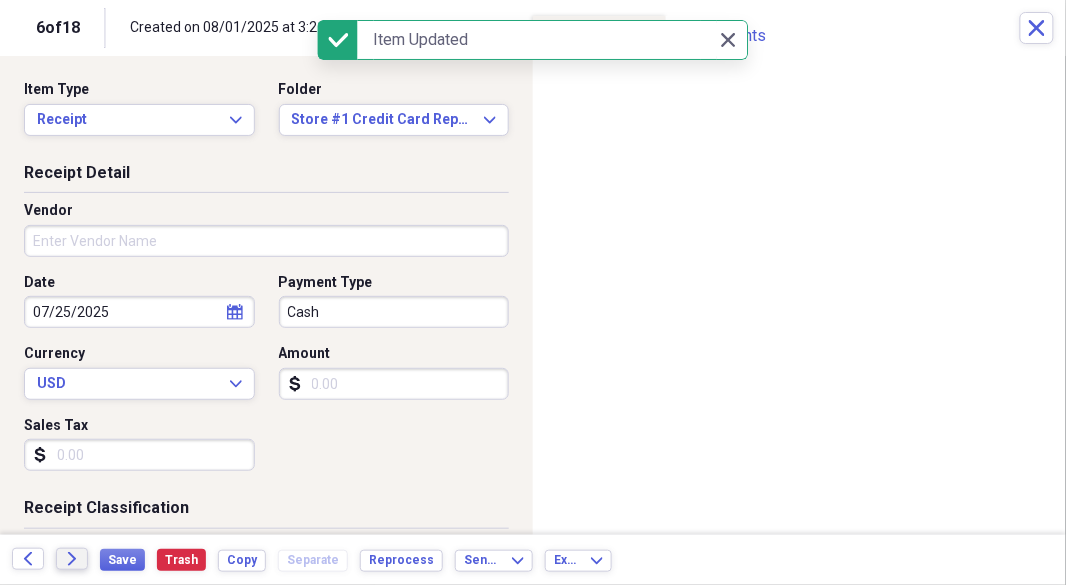 click on "Forward" 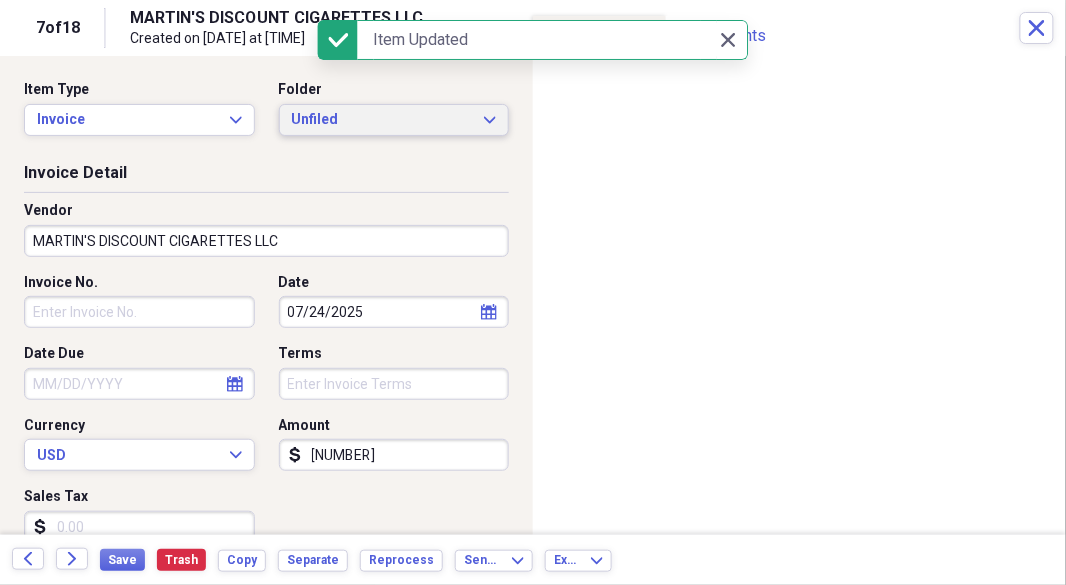 click on "Unfiled Expand" at bounding box center [394, 120] 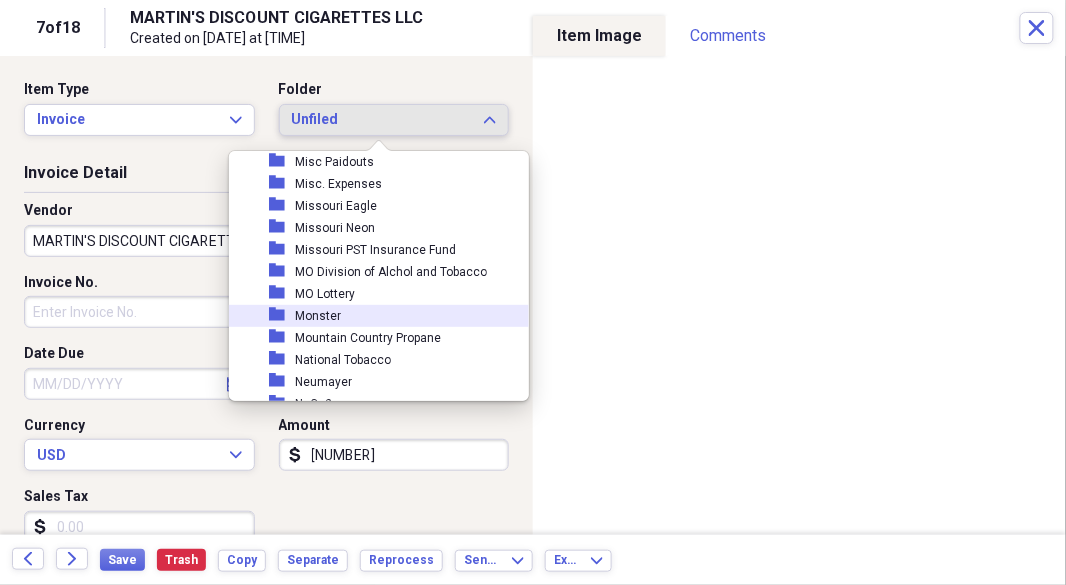 scroll, scrollTop: 2414, scrollLeft: 0, axis: vertical 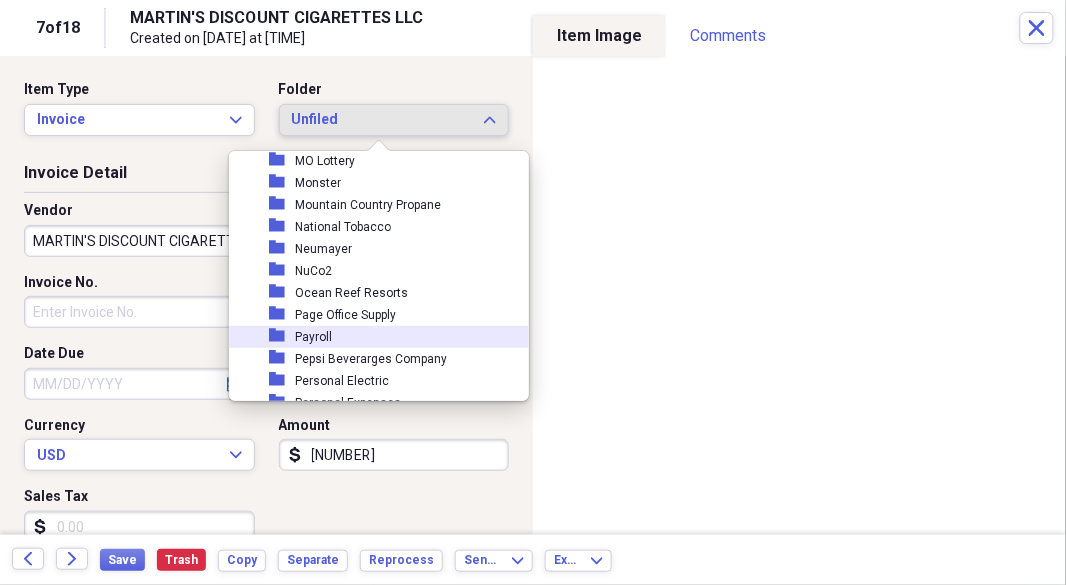 click on "Payroll" at bounding box center (313, 337) 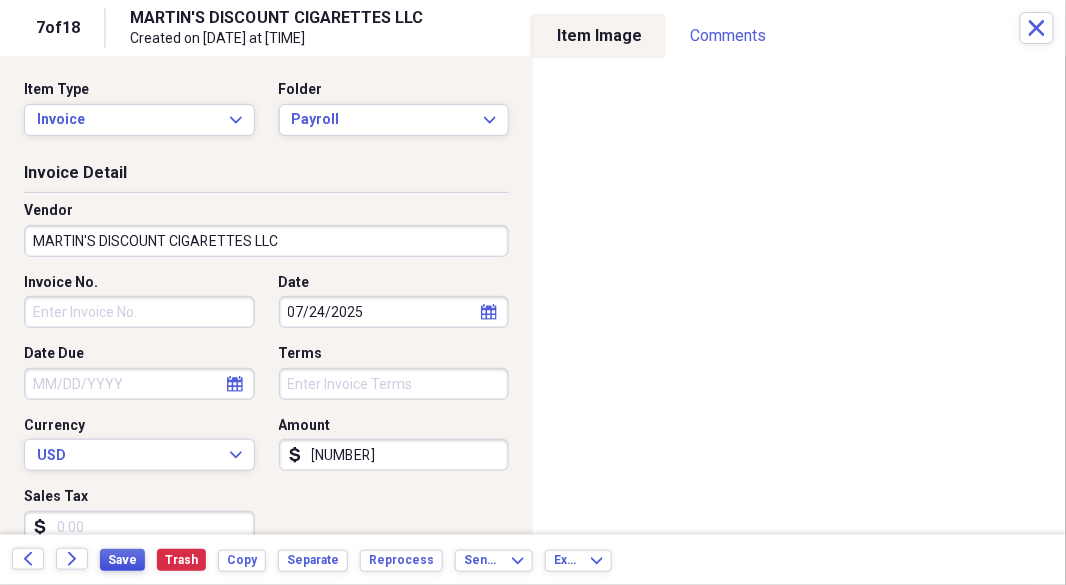 click on "Save" at bounding box center (122, 560) 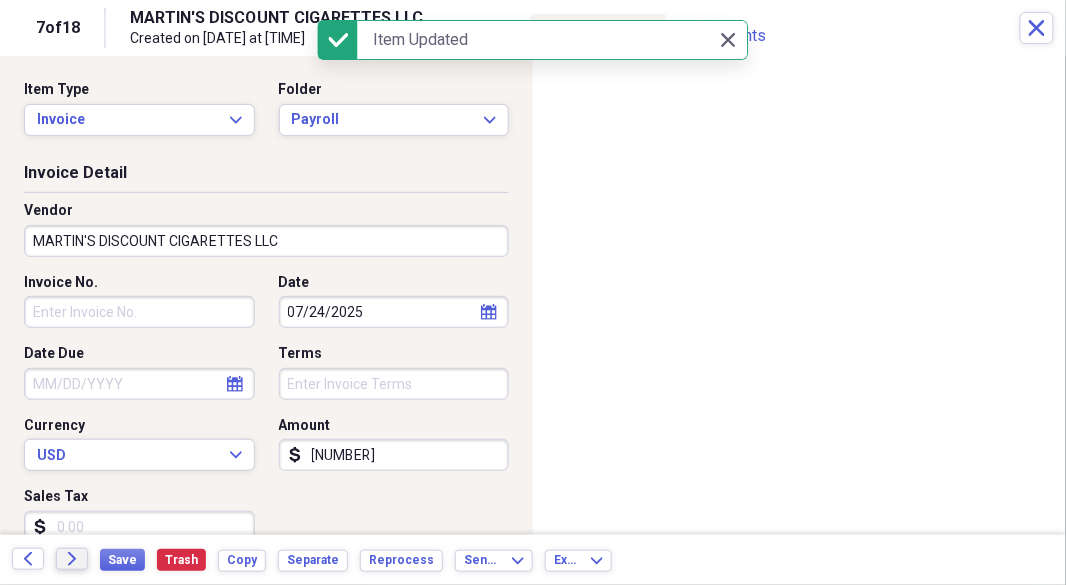 click on "Forward" 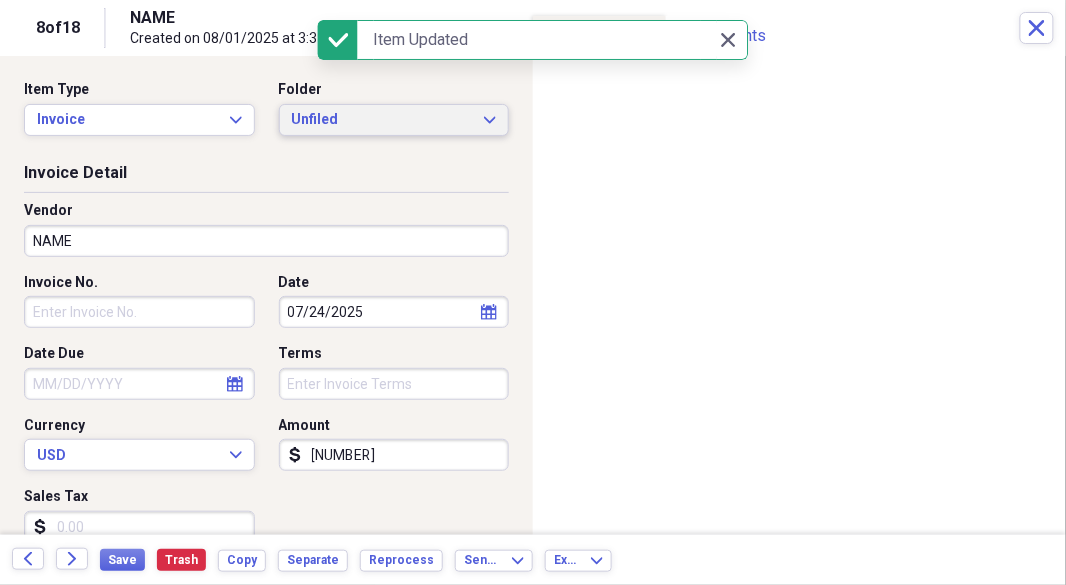click on "Expand" 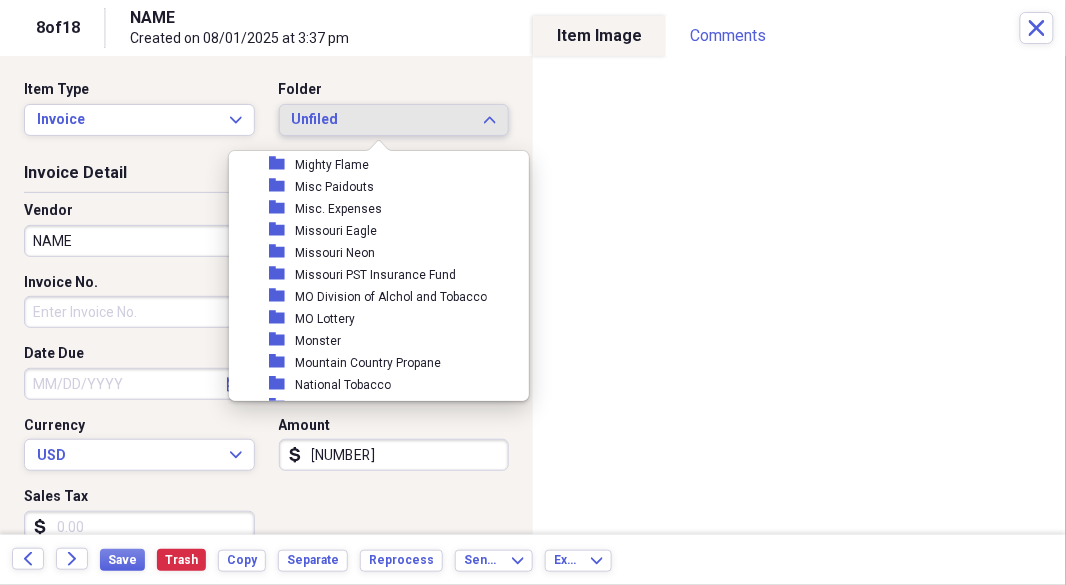 scroll, scrollTop: 2486, scrollLeft: 0, axis: vertical 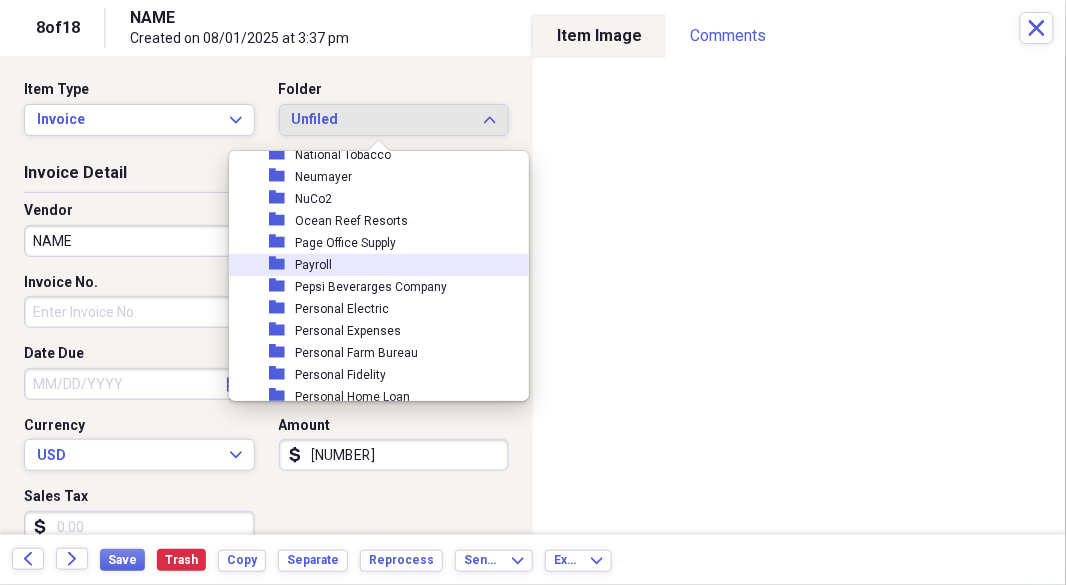 click on "Payroll" at bounding box center [313, 265] 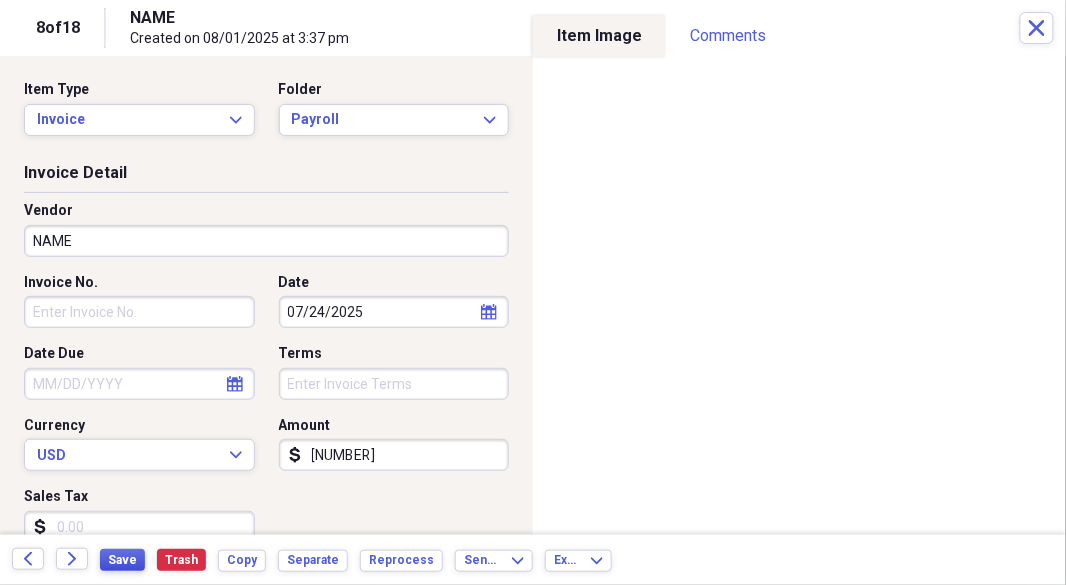 click on "Save" at bounding box center (122, 560) 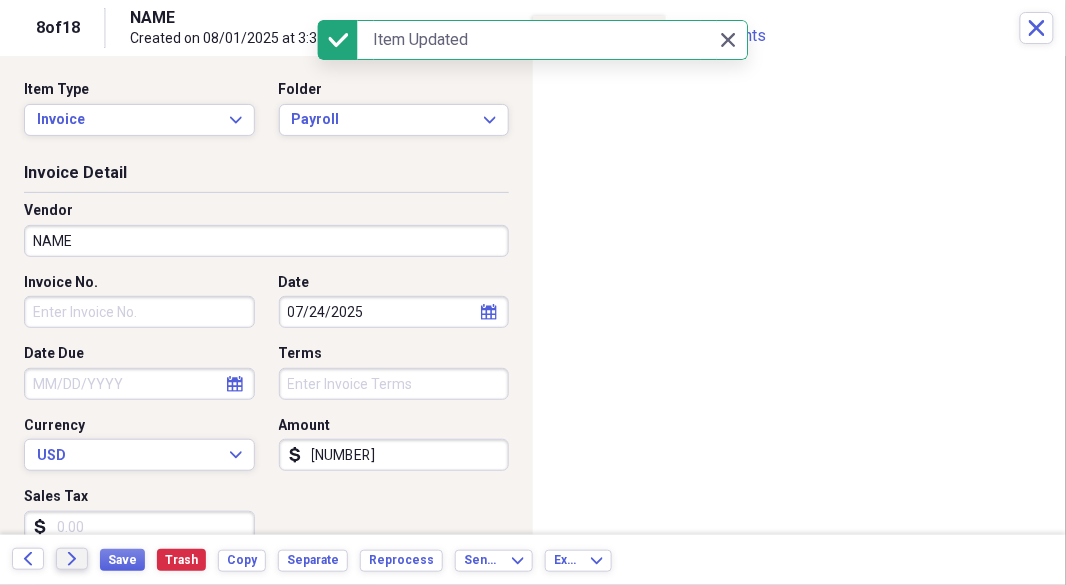 click 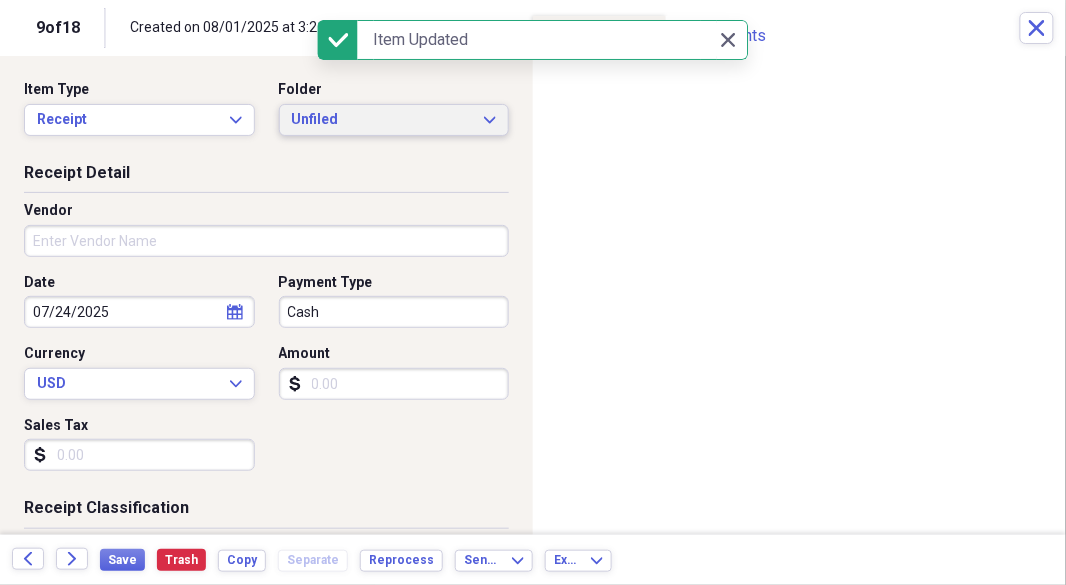 click on "Expand" 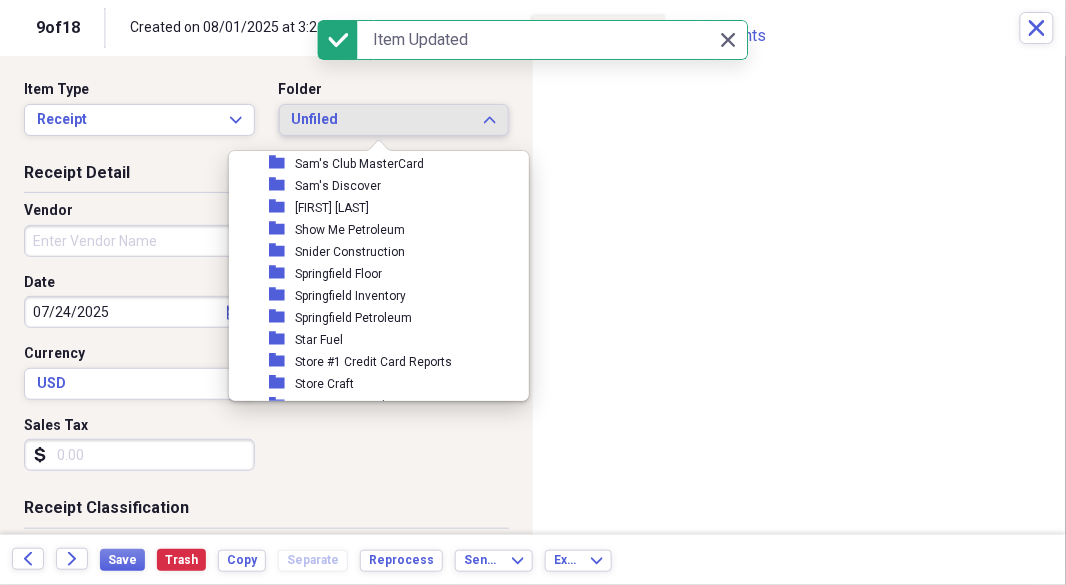 scroll, scrollTop: 3101, scrollLeft: 0, axis: vertical 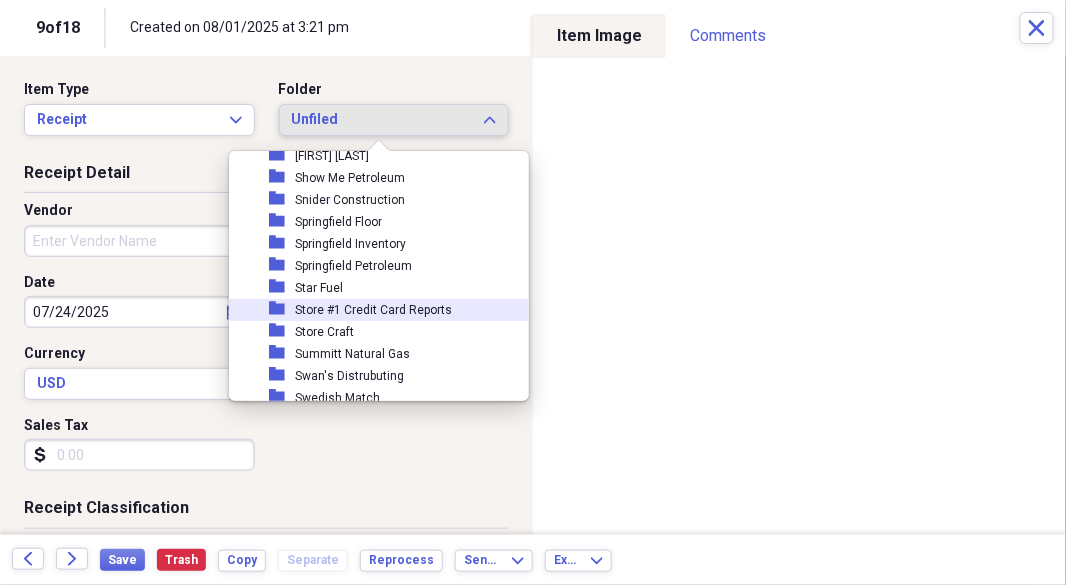 click on "Store #1 Credit Card Reports" at bounding box center [373, 310] 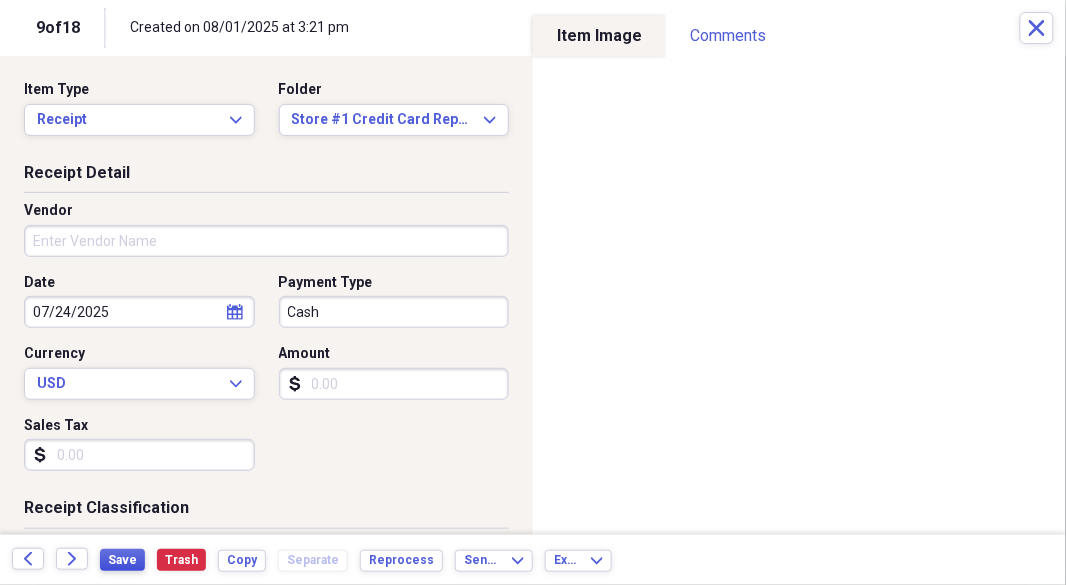 click on "Save" at bounding box center [122, 560] 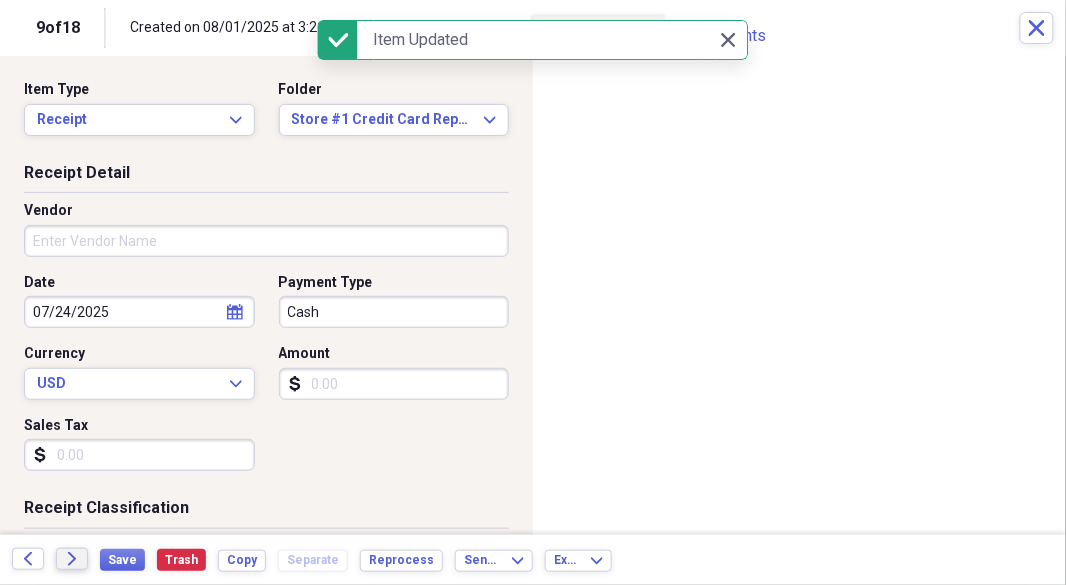 click 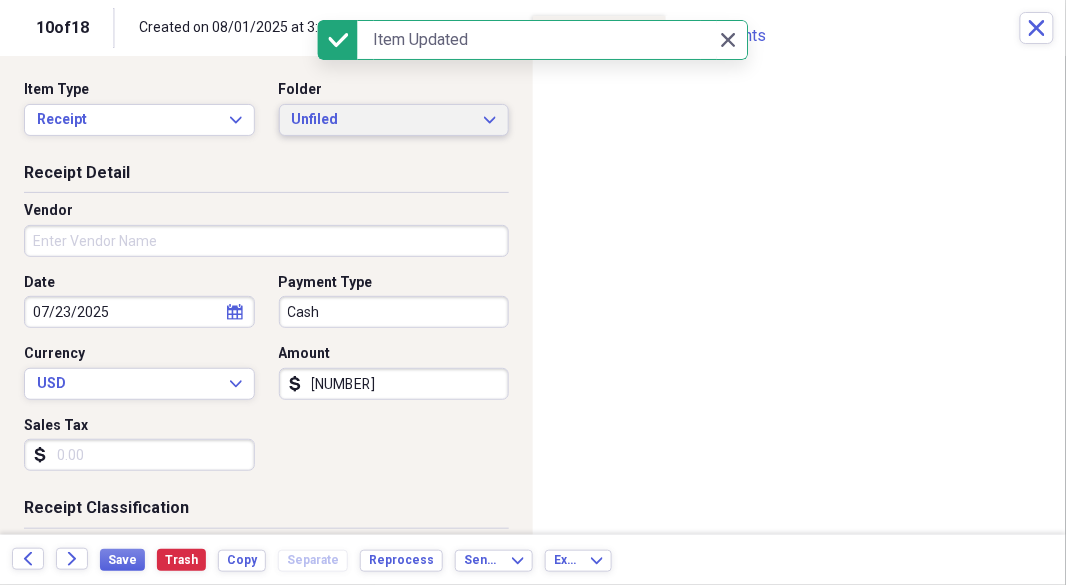 click on "Expand" 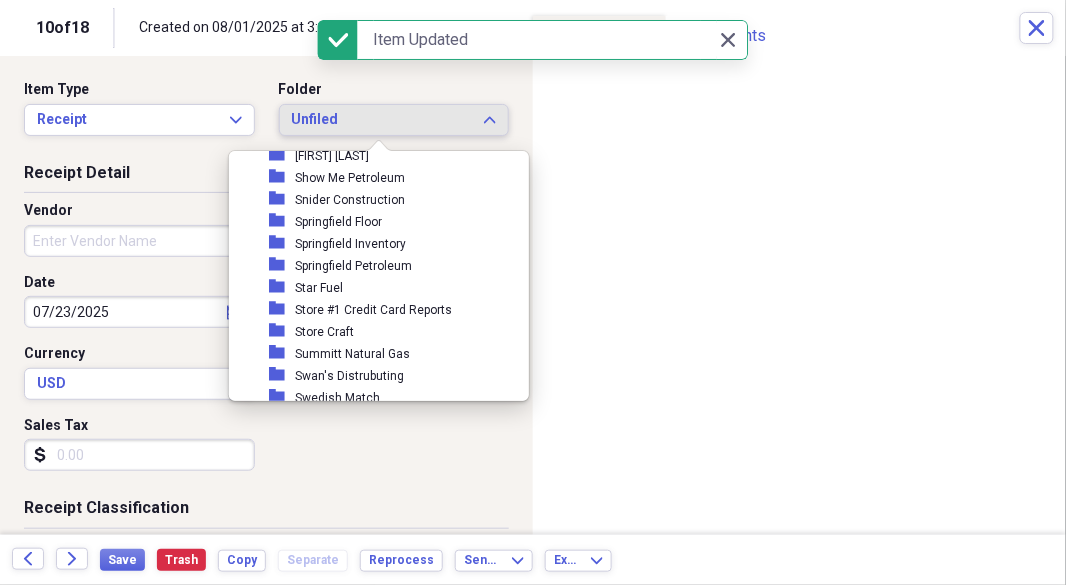 scroll, scrollTop: 3152, scrollLeft: 0, axis: vertical 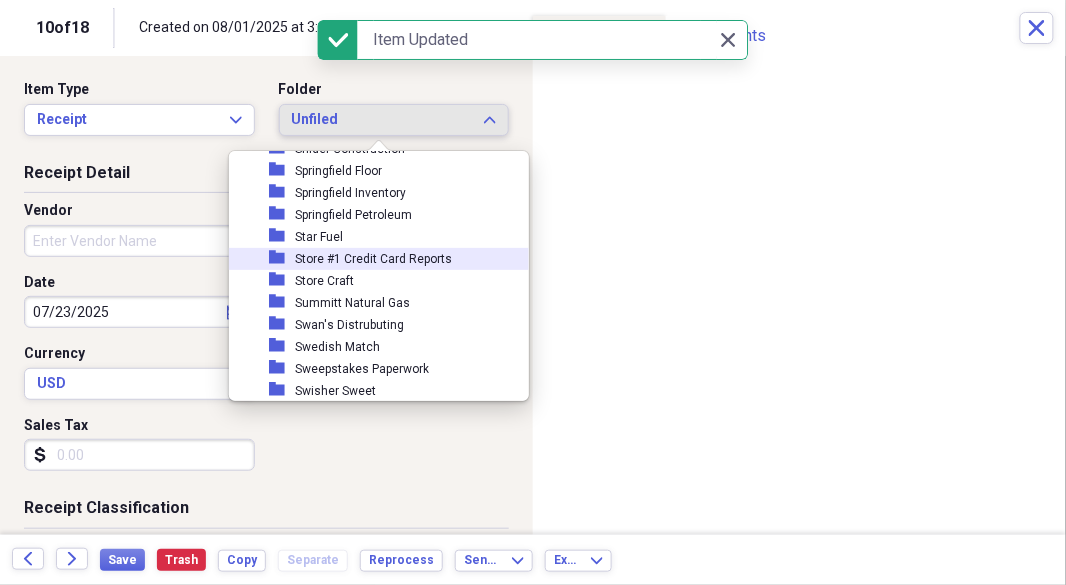 click on "Store #1 Credit Card Reports" at bounding box center (373, 259) 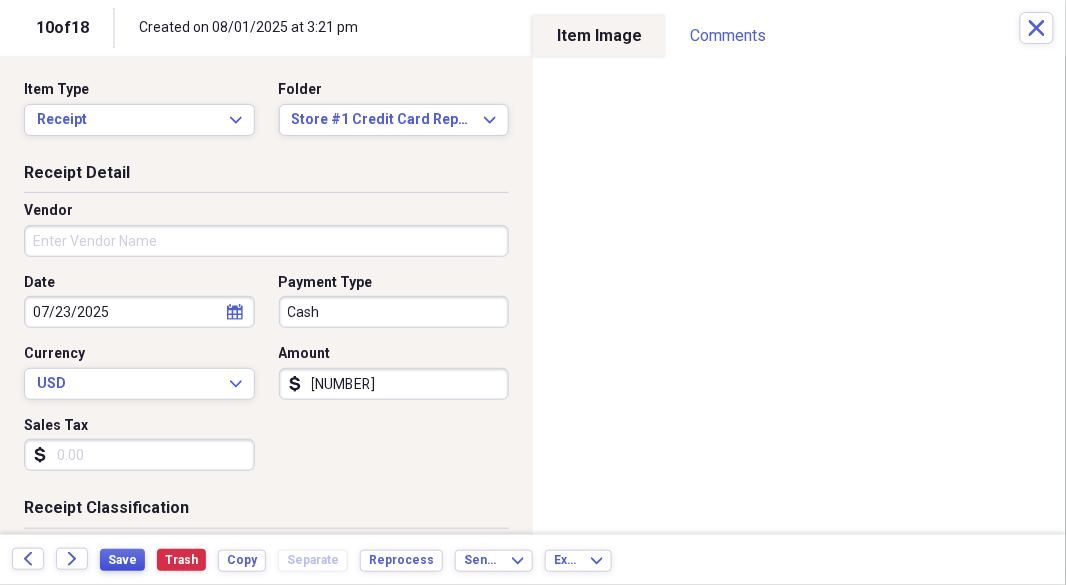 click on "Save" at bounding box center (122, 560) 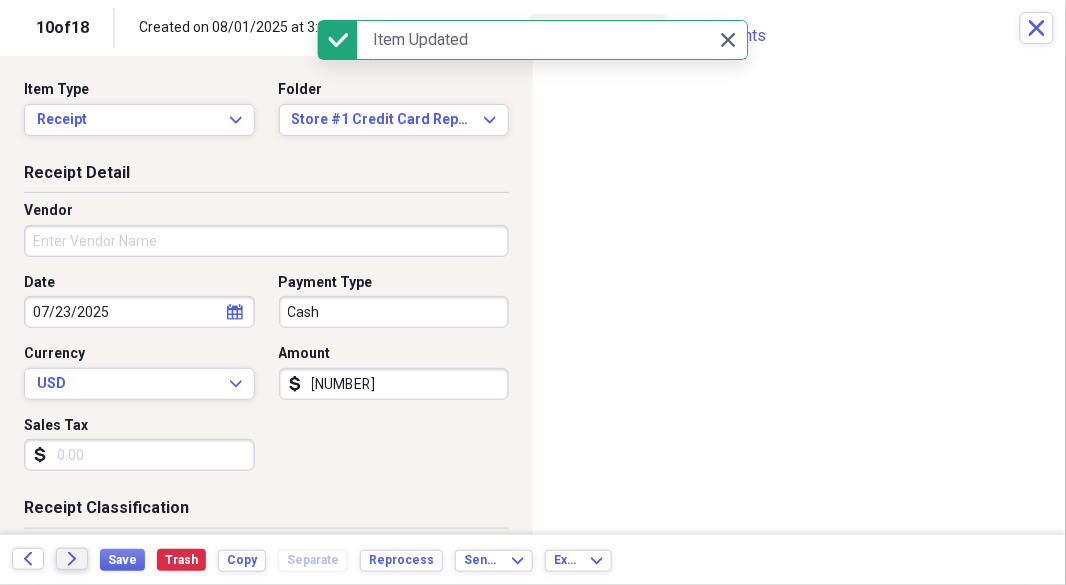 click 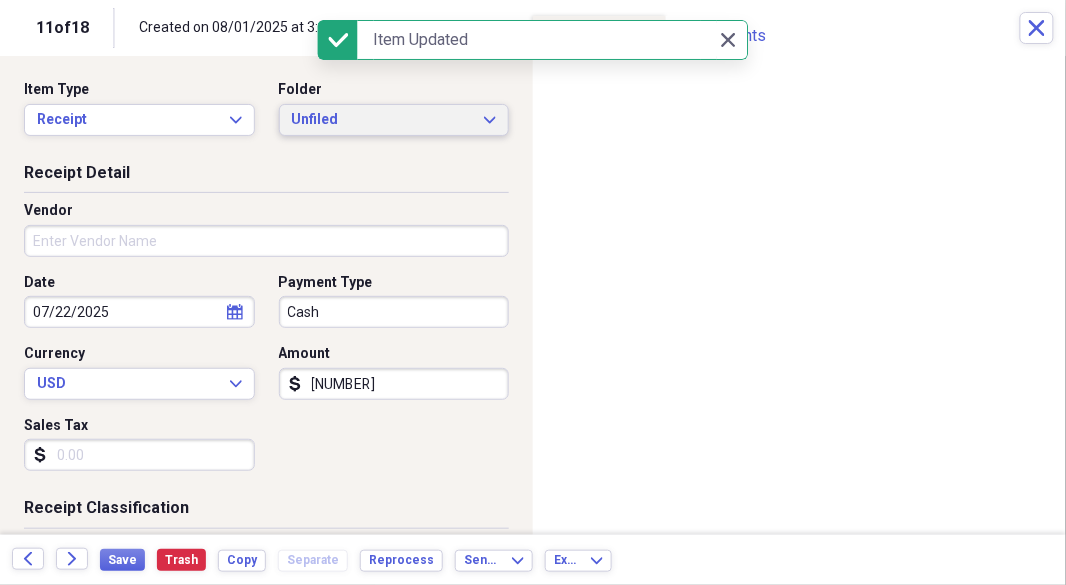 click on "Expand" 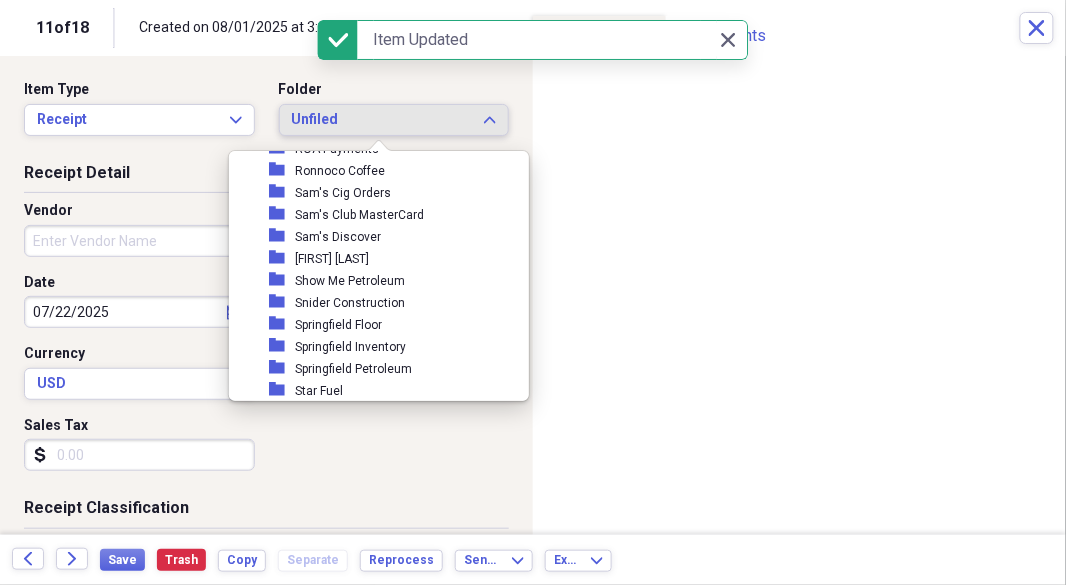 scroll, scrollTop: 3101, scrollLeft: 0, axis: vertical 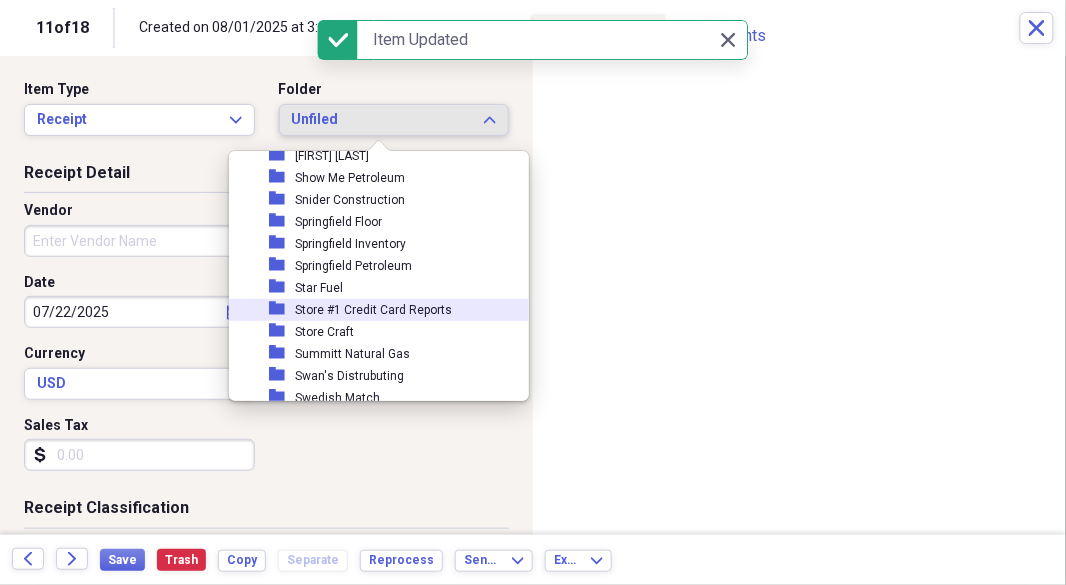 click on "Store #1 Credit Card Reports" at bounding box center [373, 310] 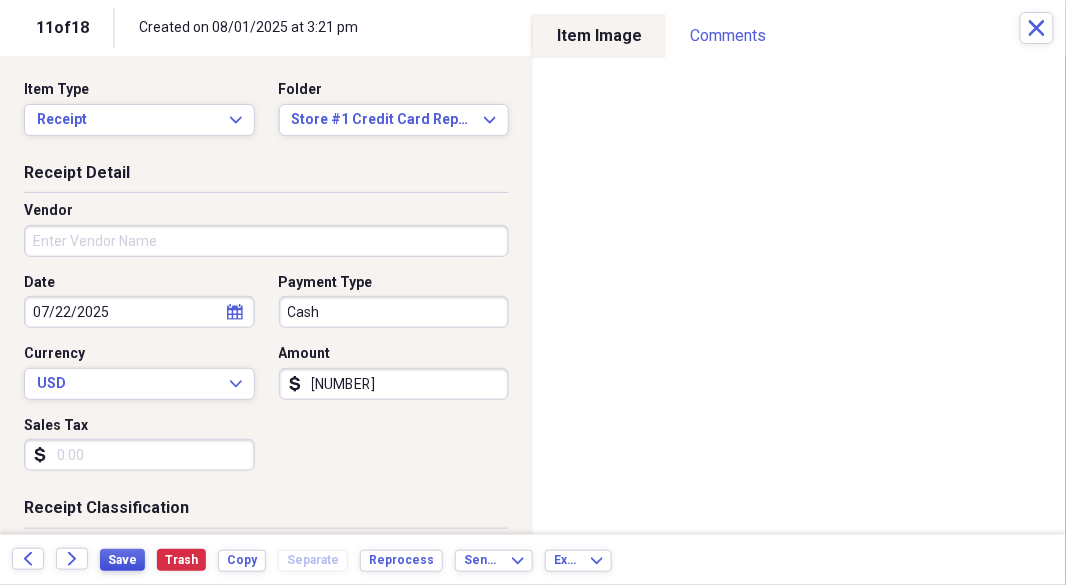 click on "Save" at bounding box center [122, 560] 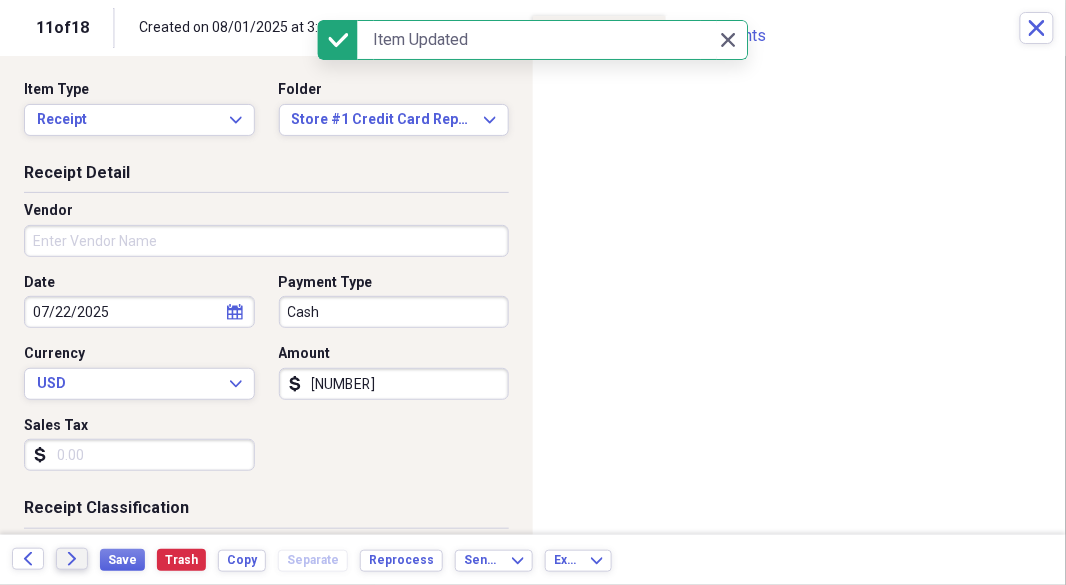 click on "Forward" 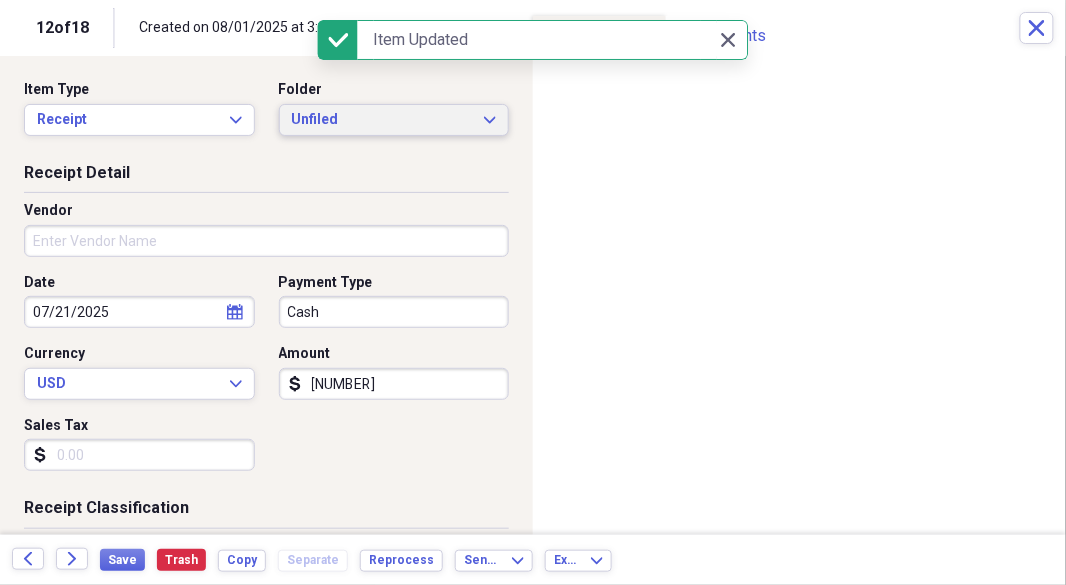 click on "Expand" 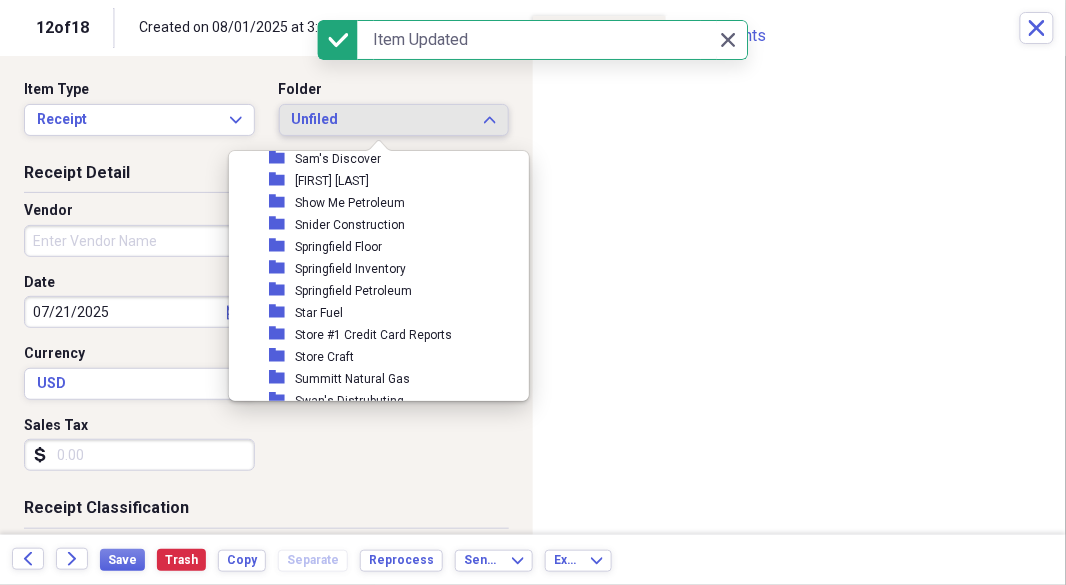 scroll, scrollTop: 3101, scrollLeft: 0, axis: vertical 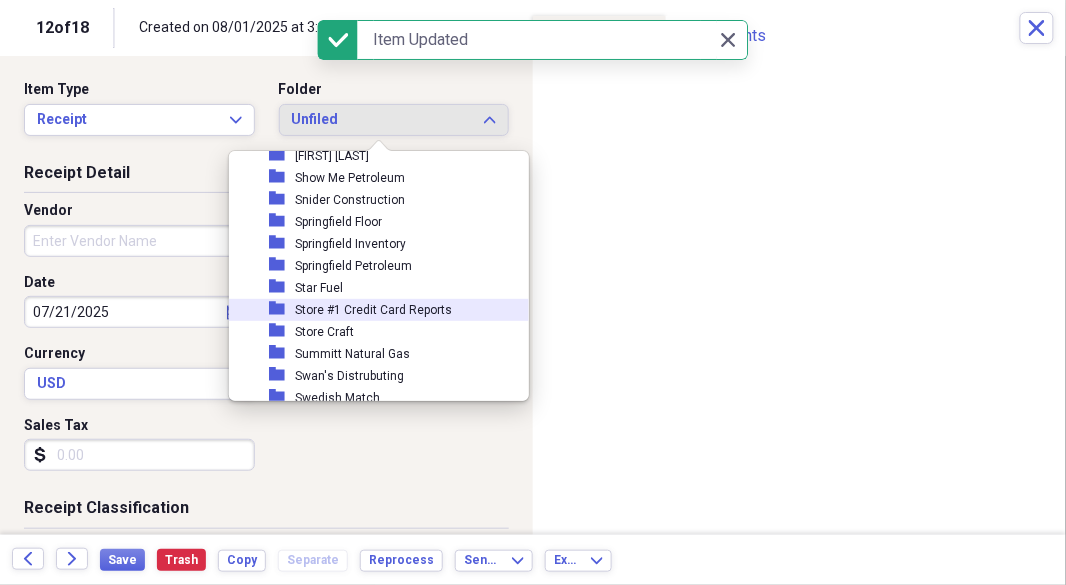 click on "Store #1 Credit Card Reports" at bounding box center (373, 310) 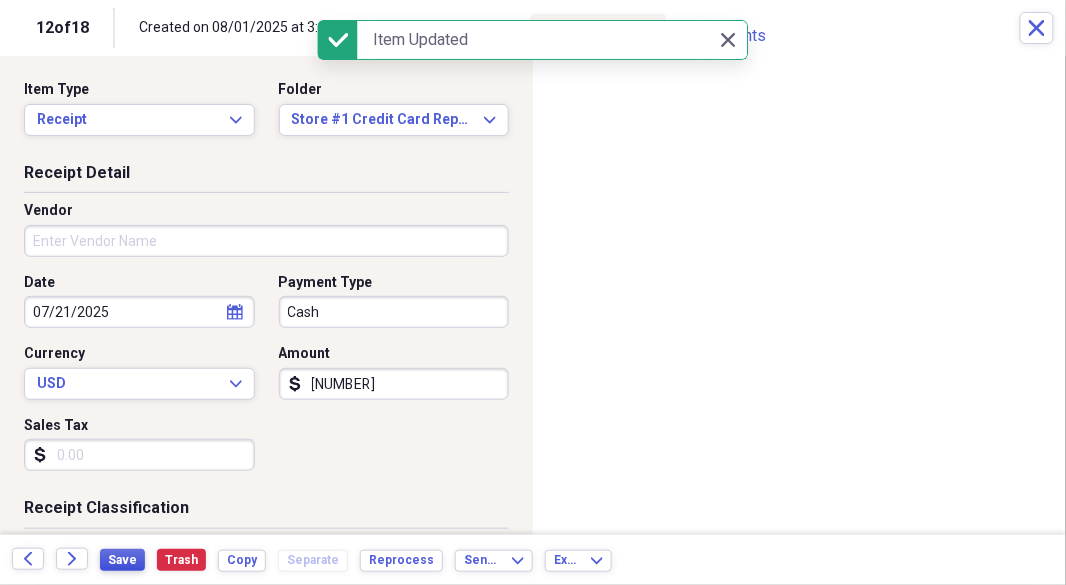 click on "Save" at bounding box center [122, 560] 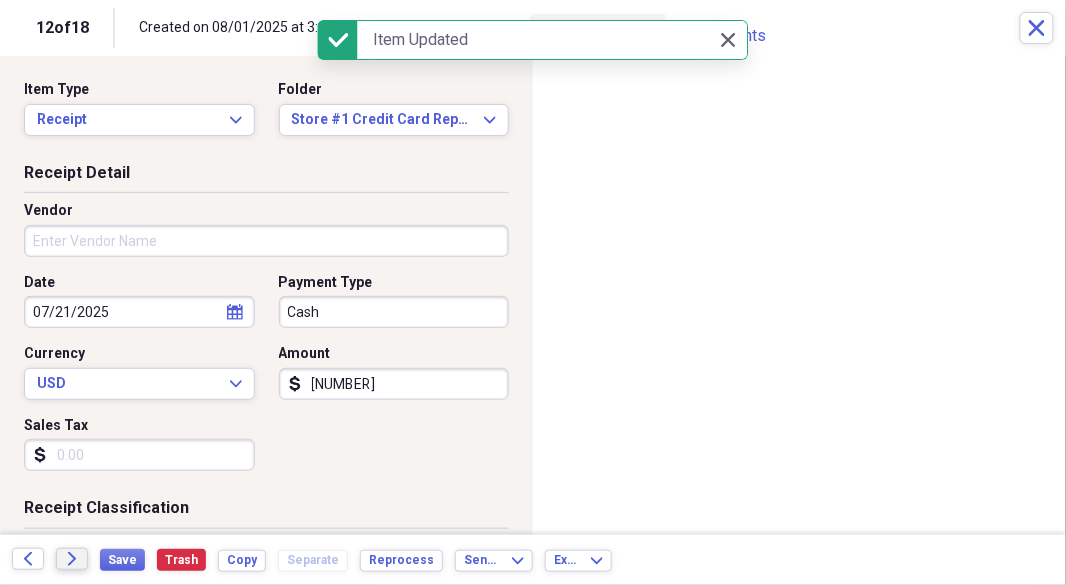 click on "Forward" 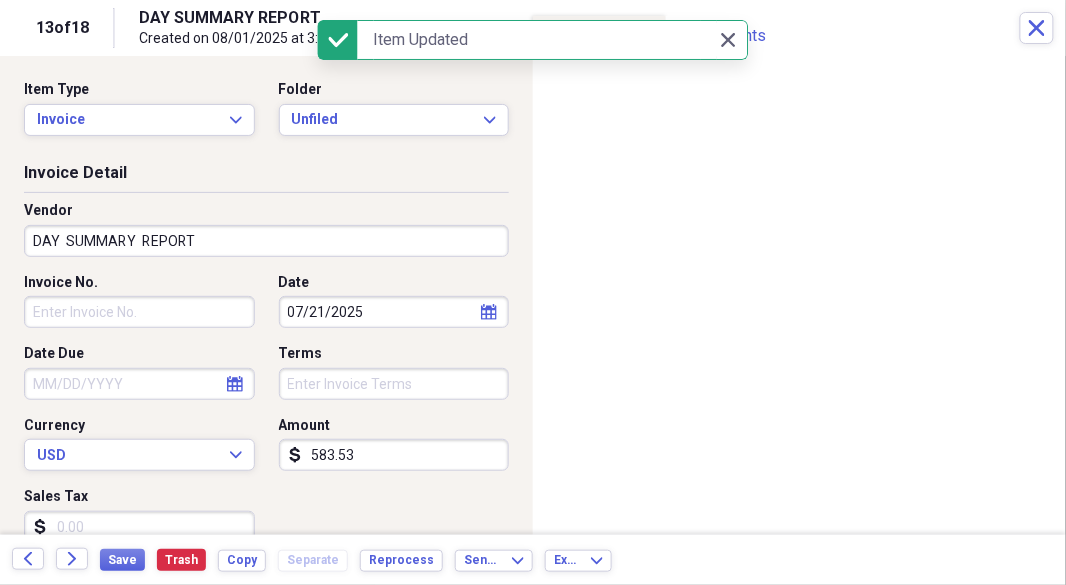 click on "Expand" 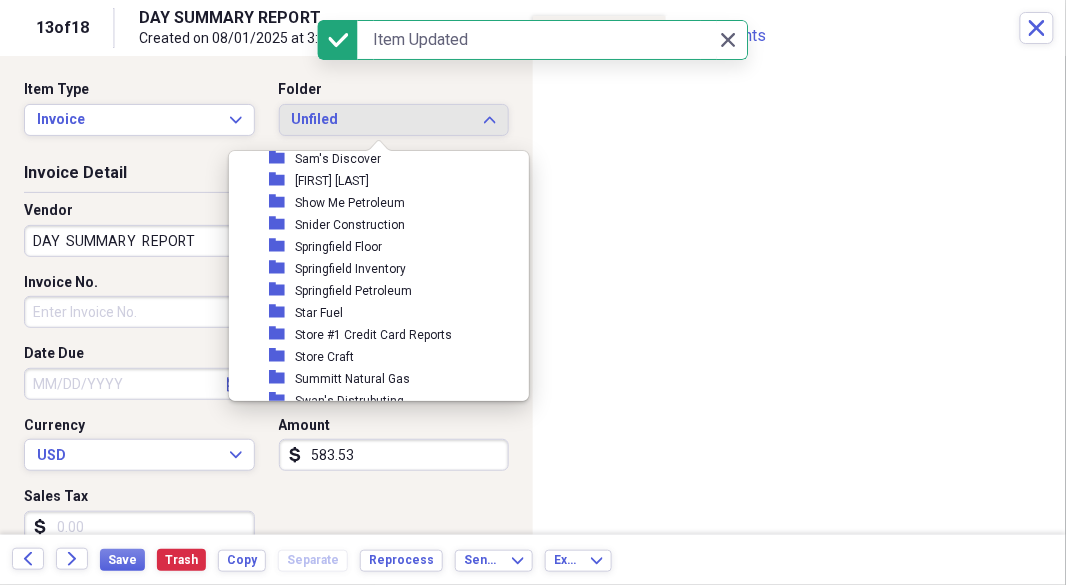 scroll, scrollTop: 3126, scrollLeft: 0, axis: vertical 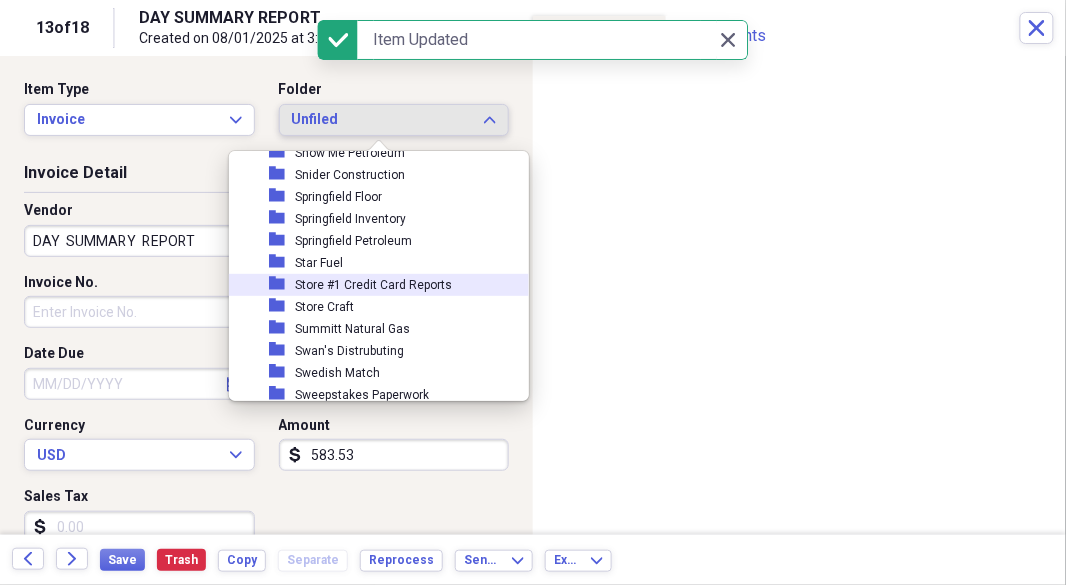 click on "Store #1 Credit Card Reports" at bounding box center (373, 285) 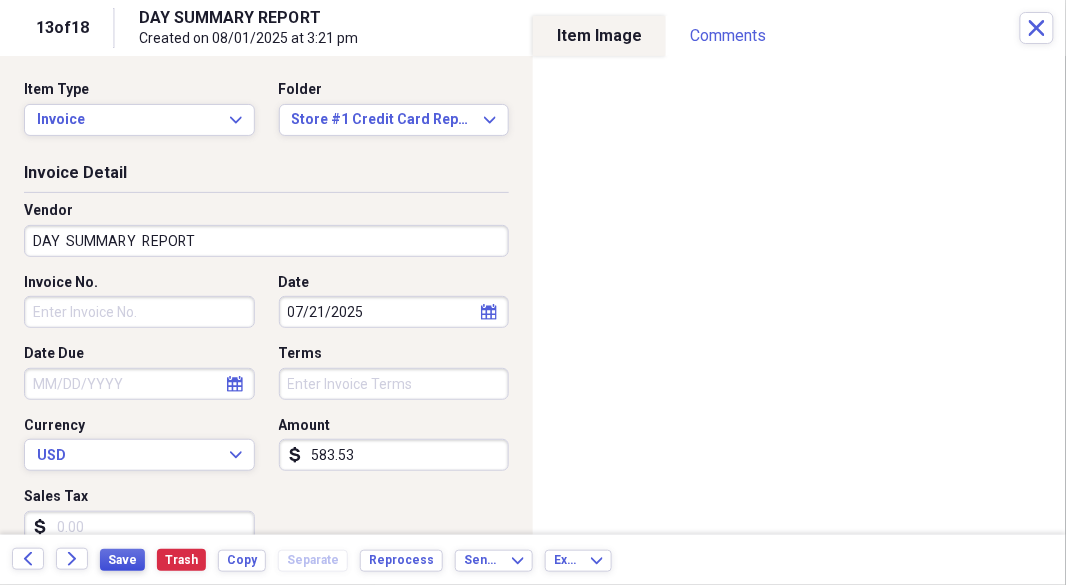 click on "Save" at bounding box center (122, 560) 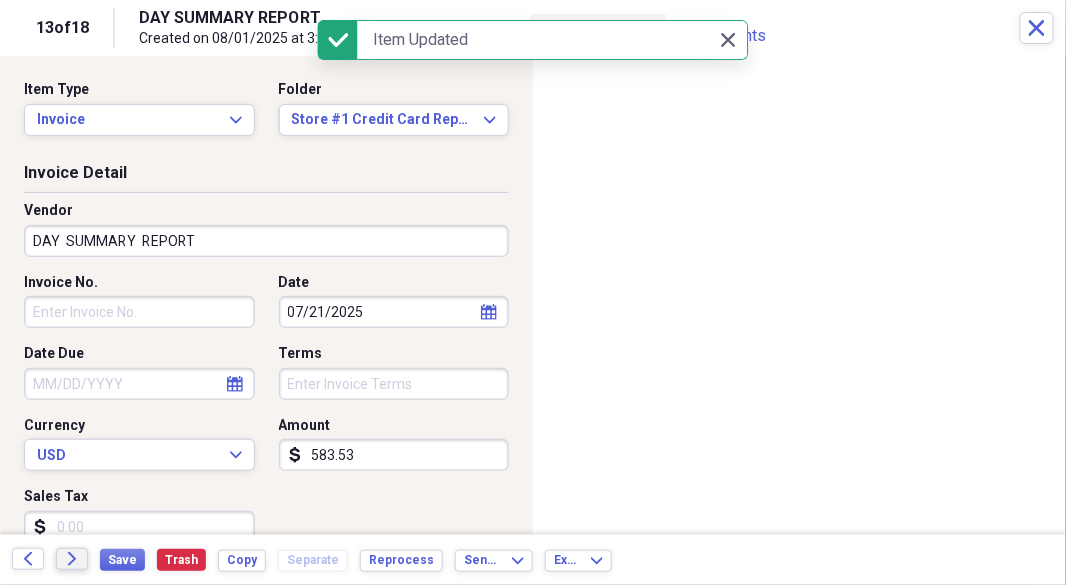 click on "Forward" at bounding box center [72, 559] 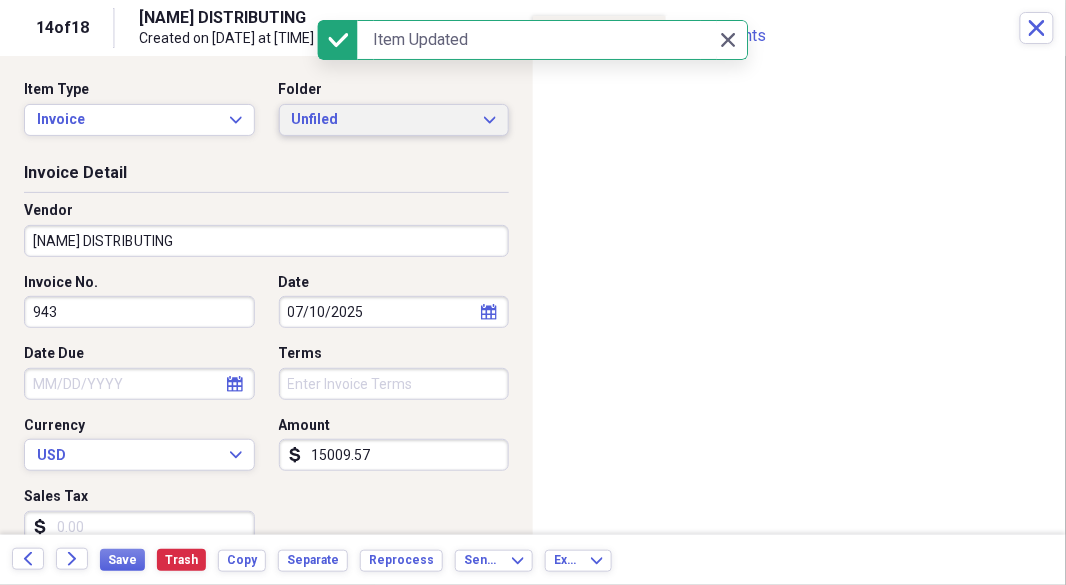 click on "Expand" 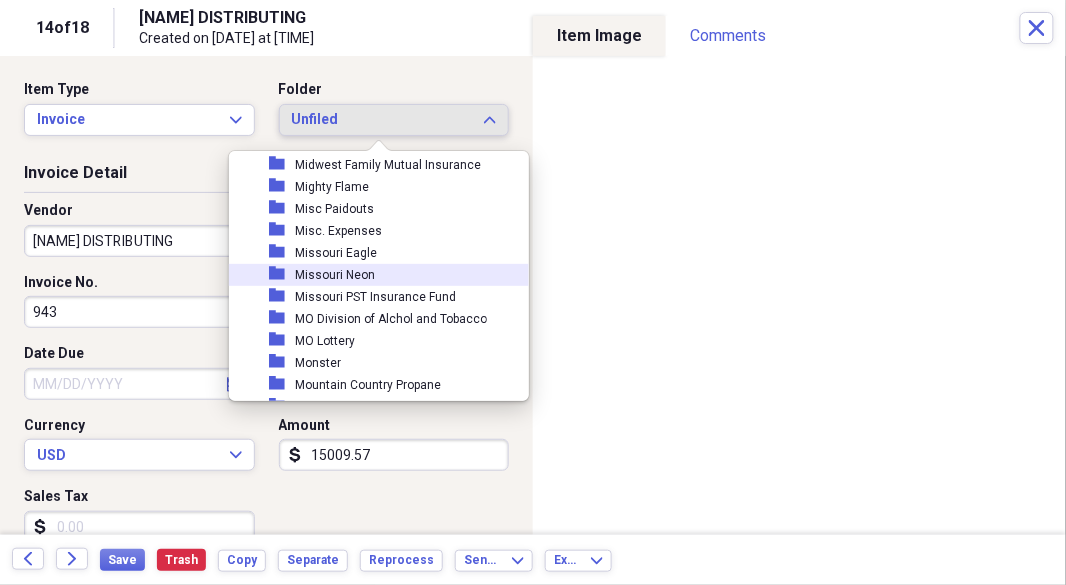 scroll, scrollTop: 2101, scrollLeft: 0, axis: vertical 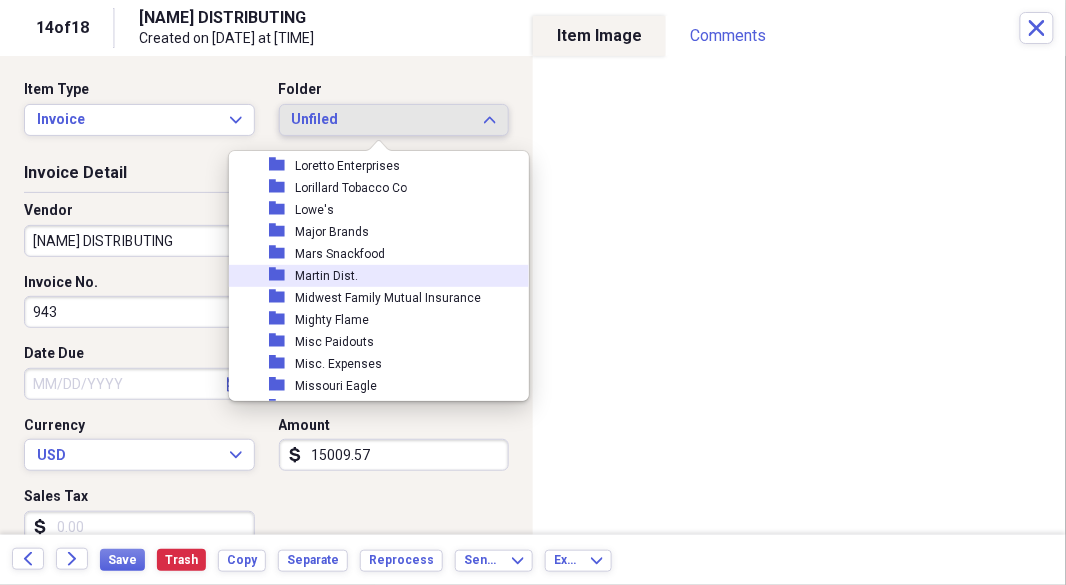 click on "Martin Dist." at bounding box center (326, 276) 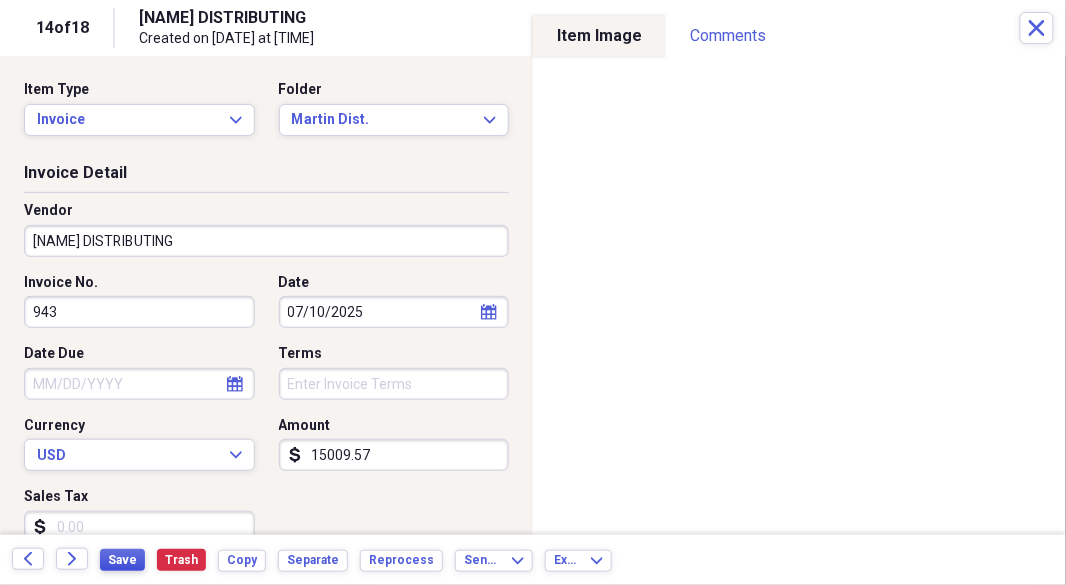 click on "Save" at bounding box center [122, 560] 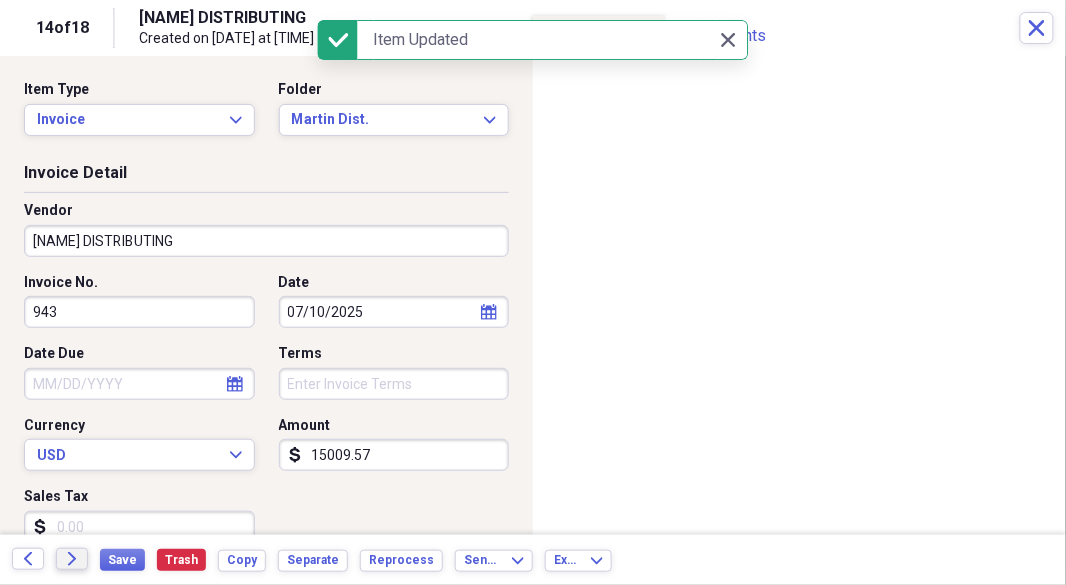 click on "Forward" at bounding box center (72, 559) 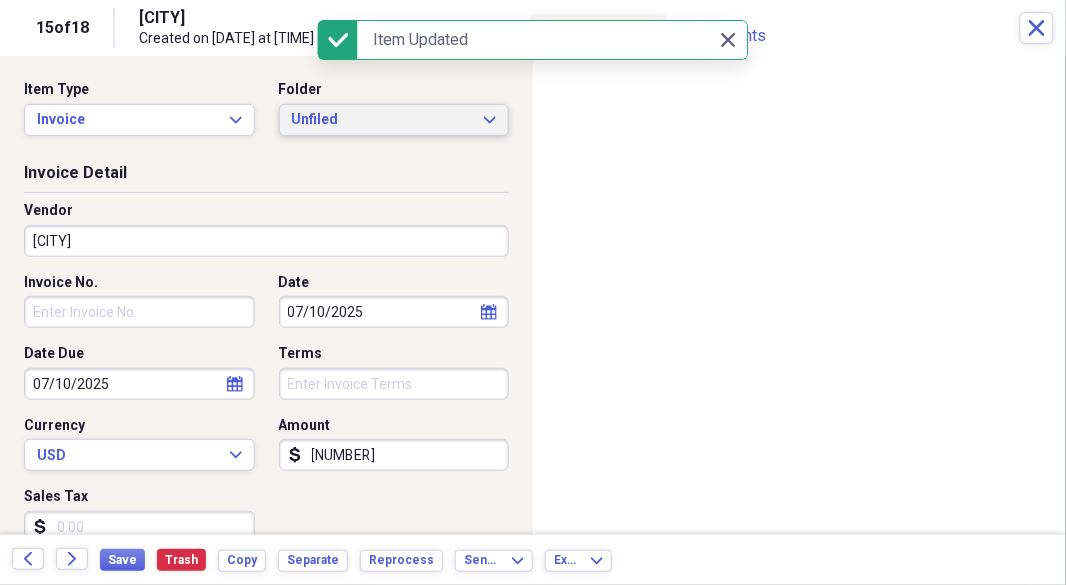 click on "Unfiled Expand" at bounding box center (394, 120) 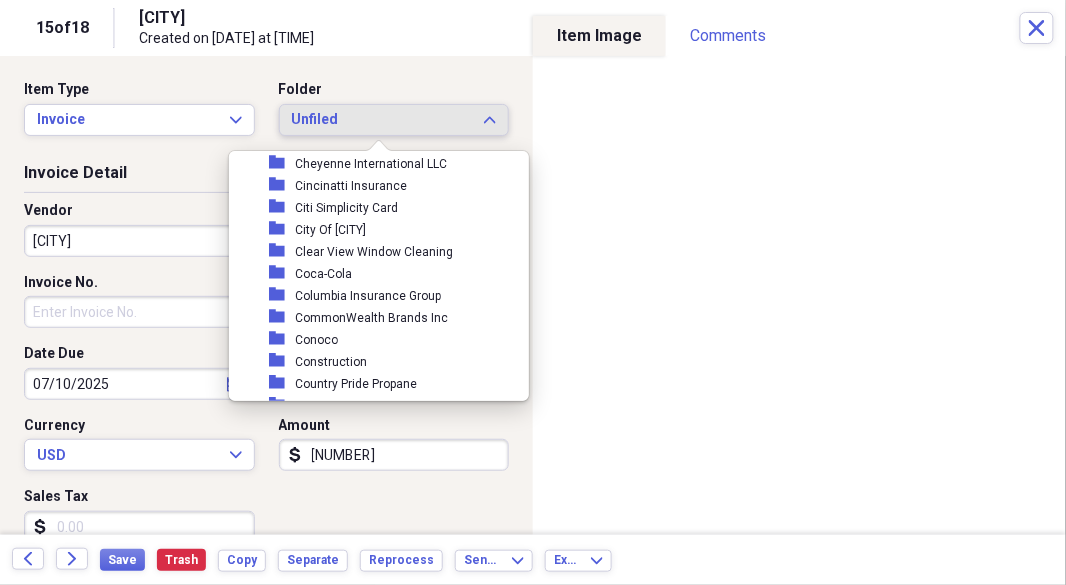 scroll, scrollTop: 666, scrollLeft: 0, axis: vertical 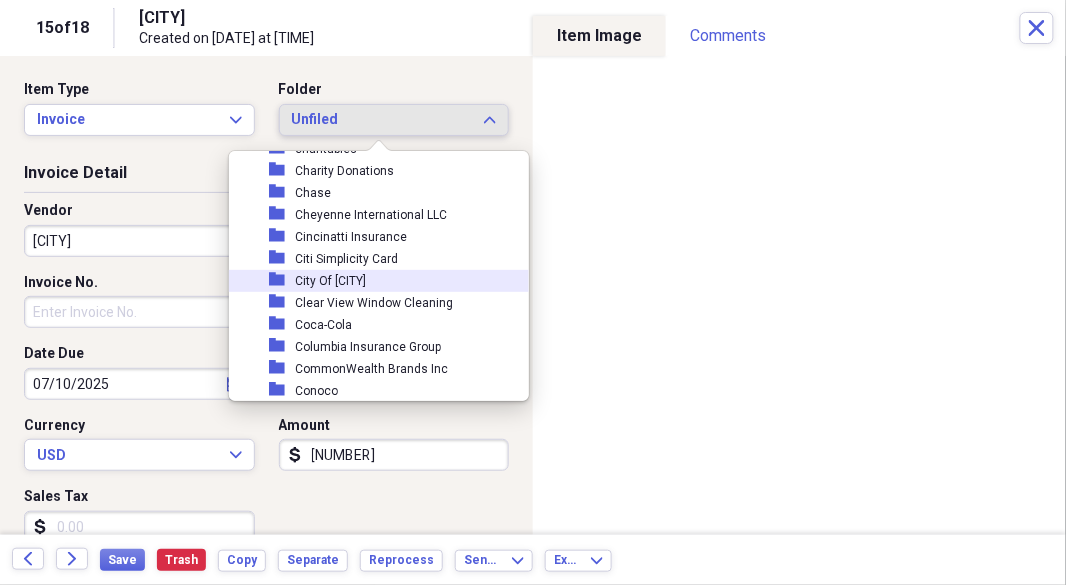 click on "City Of [CITY]" at bounding box center [330, 281] 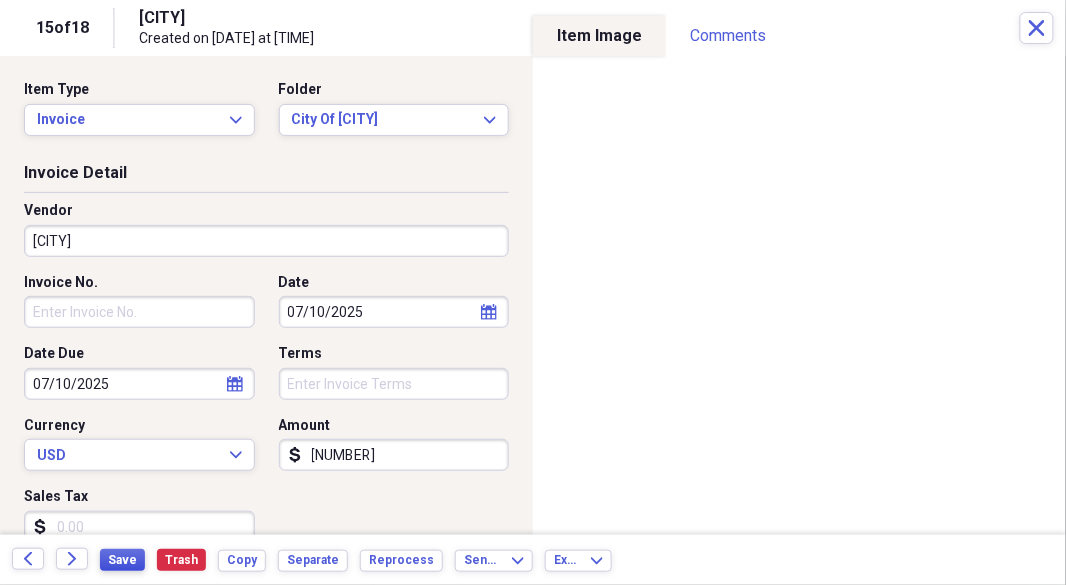 click on "Save" at bounding box center (122, 560) 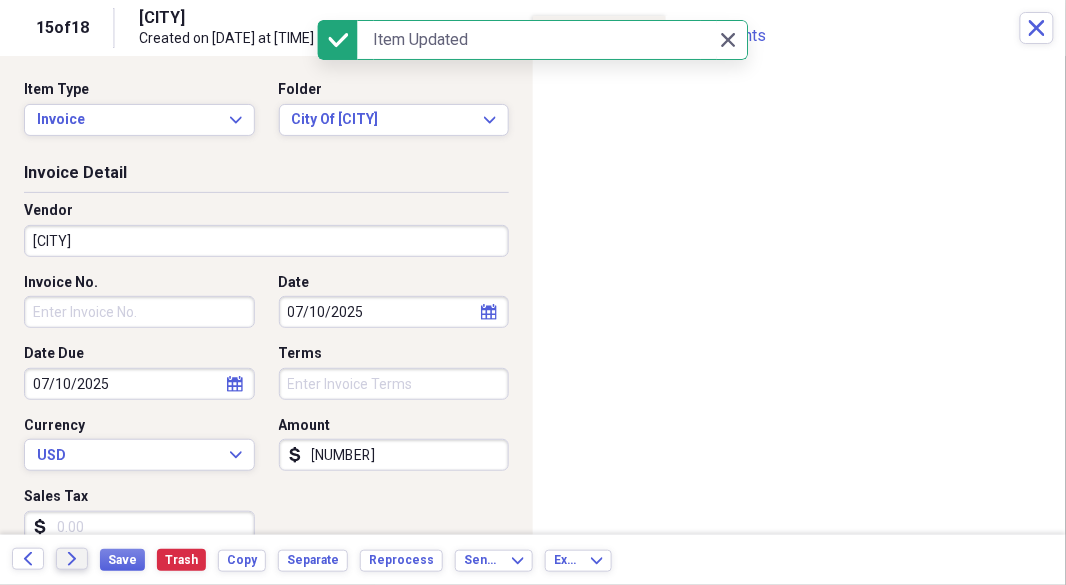 click 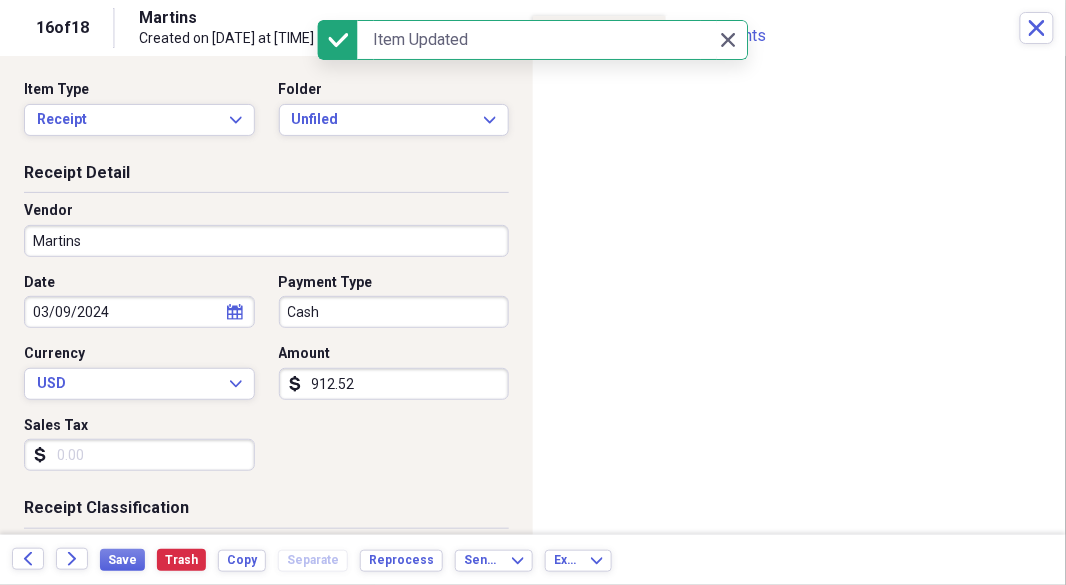 click on "Unfiled Expand" at bounding box center (394, 120) 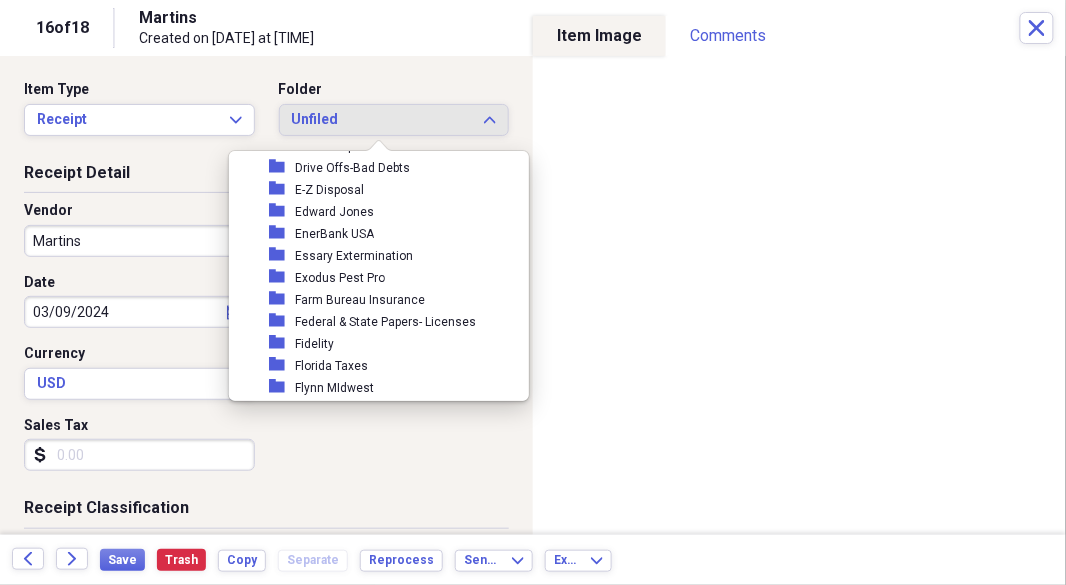 scroll, scrollTop: 1178, scrollLeft: 0, axis: vertical 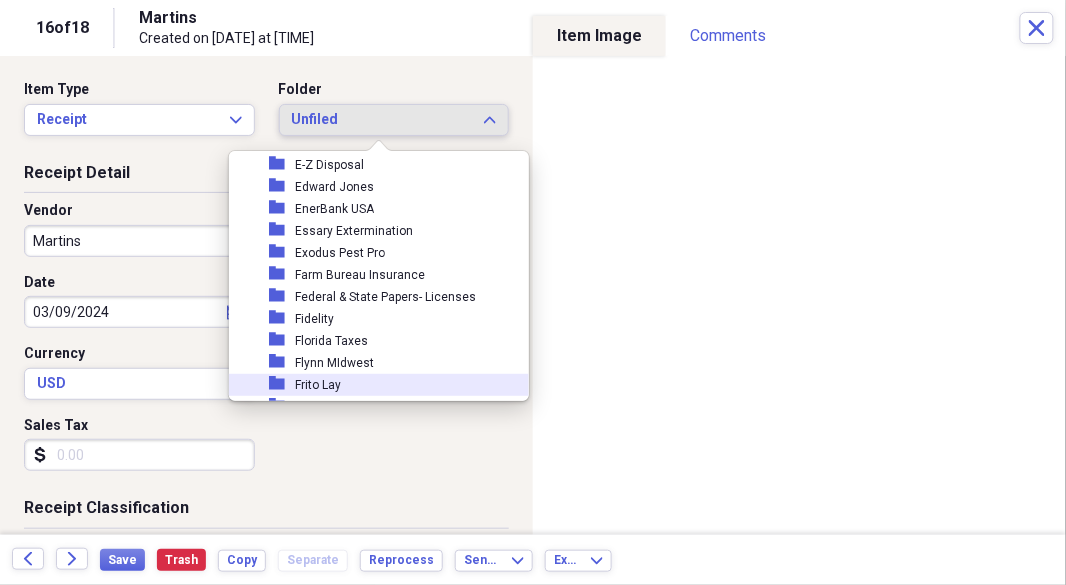 click on "Frito Lay" at bounding box center [318, 385] 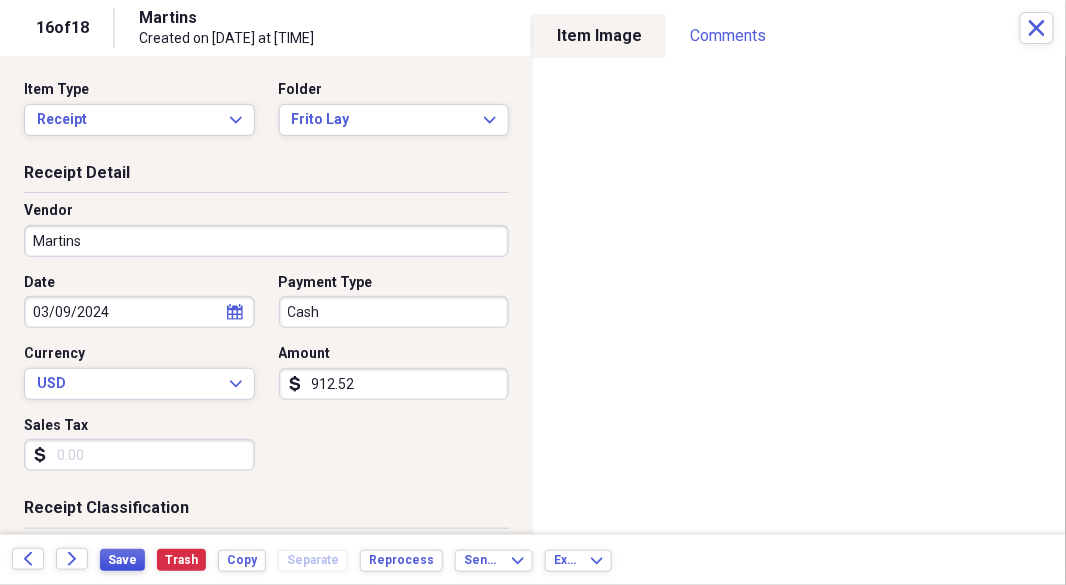 click on "Save" at bounding box center [122, 560] 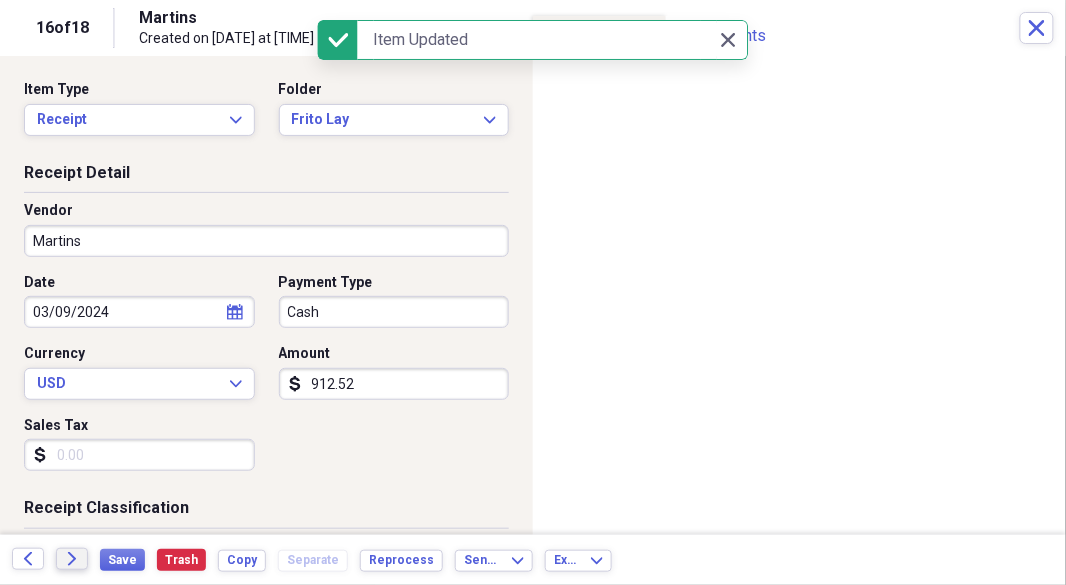 click on "Forward" 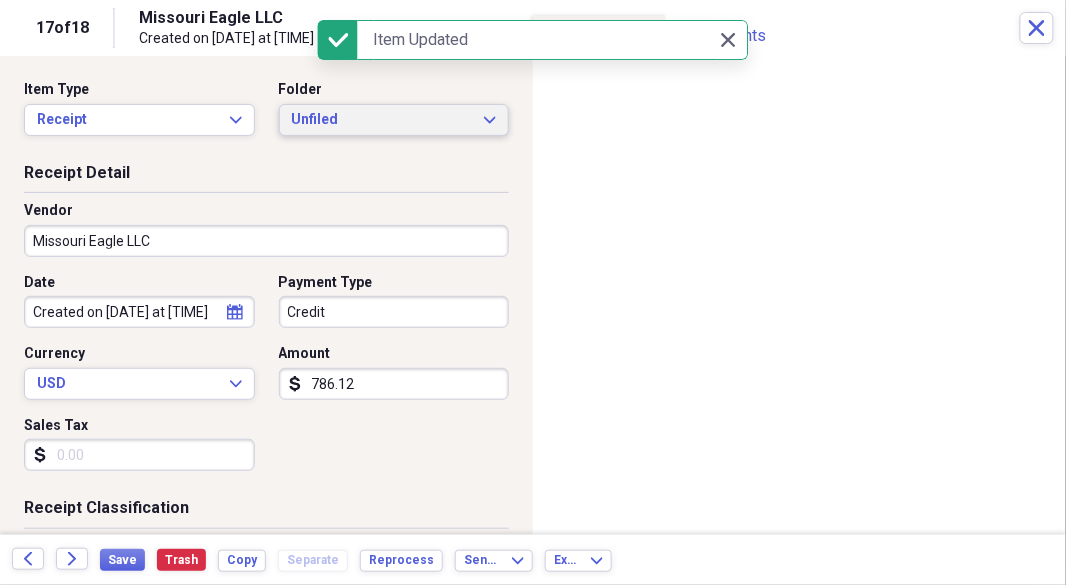 click on "Expand" 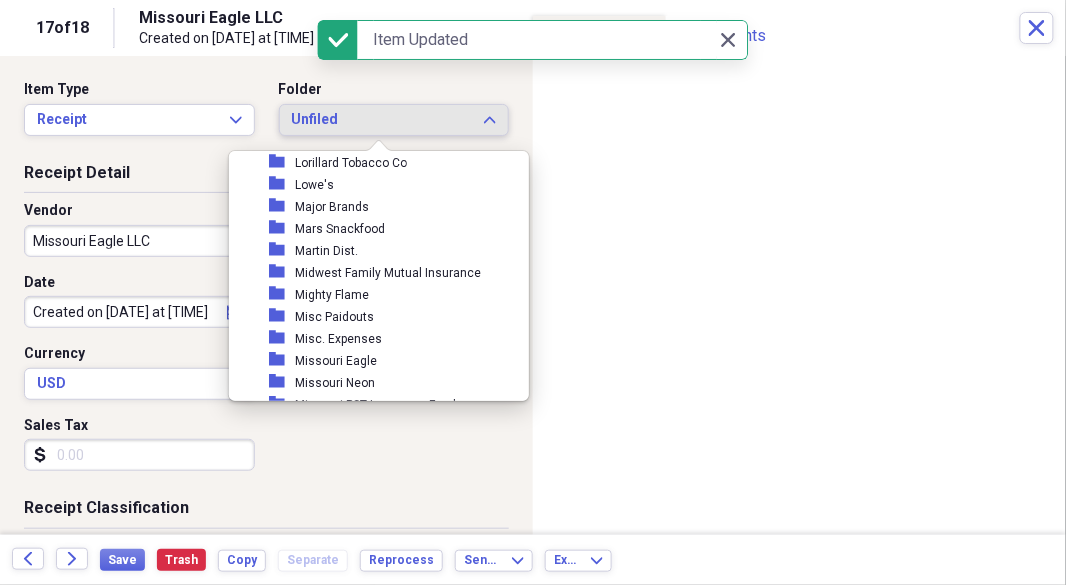 scroll, scrollTop: 2178, scrollLeft: 0, axis: vertical 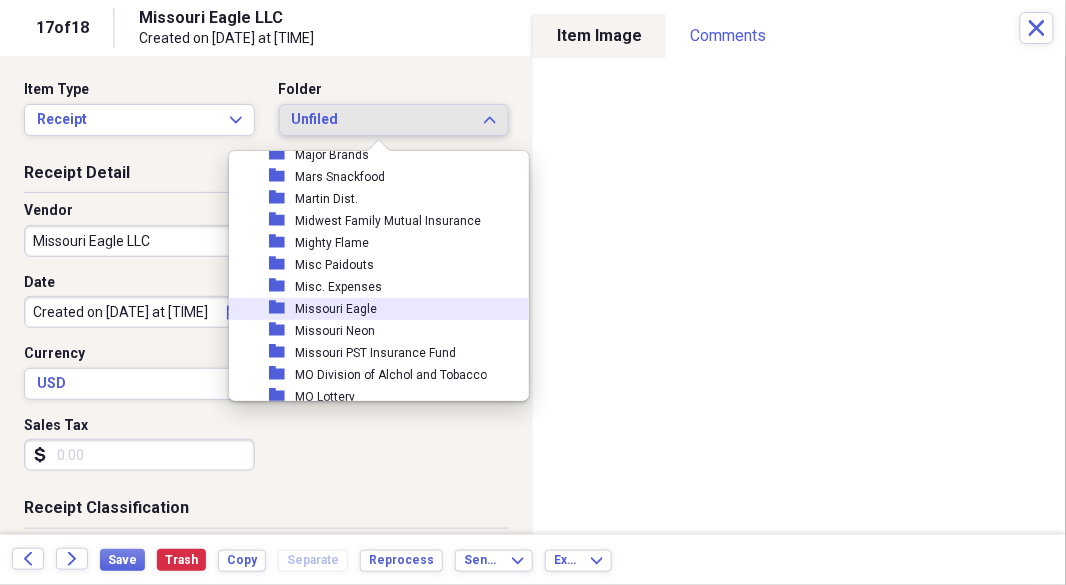 click on "Missouri Eagle" at bounding box center [336, 309] 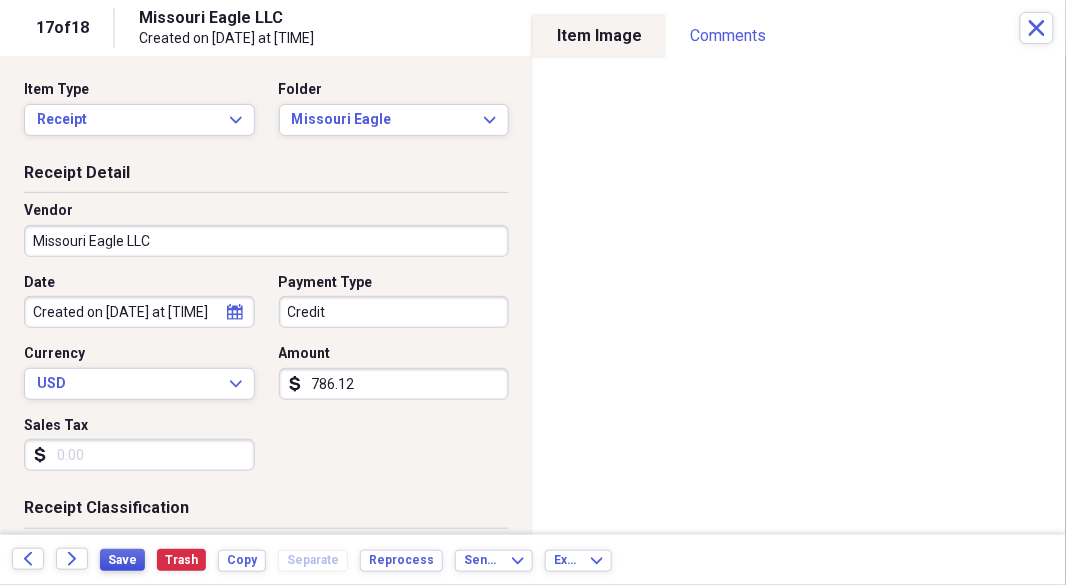 click on "Save" at bounding box center [122, 560] 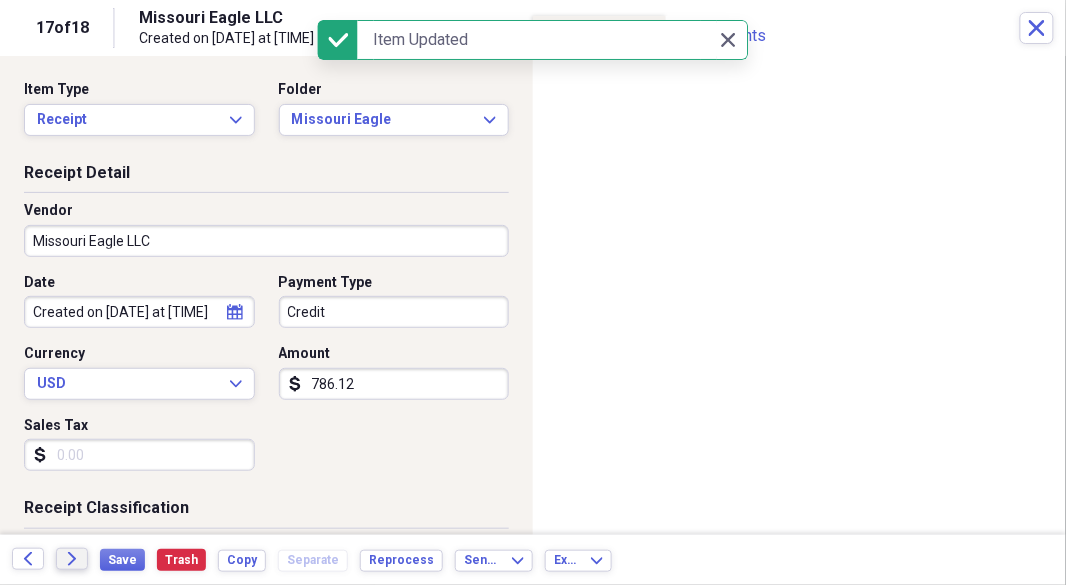 click on "Forward" 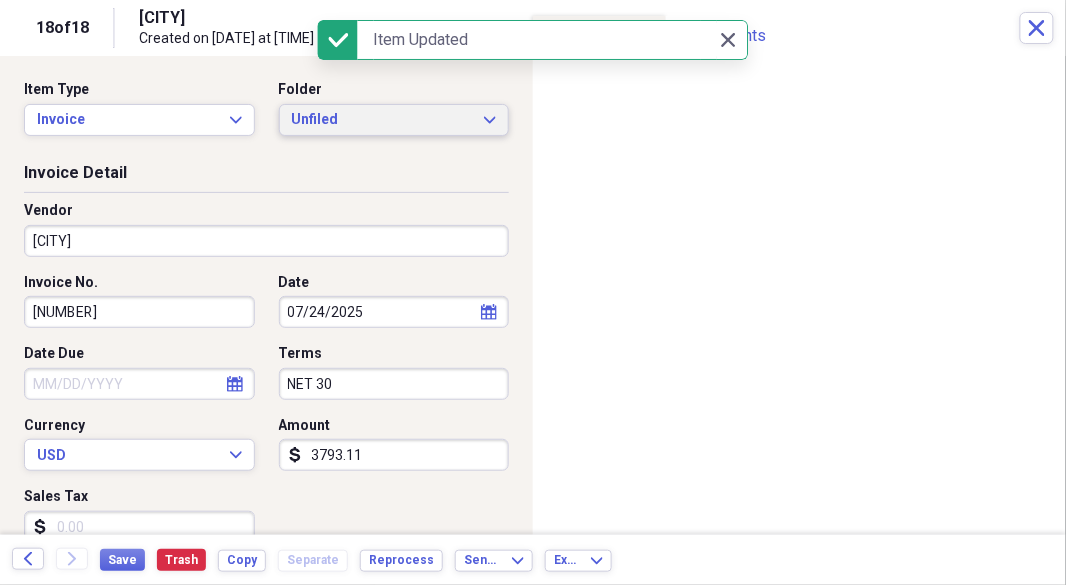 click on "Expand" 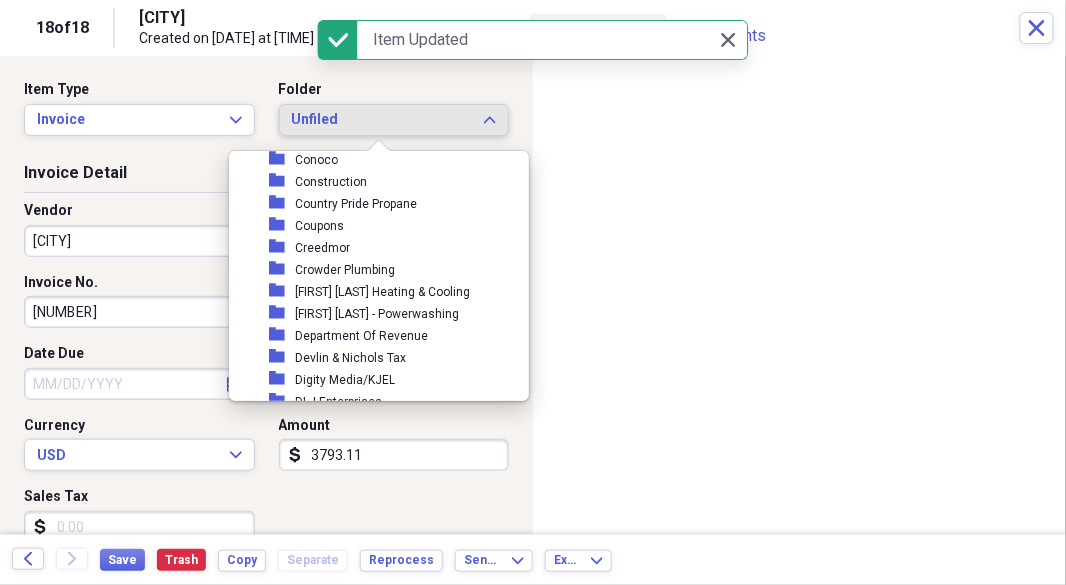 scroll, scrollTop: 820, scrollLeft: 0, axis: vertical 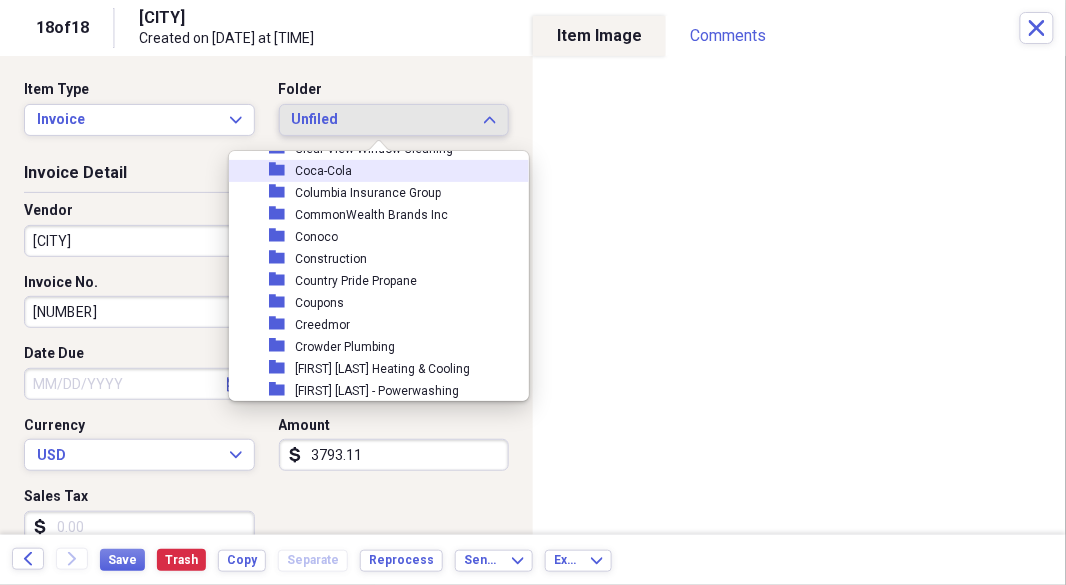click on "Coca-Cola" at bounding box center (323, 171) 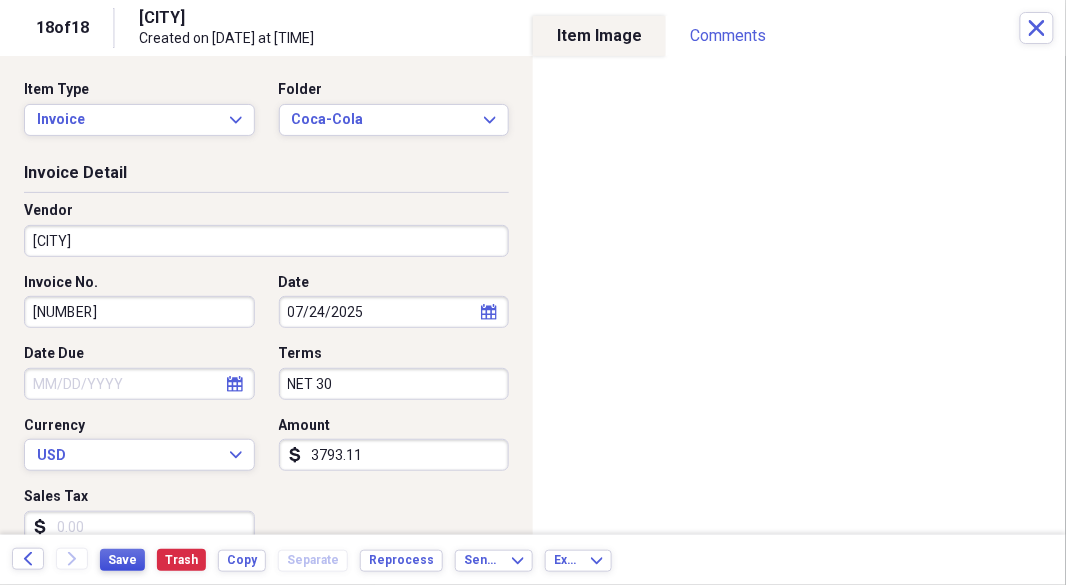 click on "Save" at bounding box center [122, 560] 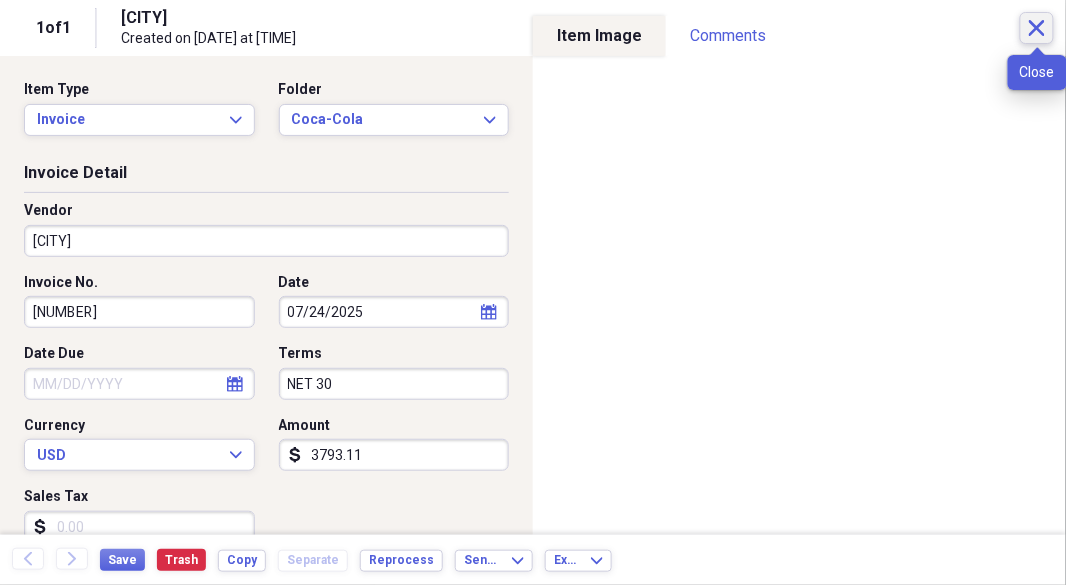 click on "Close" 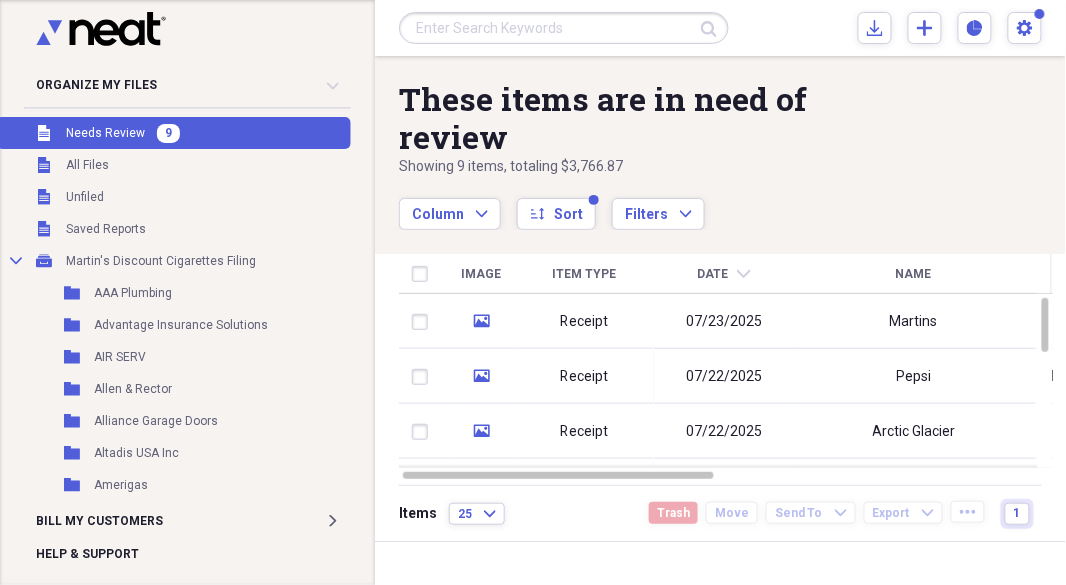 click on "Needs Review" at bounding box center (105, 133) 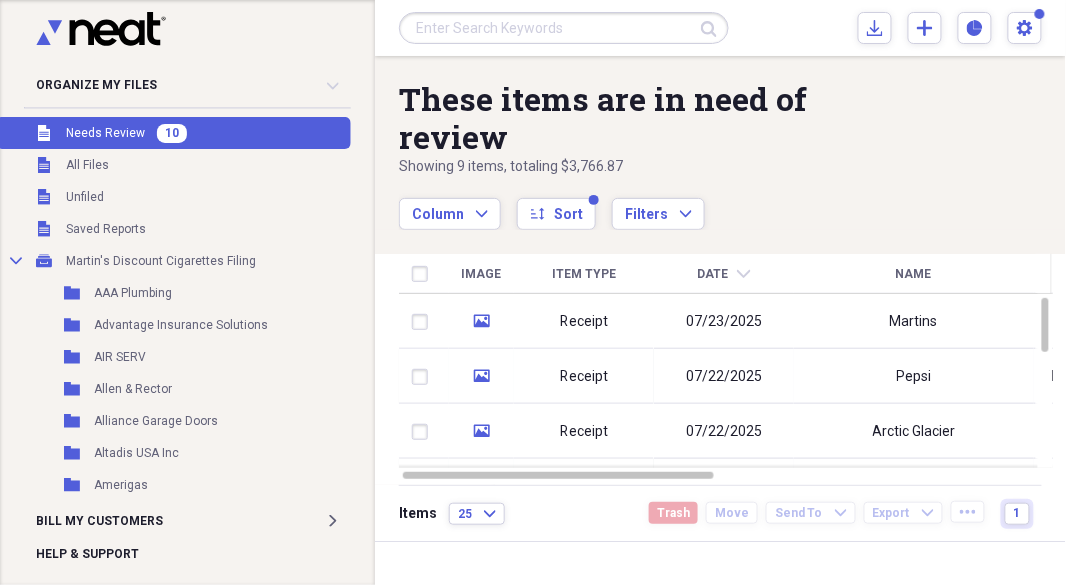 drag, startPoint x: 484, startPoint y: 164, endPoint x: 670, endPoint y: 506, distance: 389.30707 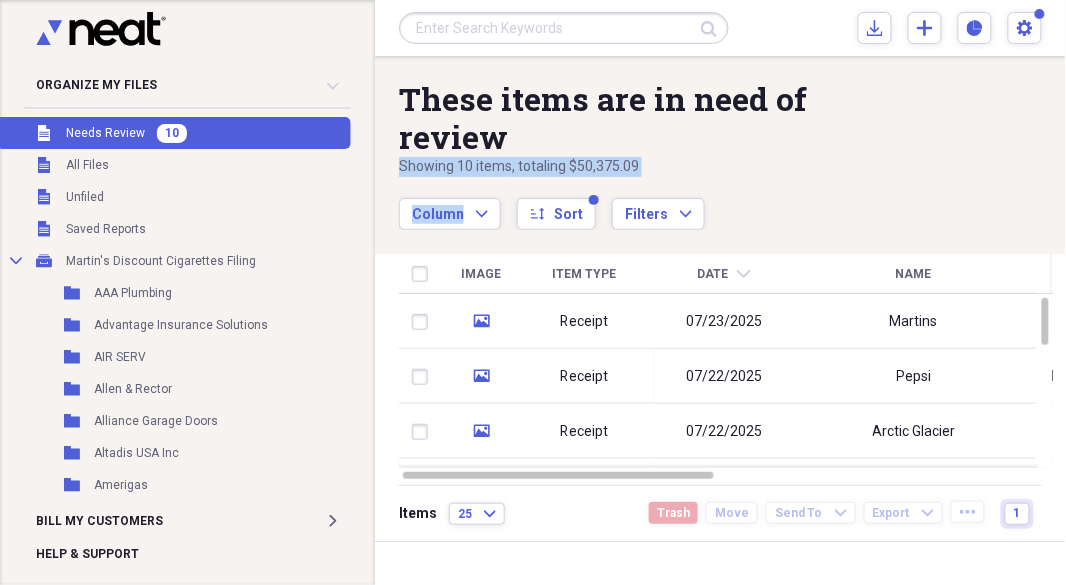 click on "Needs Review" at bounding box center (105, 133) 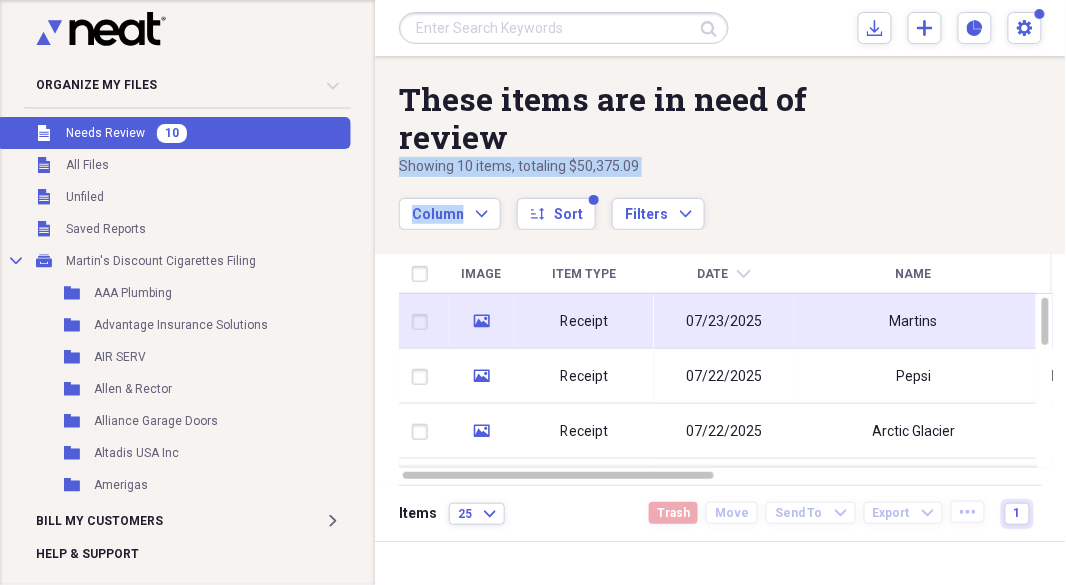 click on "Receipt" at bounding box center [584, 322] 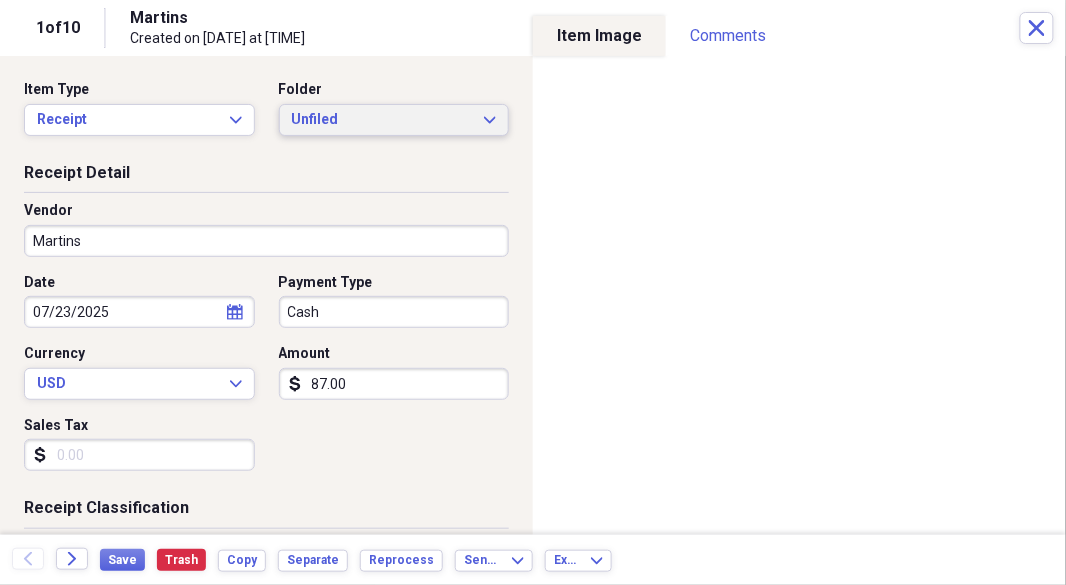 click on "Expand" 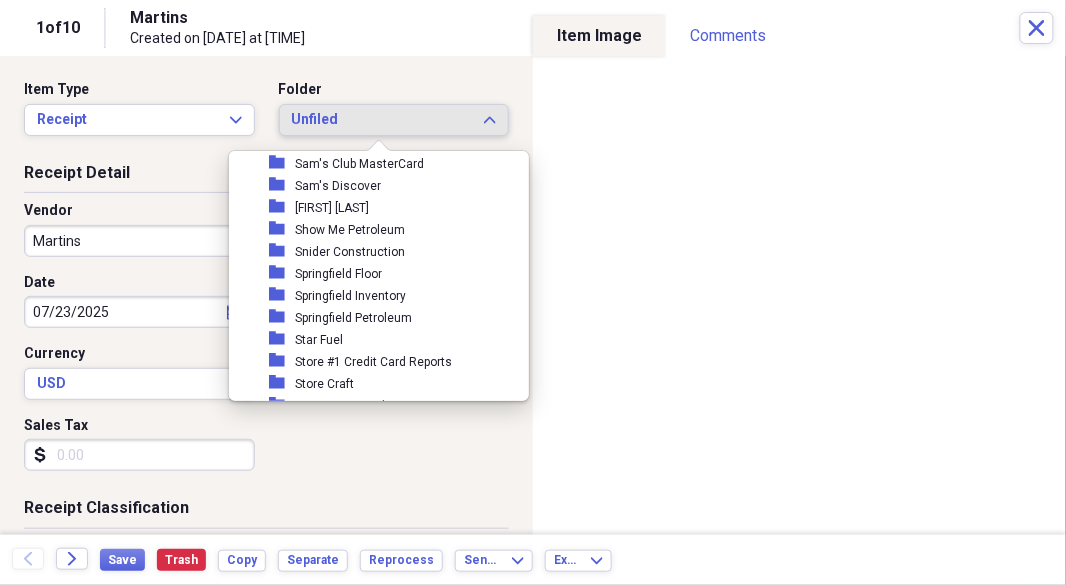 scroll, scrollTop: 3076, scrollLeft: 0, axis: vertical 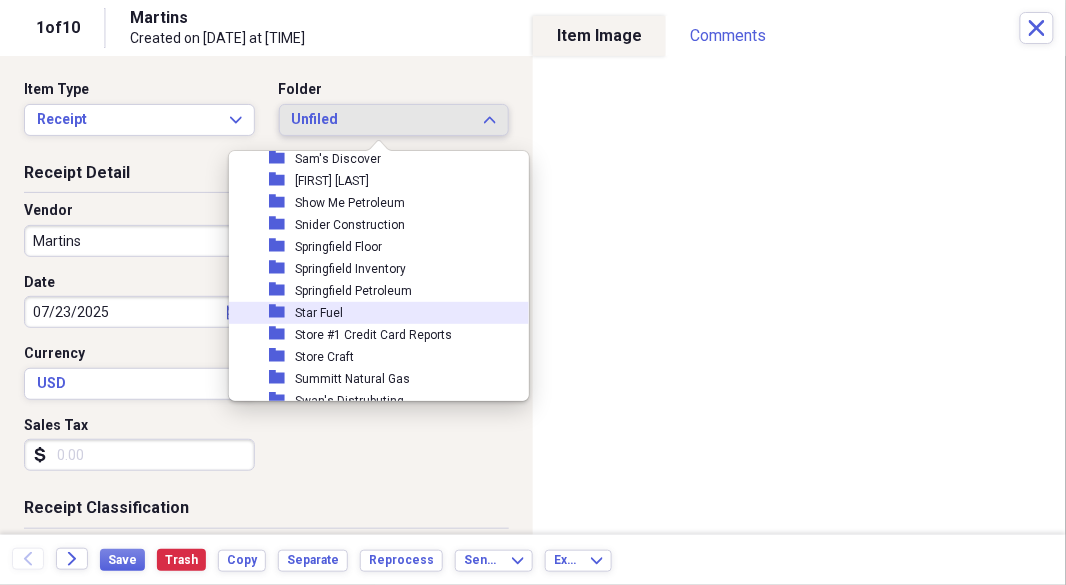 click on "Star Fuel" at bounding box center [319, 313] 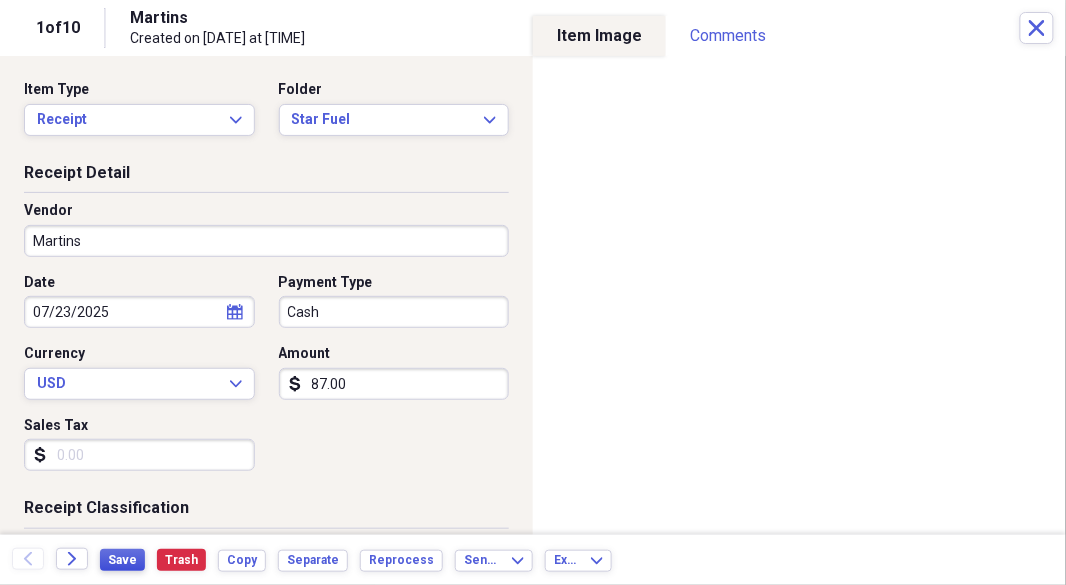 click on "Save" at bounding box center [122, 560] 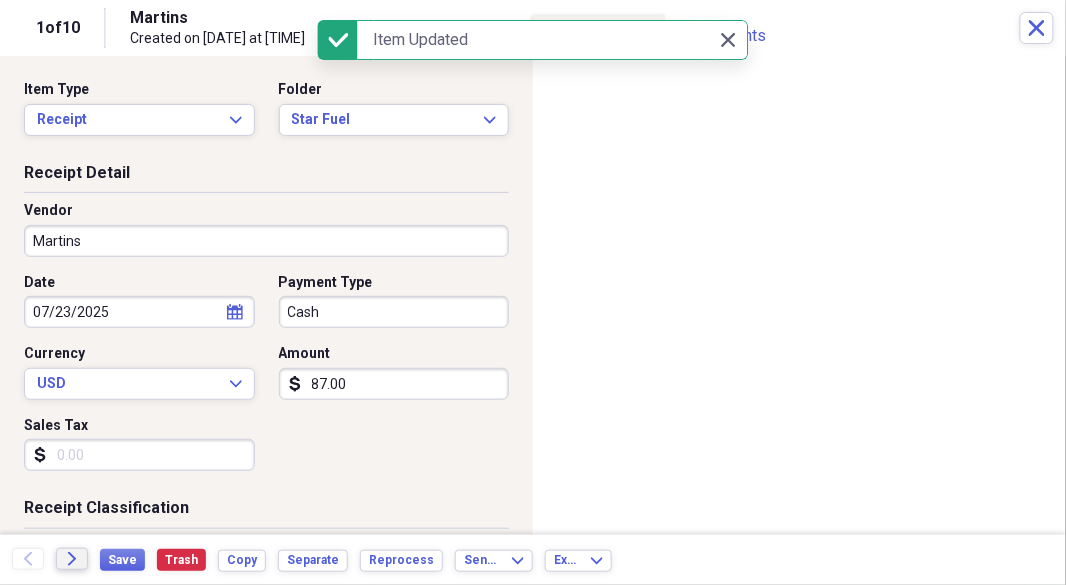 click on "Forward" 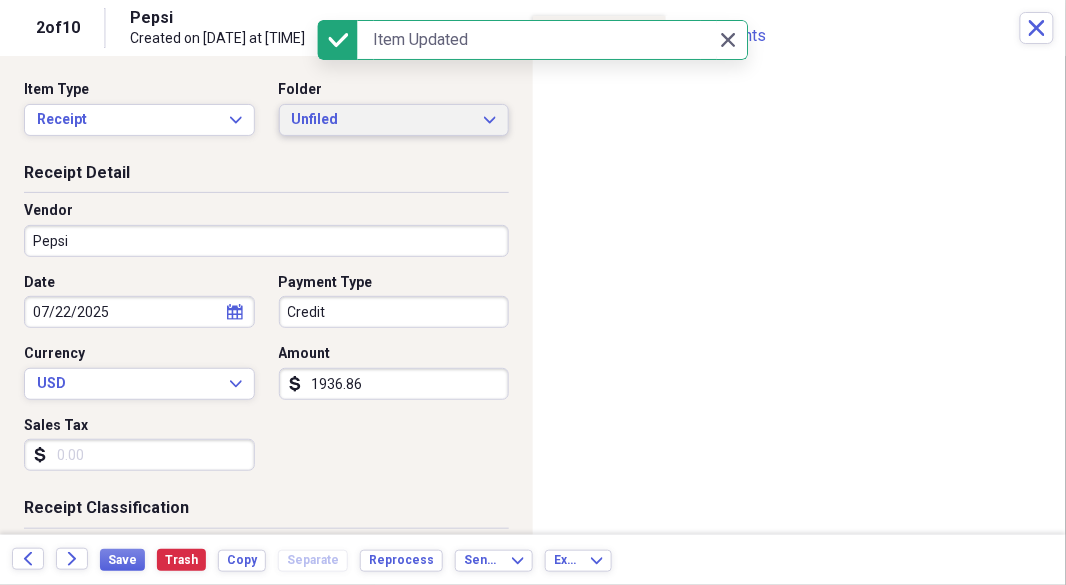 click on "Expand" 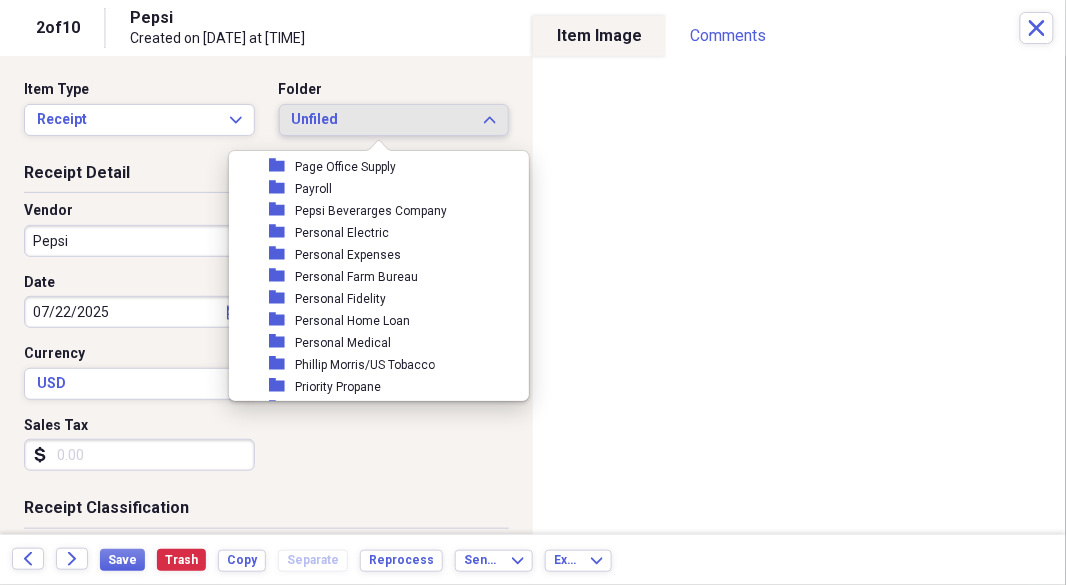 scroll, scrollTop: 2537, scrollLeft: 0, axis: vertical 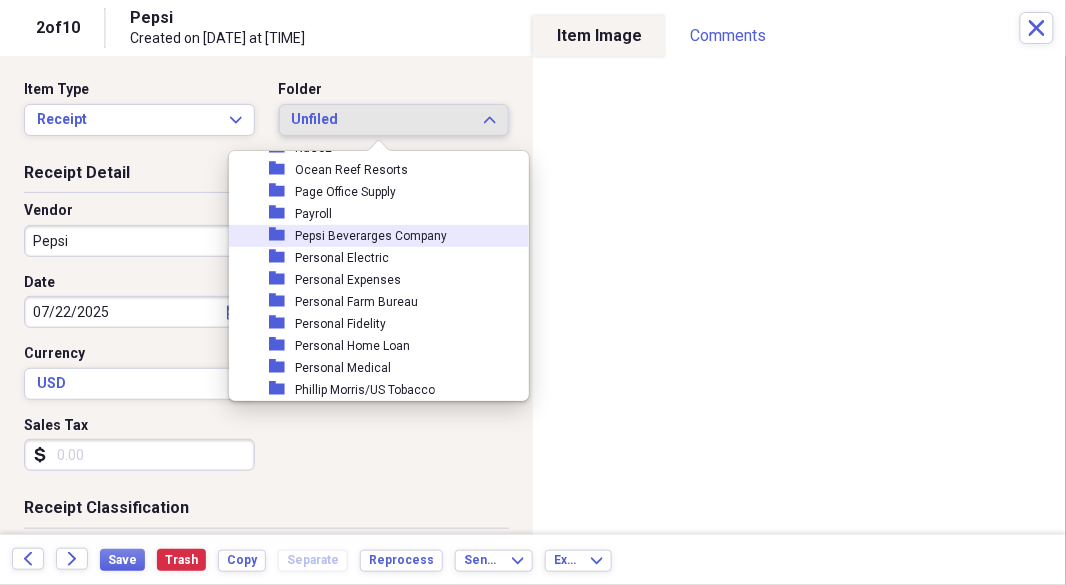click on "Pepsi Beverarges Company" at bounding box center [371, 236] 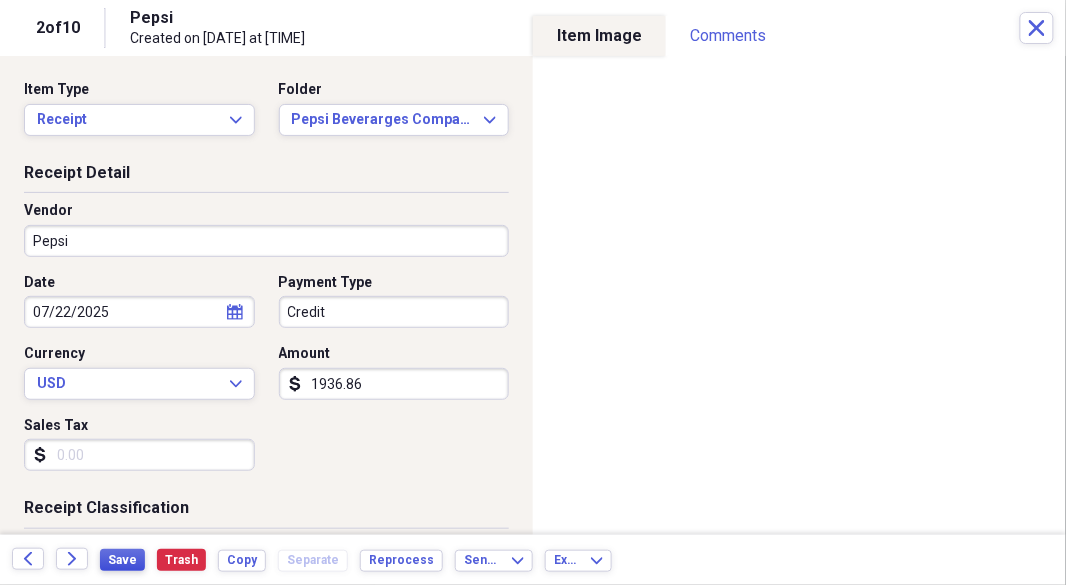 click on "Save" at bounding box center [122, 560] 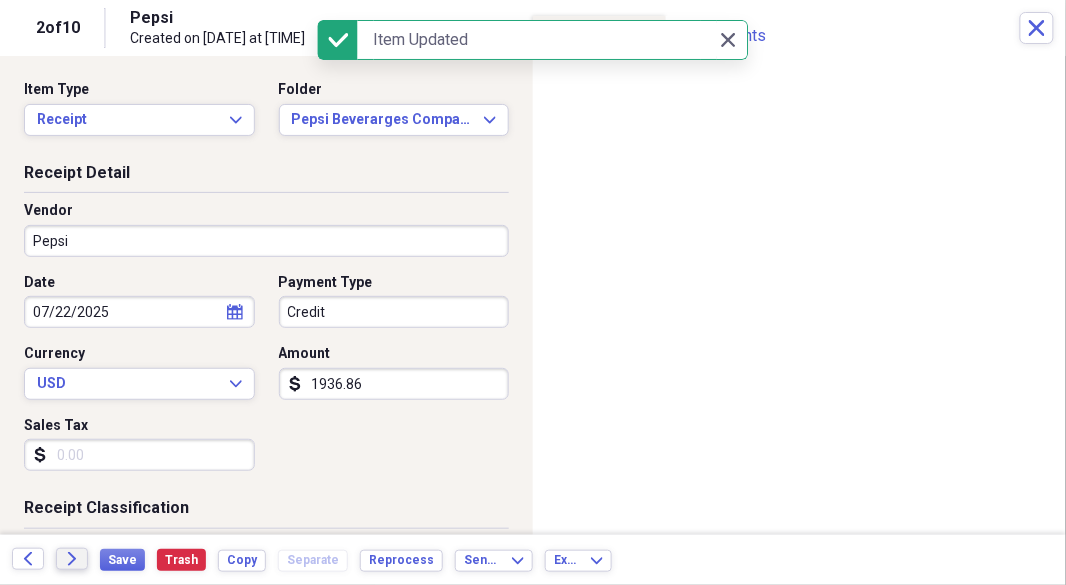 click 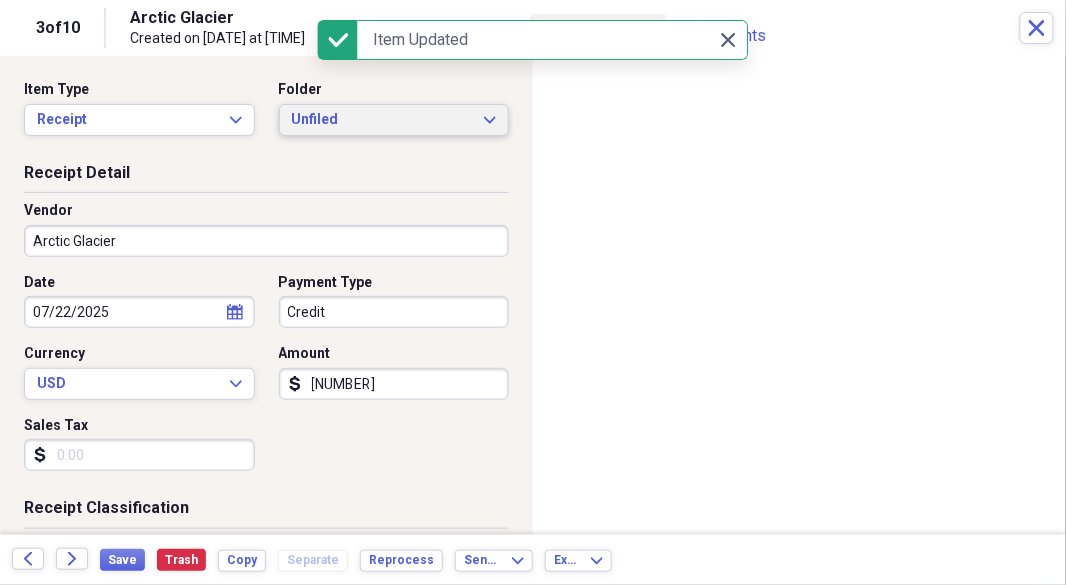 click on "Unfiled Expand" at bounding box center (394, 120) 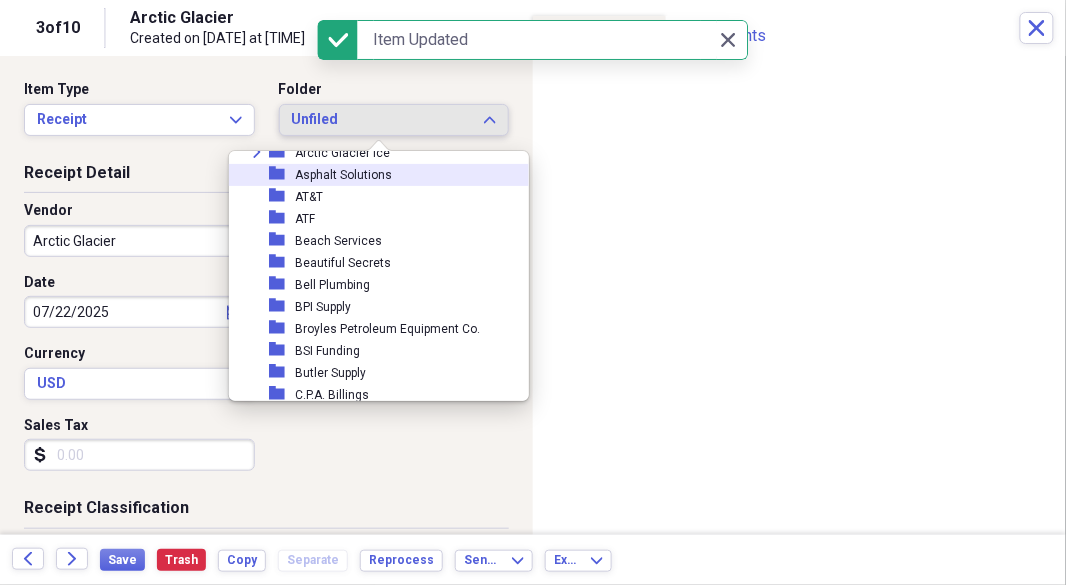 scroll, scrollTop: 133, scrollLeft: 0, axis: vertical 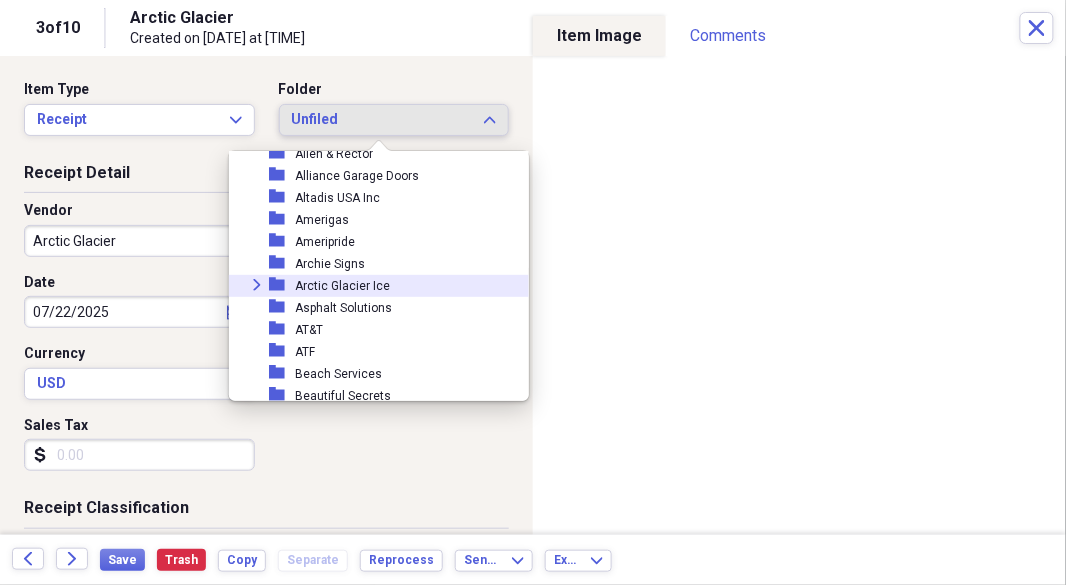 click on "Arctic Glacier Ice" at bounding box center (342, 286) 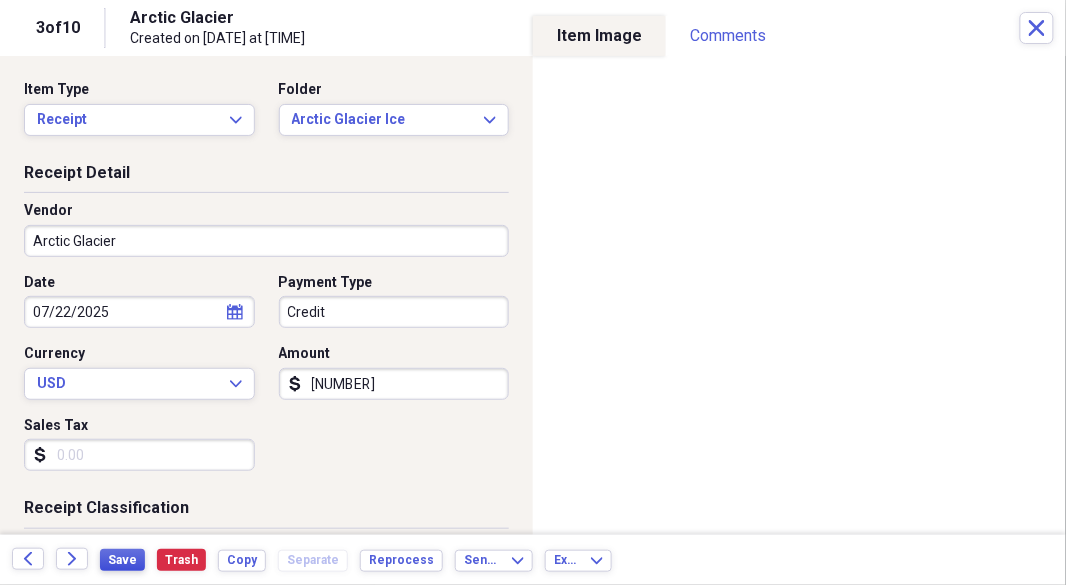 click on "Save" at bounding box center (122, 560) 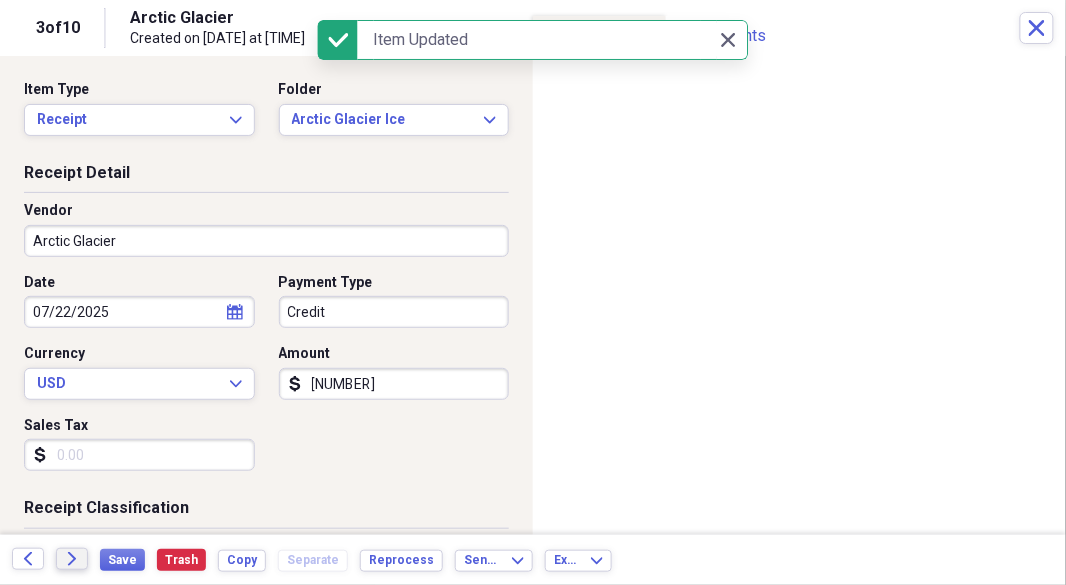click on "Forward" 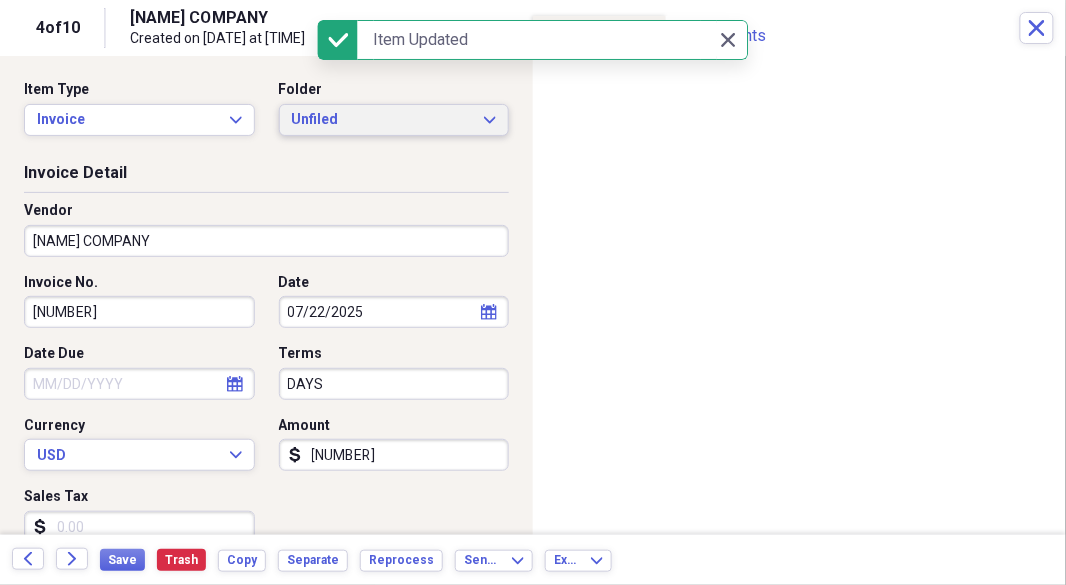 click on "Expand" 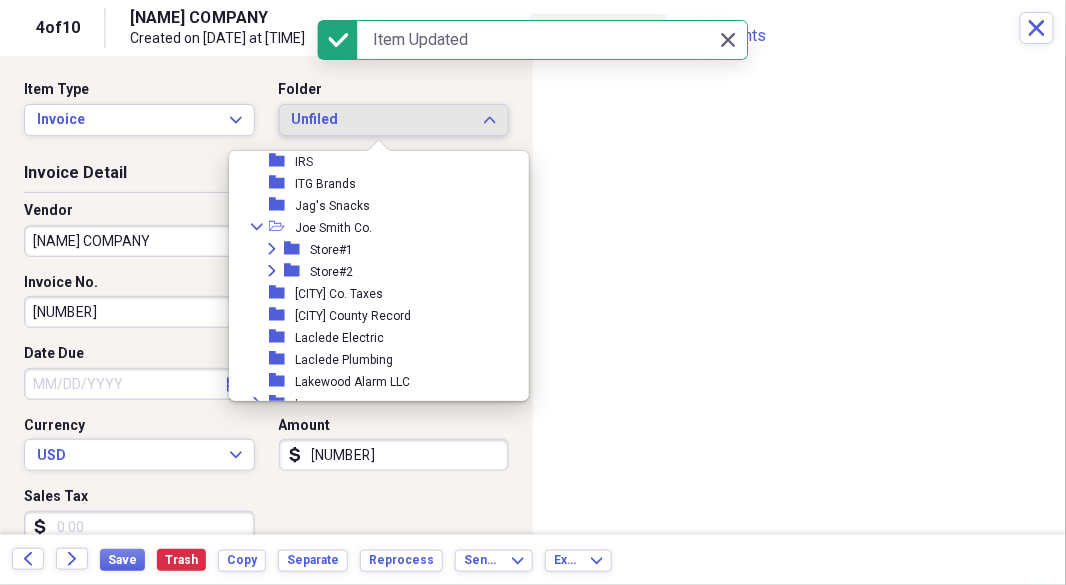 scroll, scrollTop: 1640, scrollLeft: 0, axis: vertical 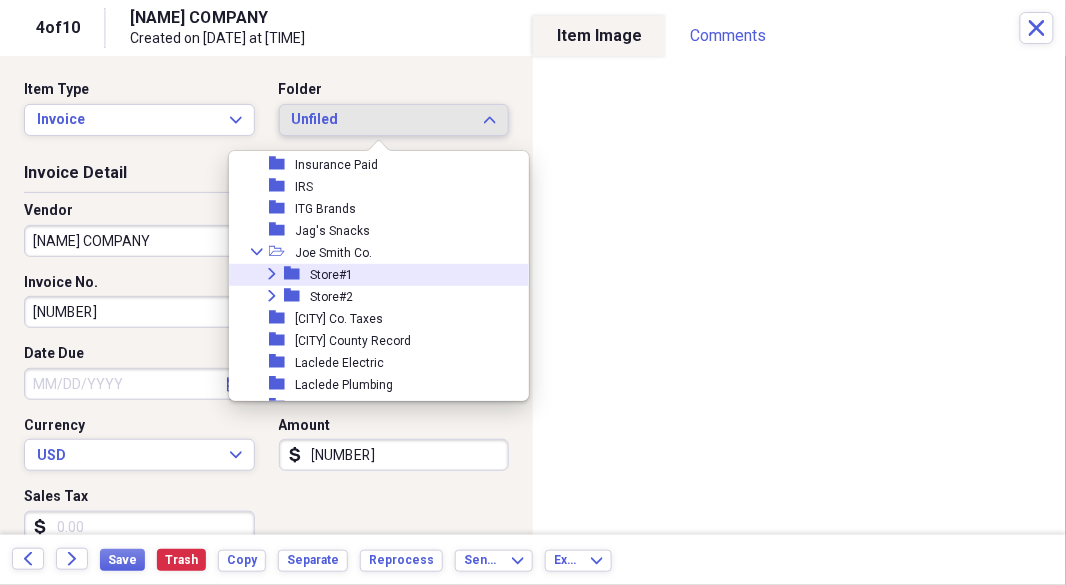 click on "Store#1" at bounding box center (331, 275) 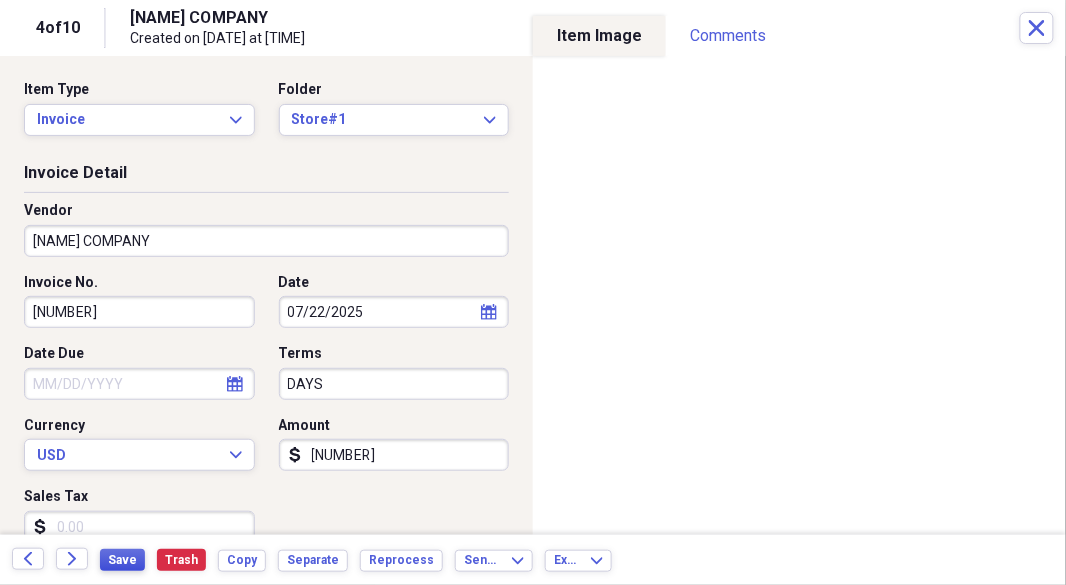 click on "Save" at bounding box center [122, 560] 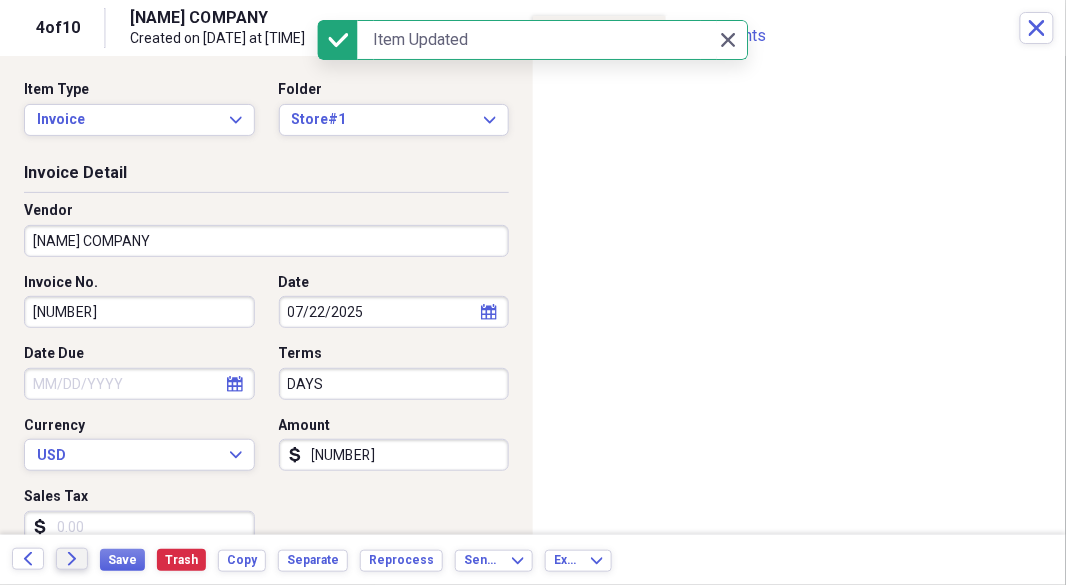 click on "Forward" 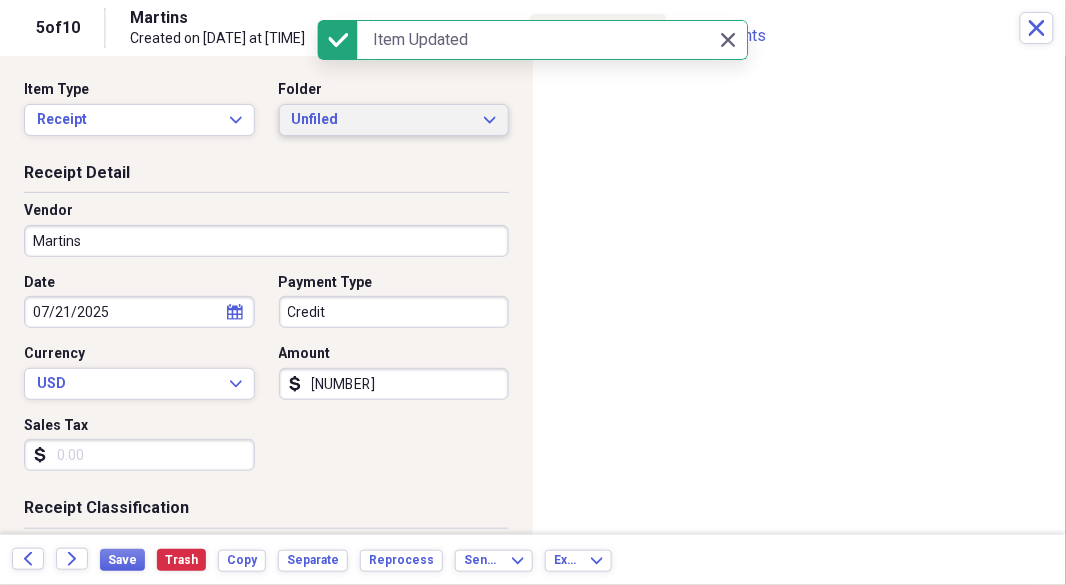 click on "Expand" 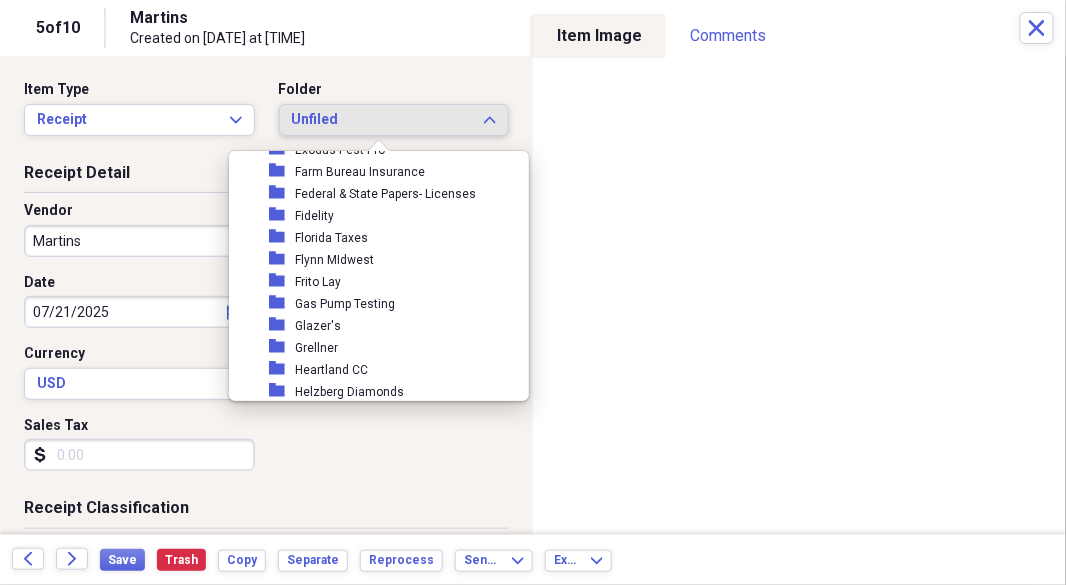 scroll, scrollTop: 1384, scrollLeft: 0, axis: vertical 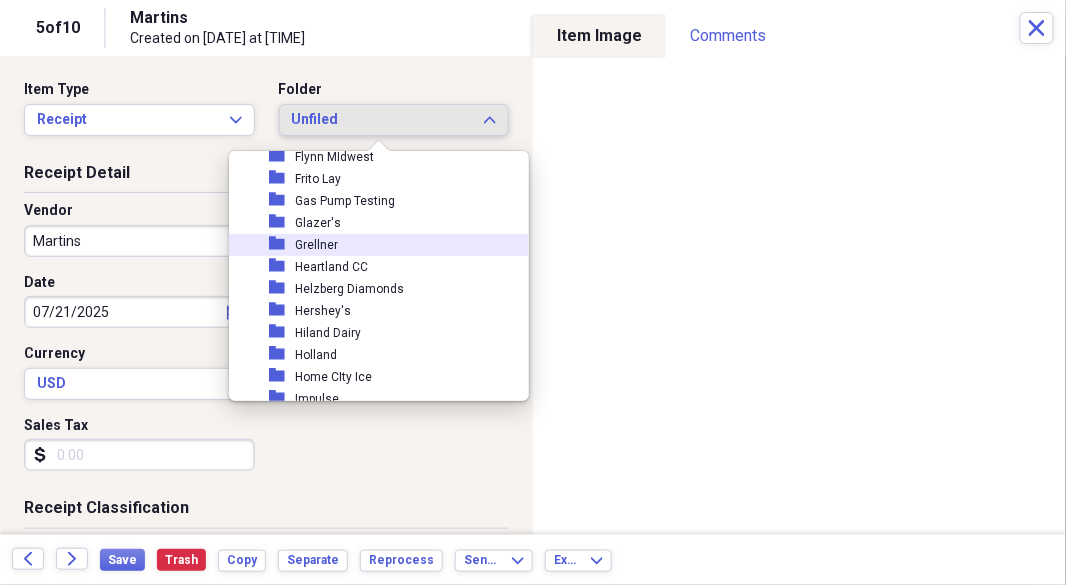 click on "Grellner" at bounding box center (316, 245) 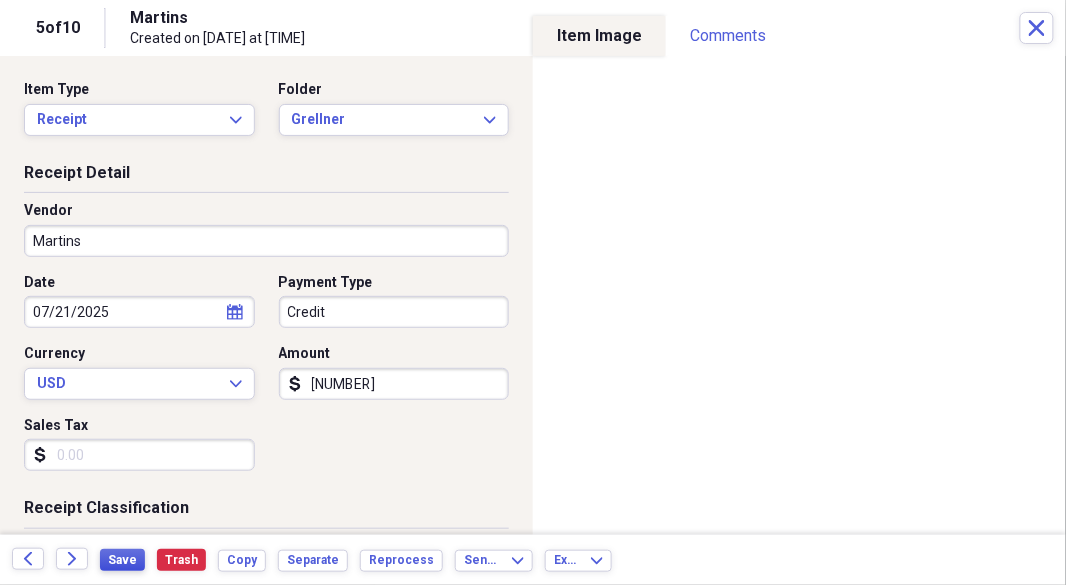 click on "Save" at bounding box center [122, 560] 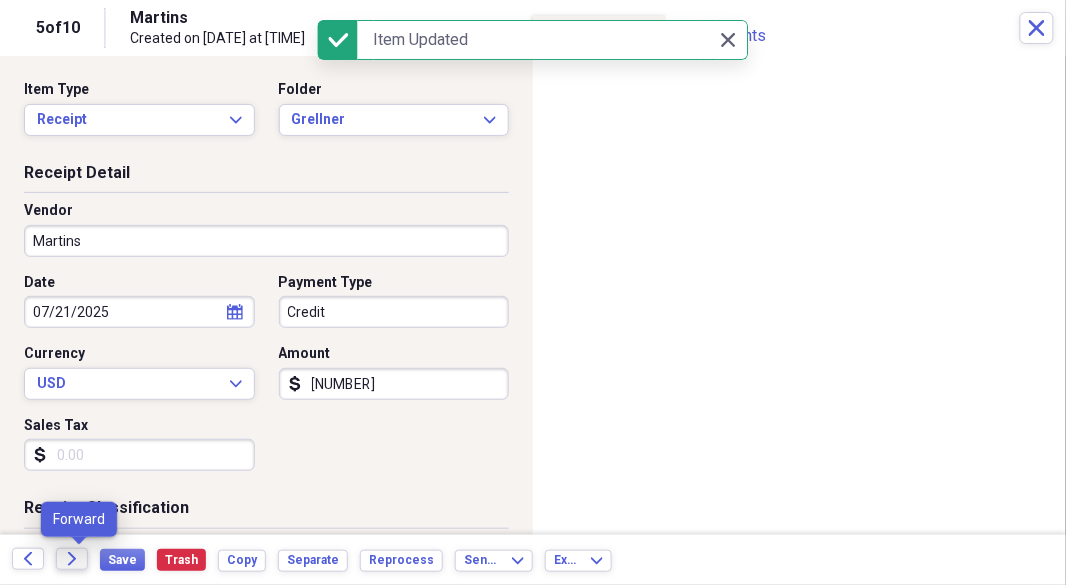 click on "Forward" 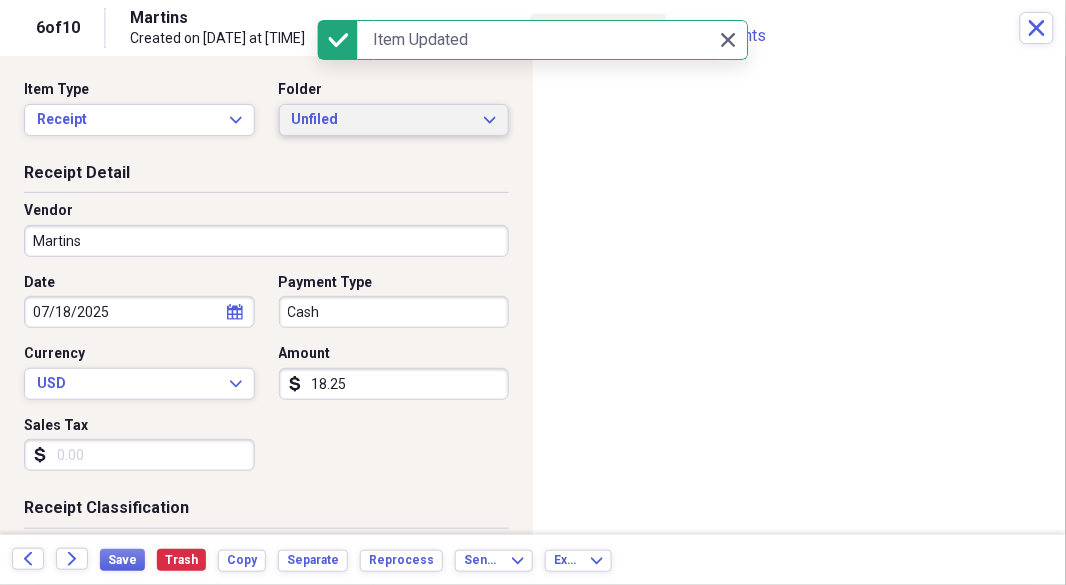 click on "Expand" 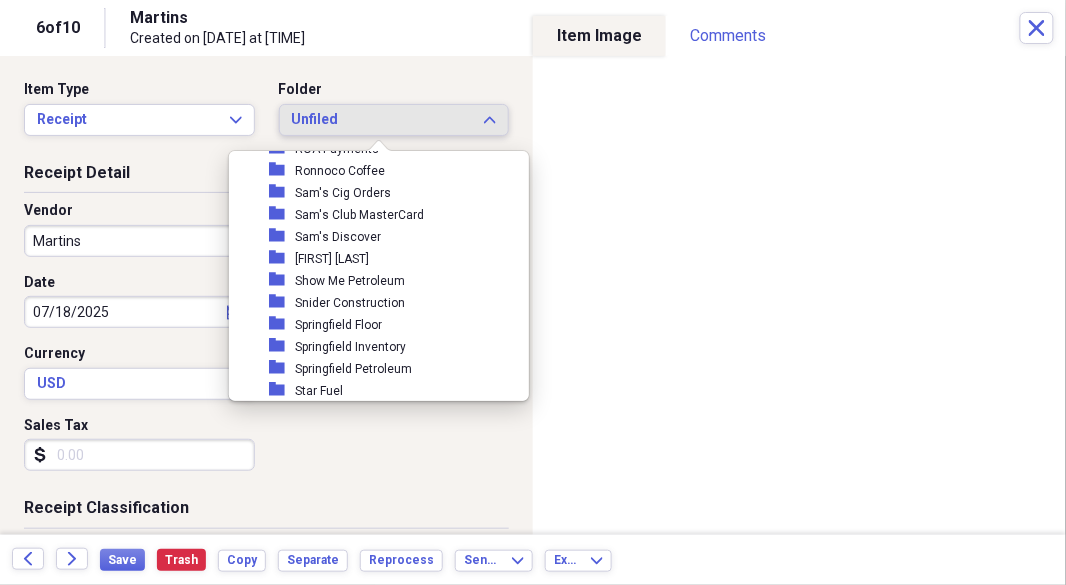 scroll, scrollTop: 3076, scrollLeft: 0, axis: vertical 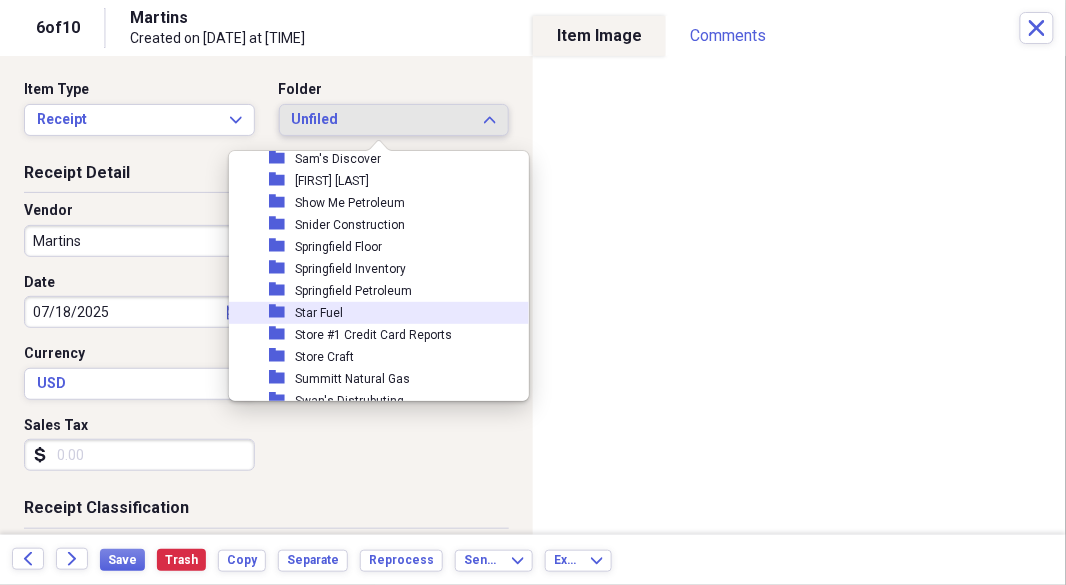 click on "Star Fuel" at bounding box center [319, 313] 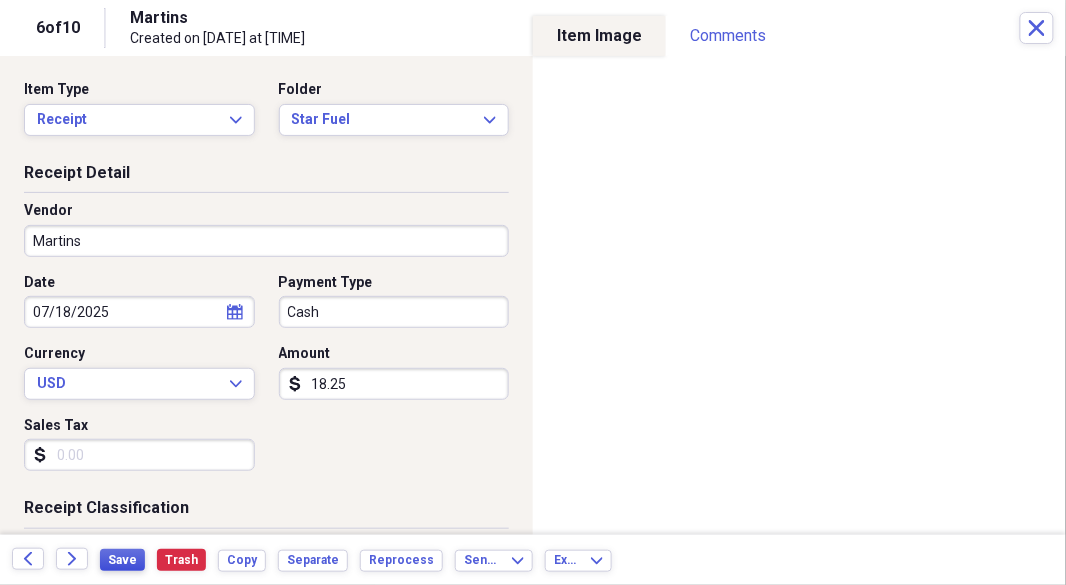 click on "Save" at bounding box center (122, 560) 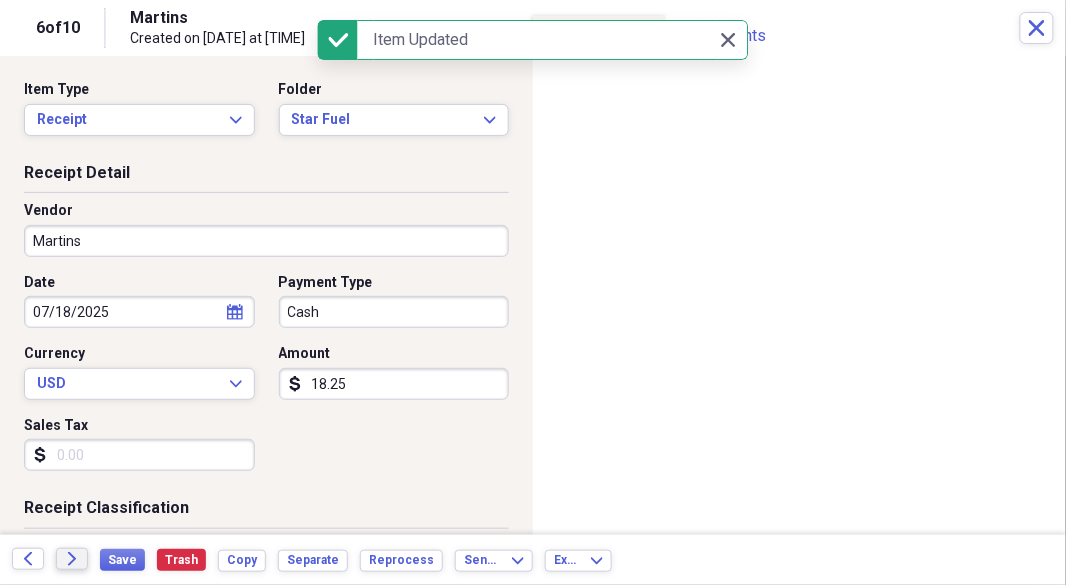 click 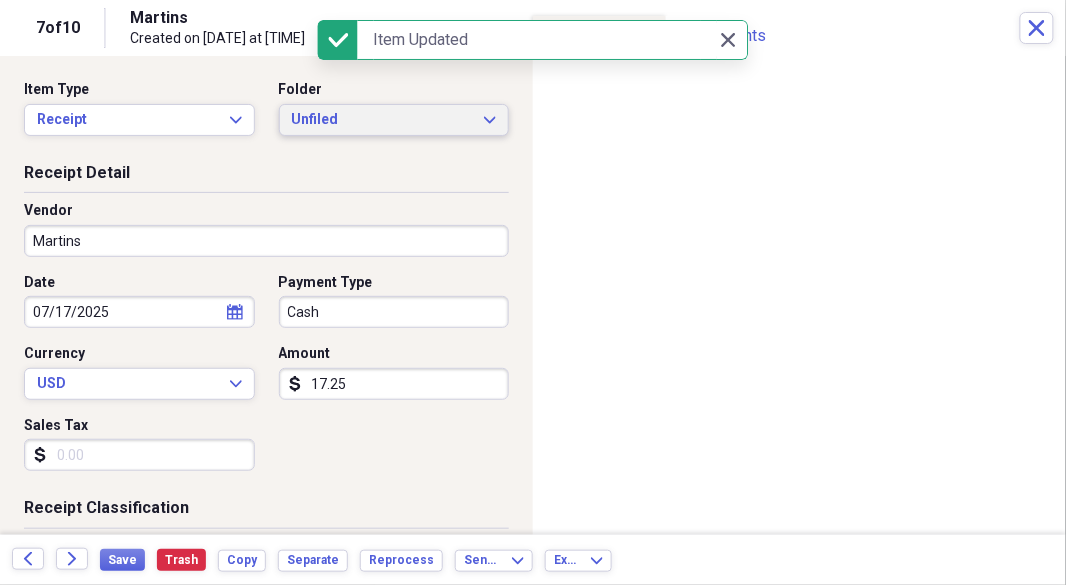 click on "Expand" 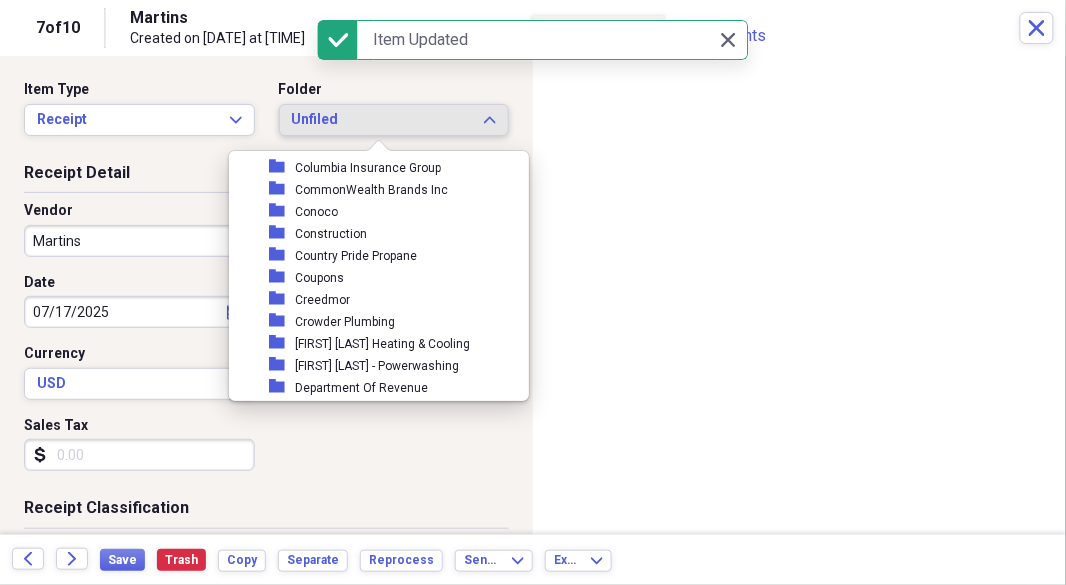 scroll, scrollTop: 3152, scrollLeft: 0, axis: vertical 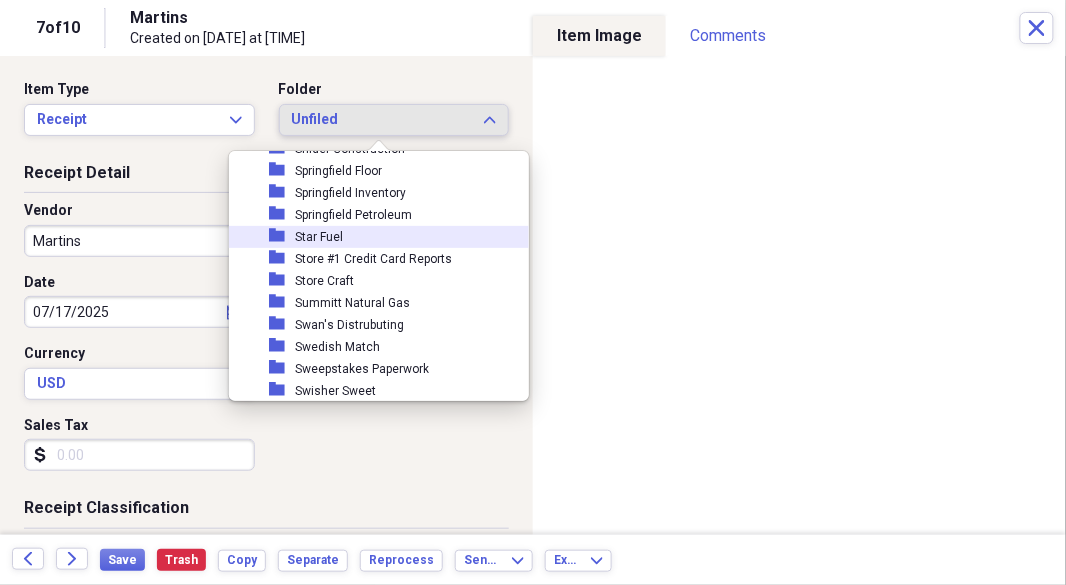 click on "Star Fuel" at bounding box center (319, 237) 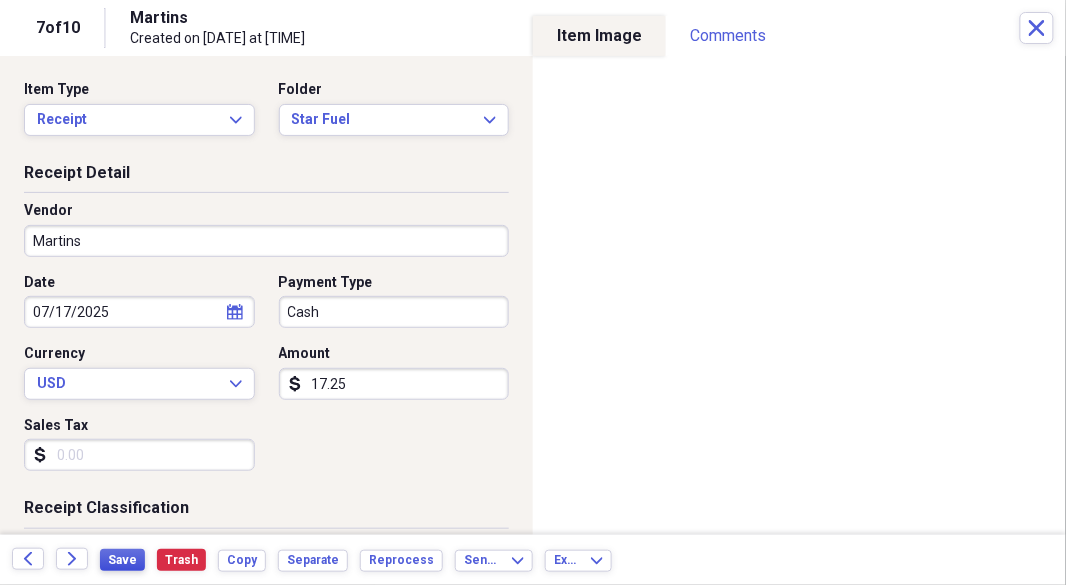 click on "Save" at bounding box center [122, 560] 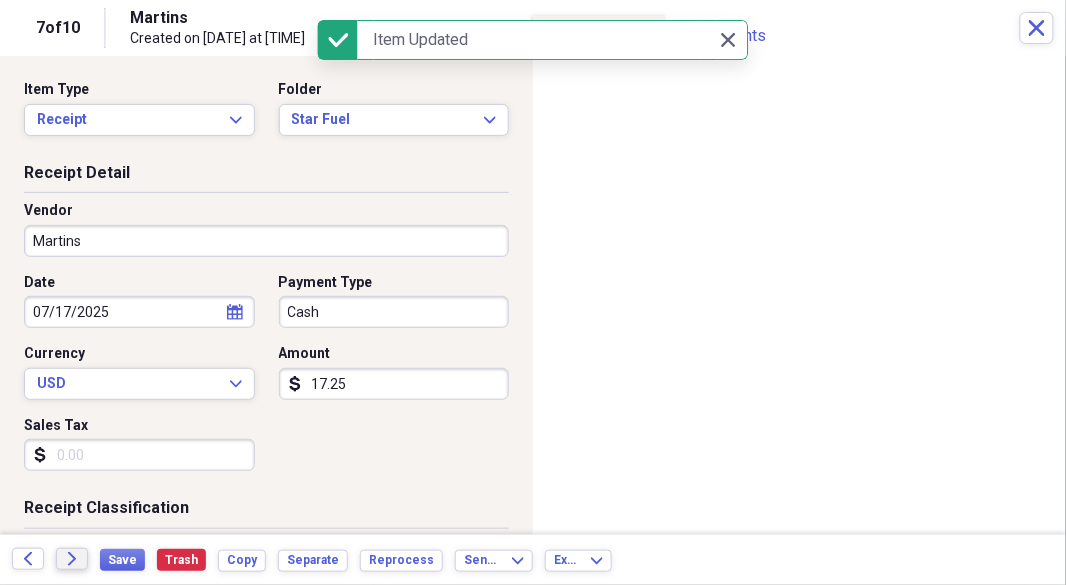 click on "Forward" 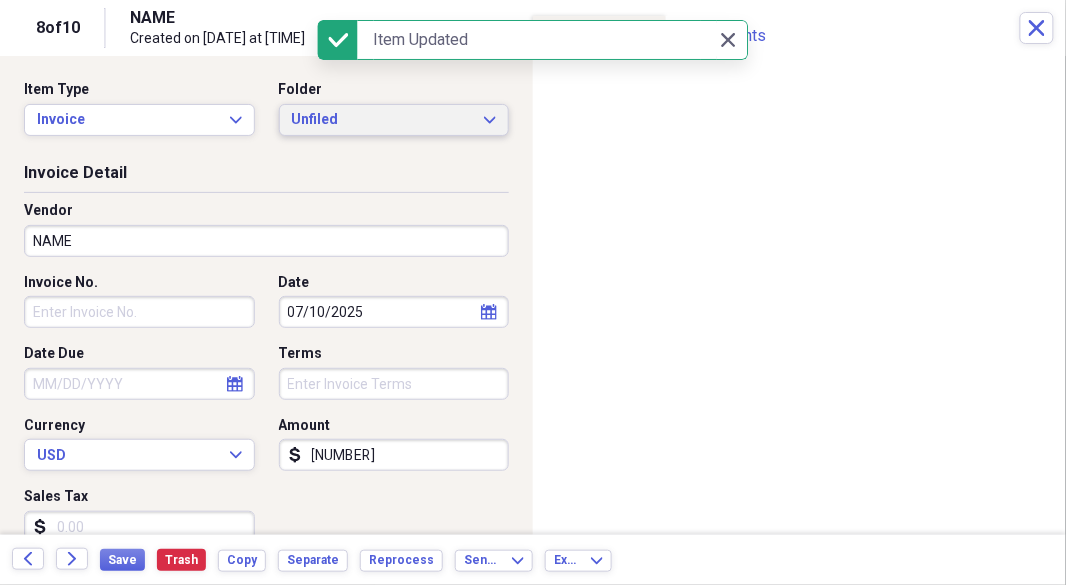click on "Expand" 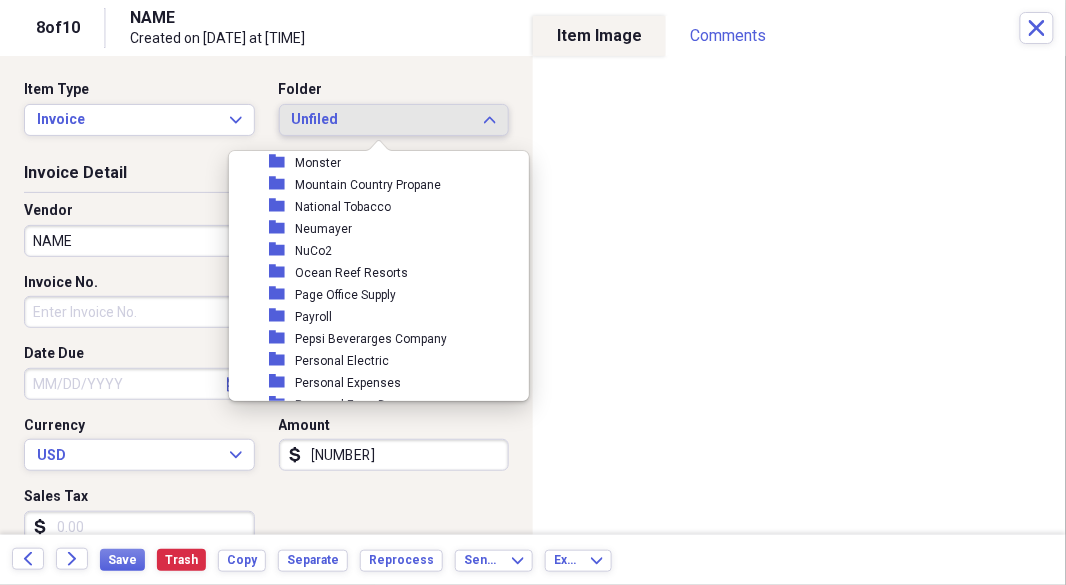 scroll, scrollTop: 2460, scrollLeft: 0, axis: vertical 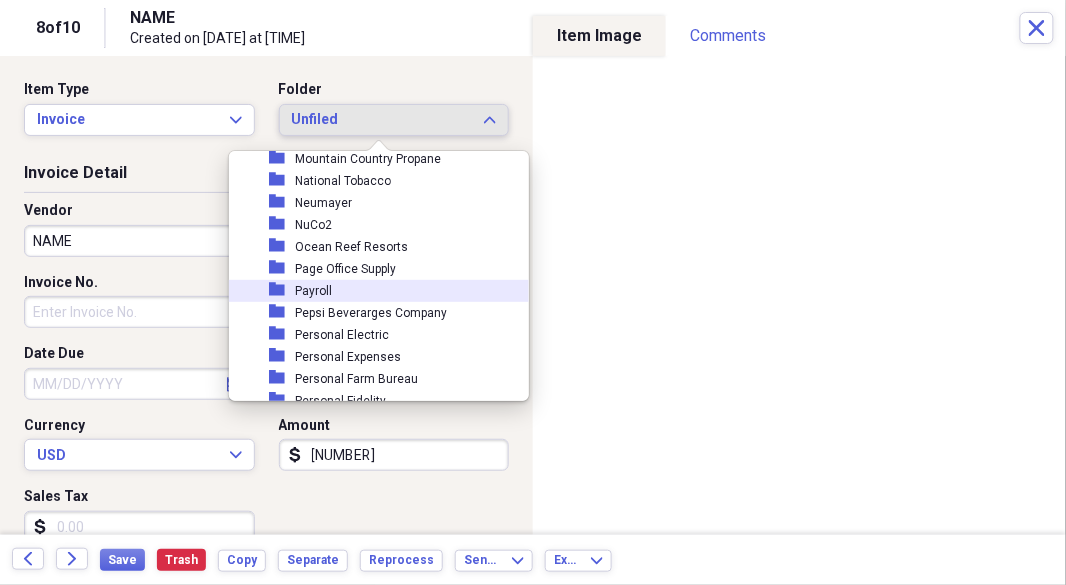 click on "Payroll" at bounding box center [313, 291] 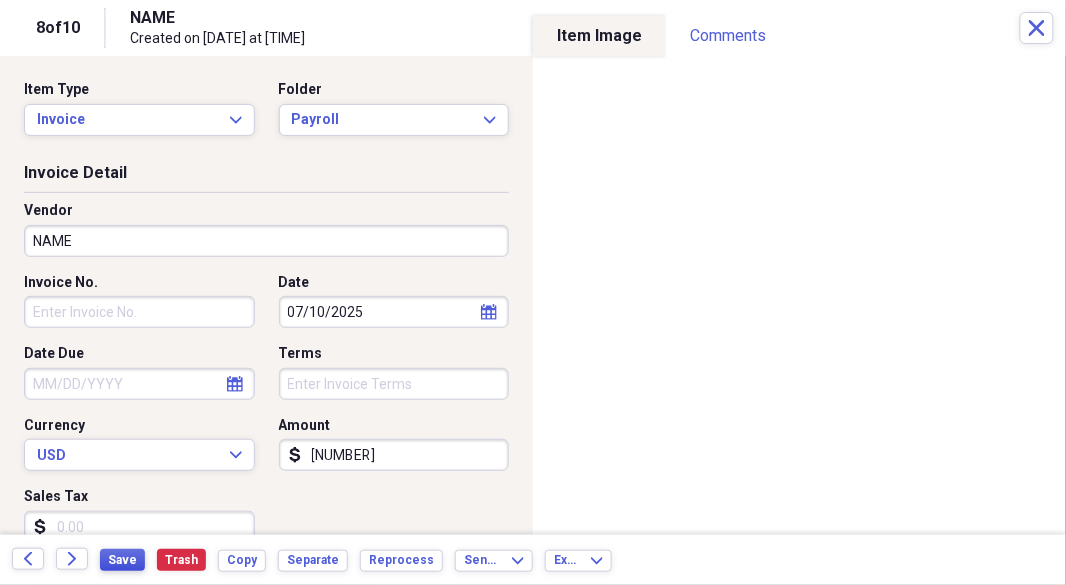 click on "Save" at bounding box center (122, 560) 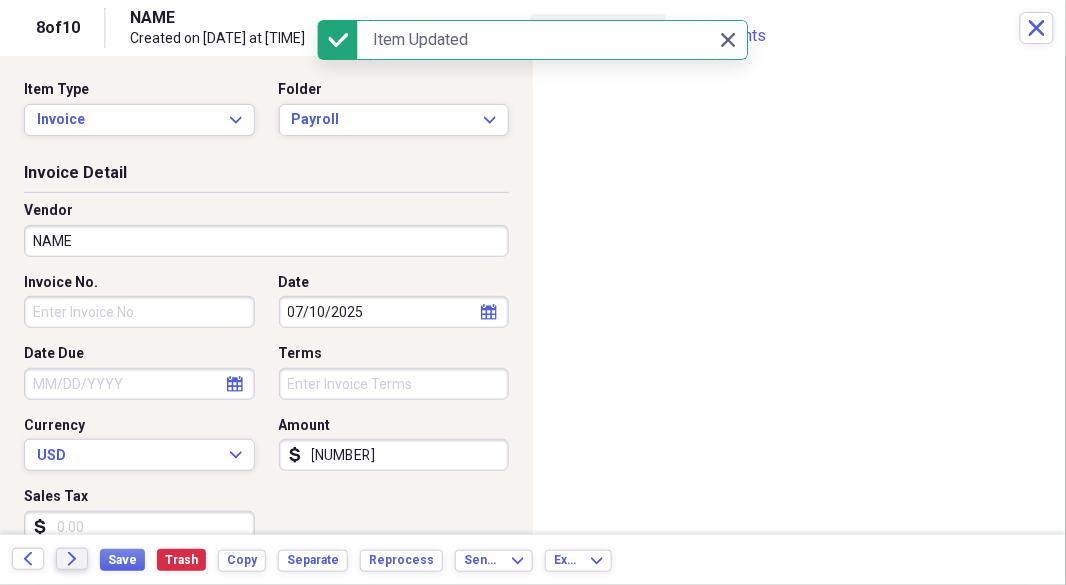 click on "Forward" 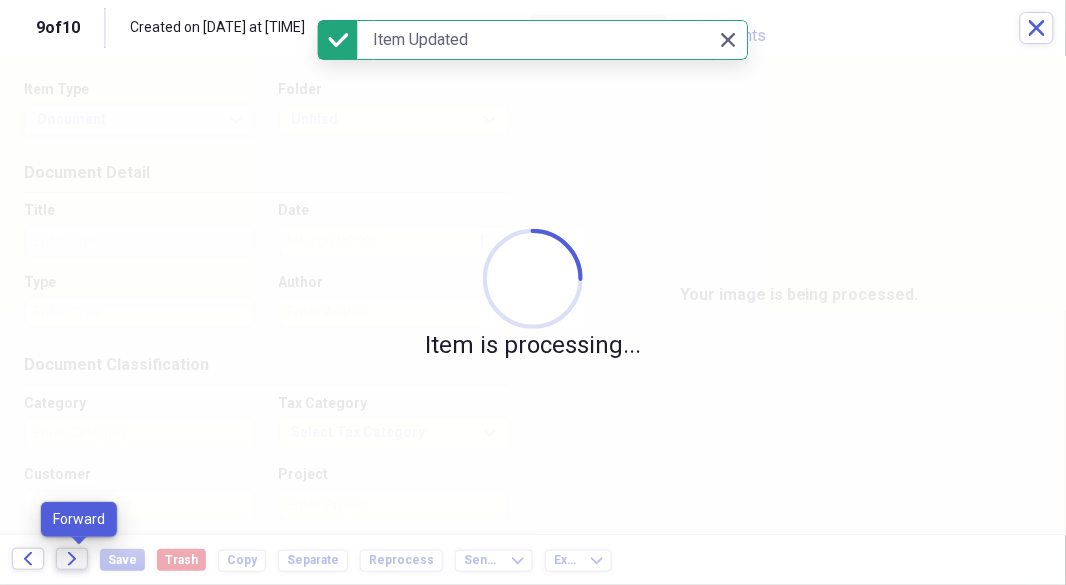 click on "Forward" 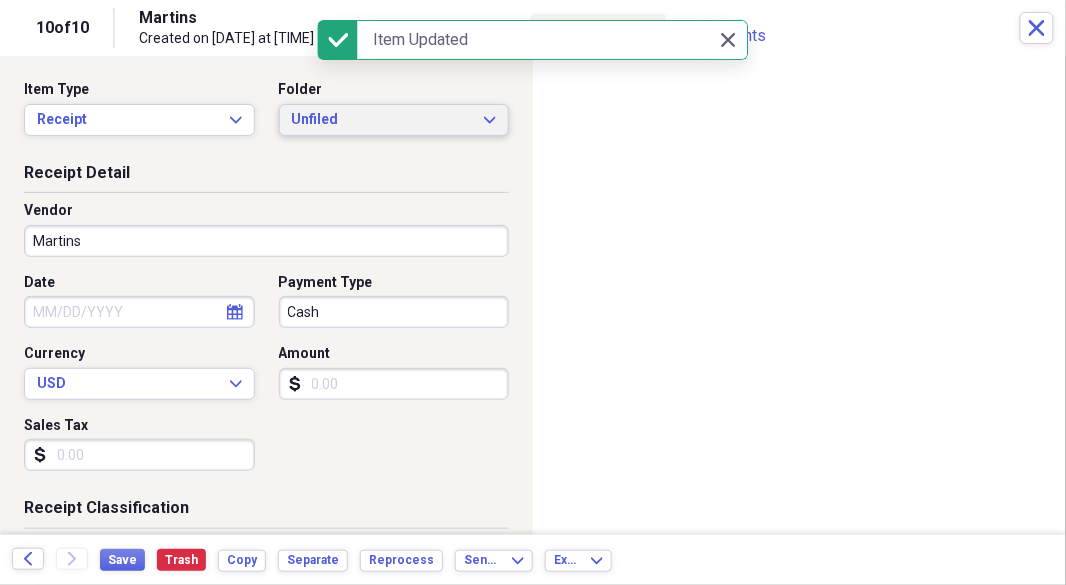 click on "Expand" 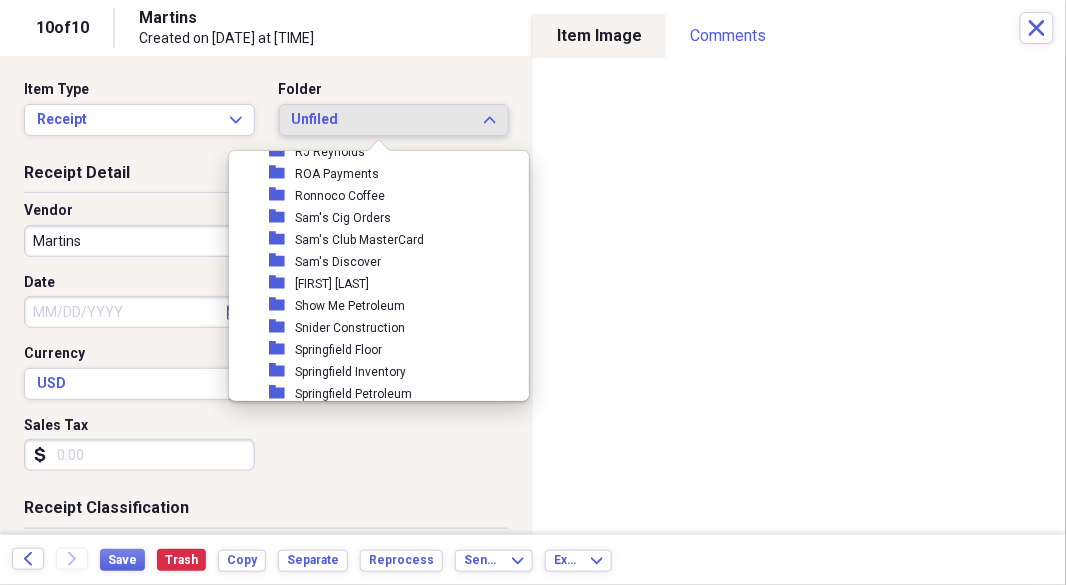 scroll, scrollTop: 3101, scrollLeft: 0, axis: vertical 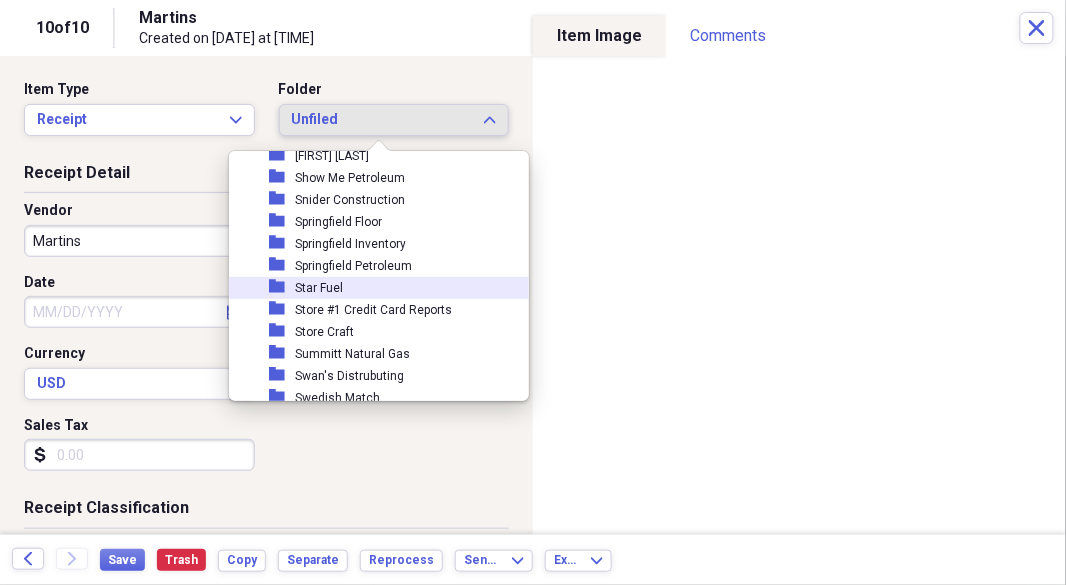 click on "Star Fuel" at bounding box center (319, 288) 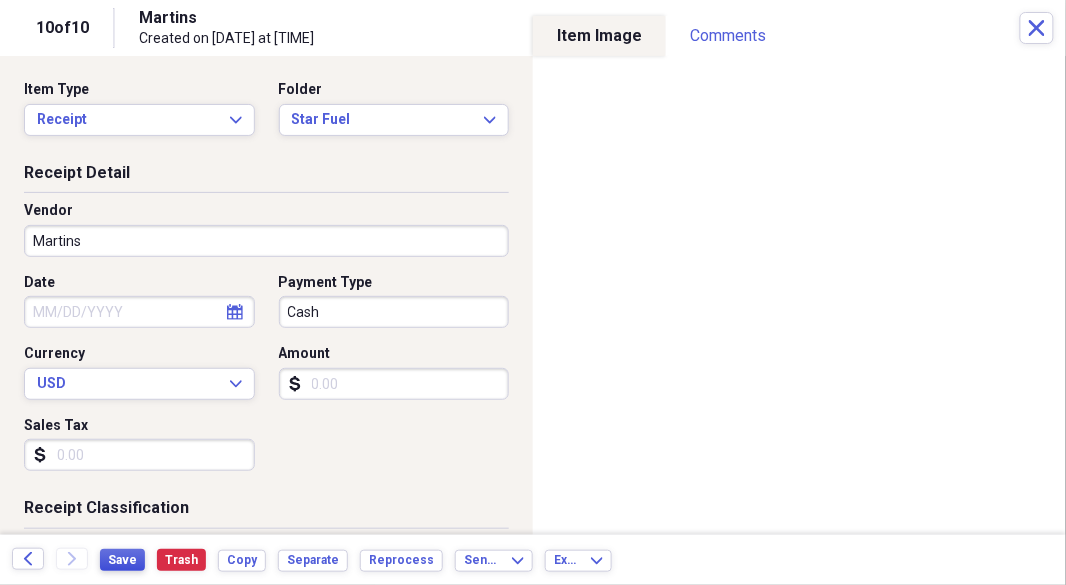 click on "Save" at bounding box center [122, 560] 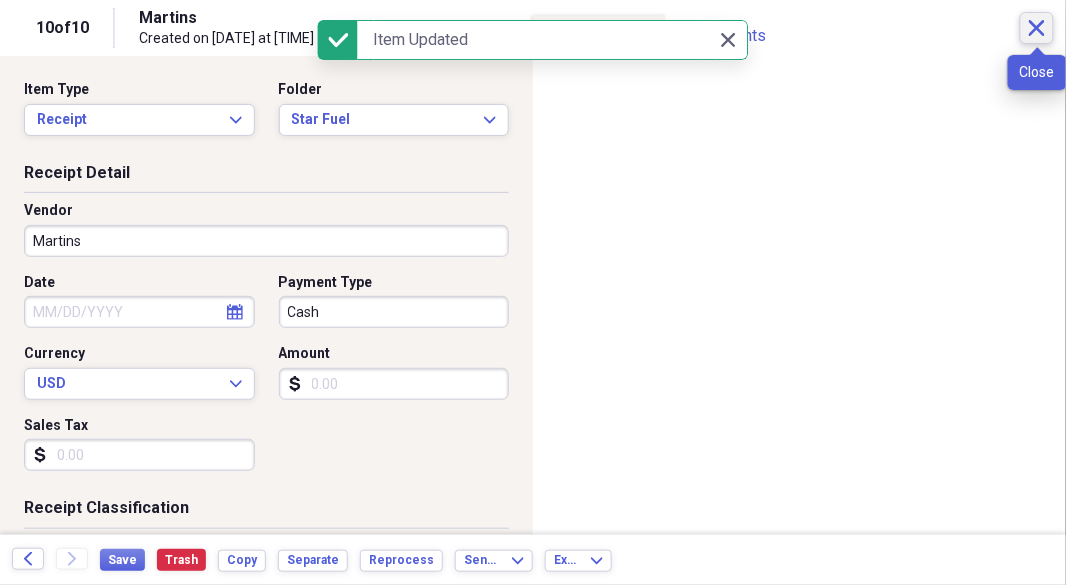 click on "Close" 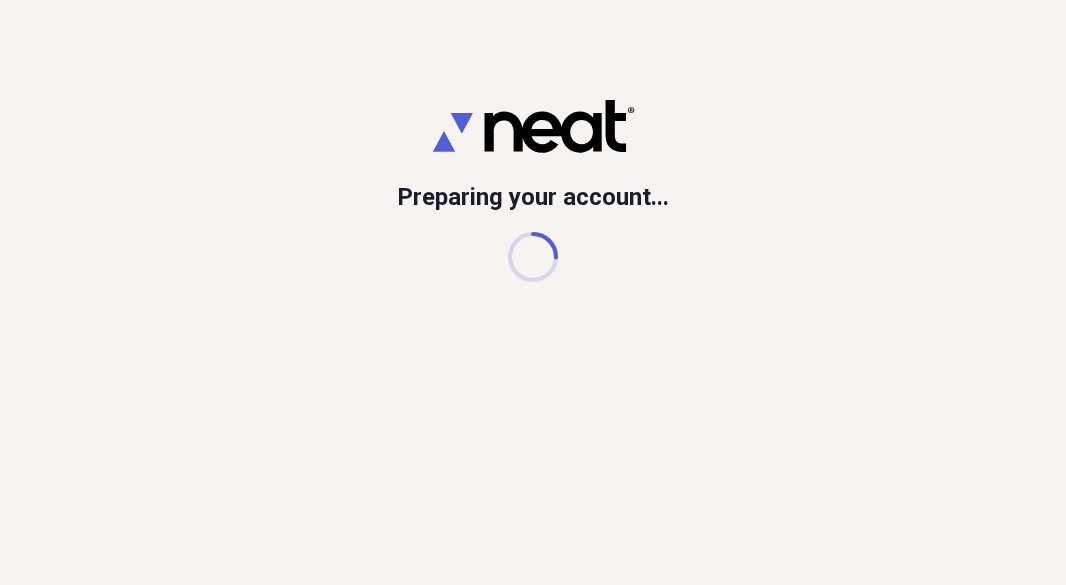scroll, scrollTop: 0, scrollLeft: 0, axis: both 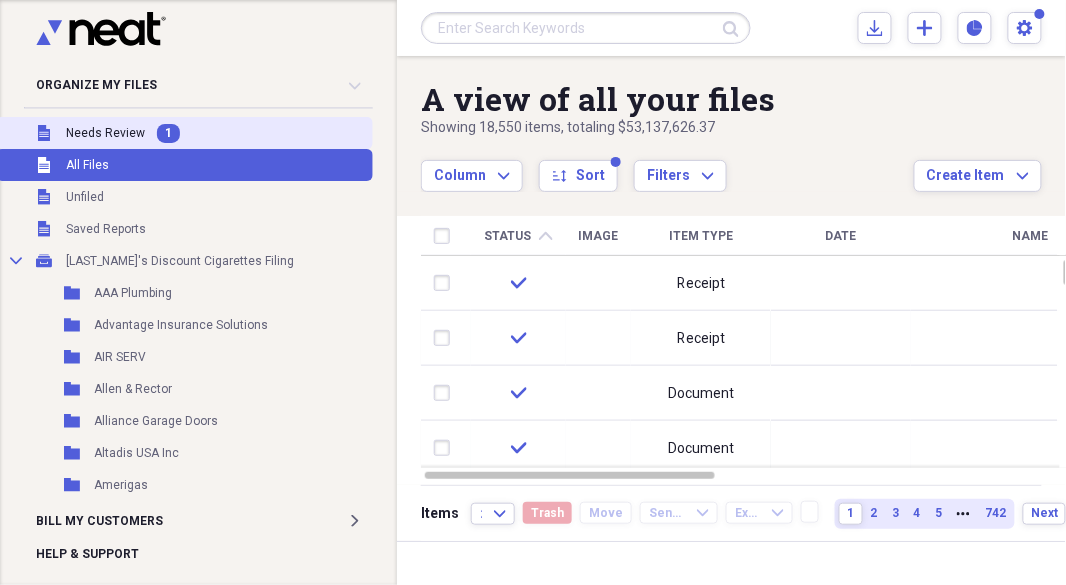 click on "Needs Review" at bounding box center [105, 133] 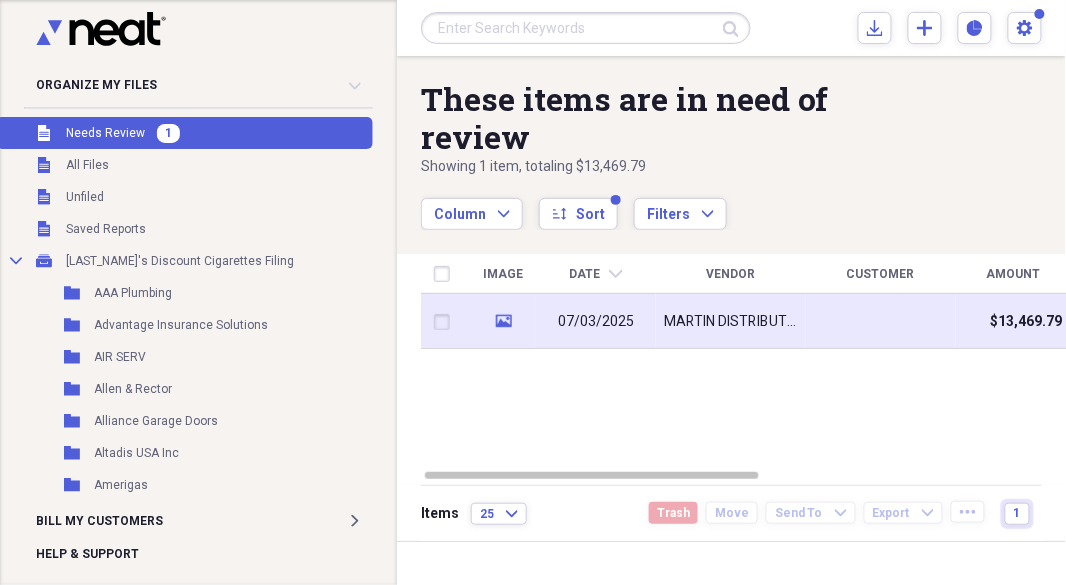 click on "[NAME] DISTRIBUTING" at bounding box center (731, 321) 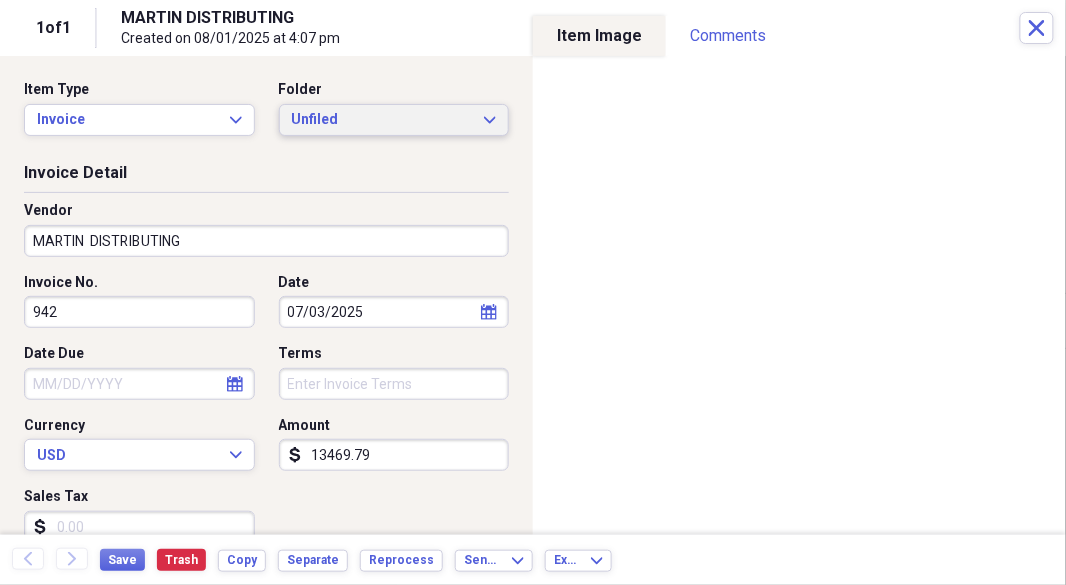 click on "Unfiled Expand" at bounding box center [394, 120] 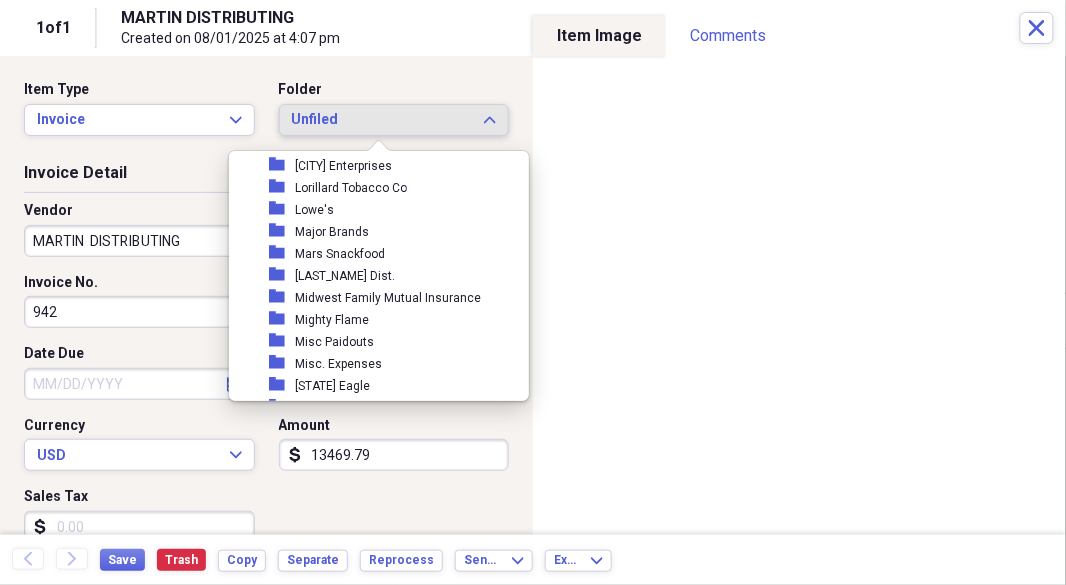 scroll, scrollTop: 2076, scrollLeft: 0, axis: vertical 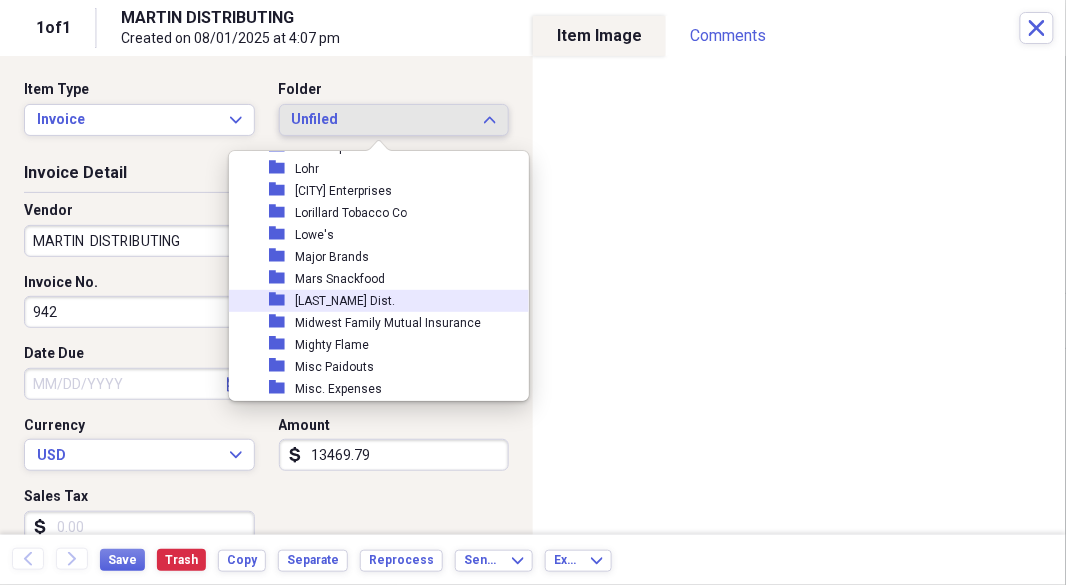 click on "Martin Dist." at bounding box center [345, 301] 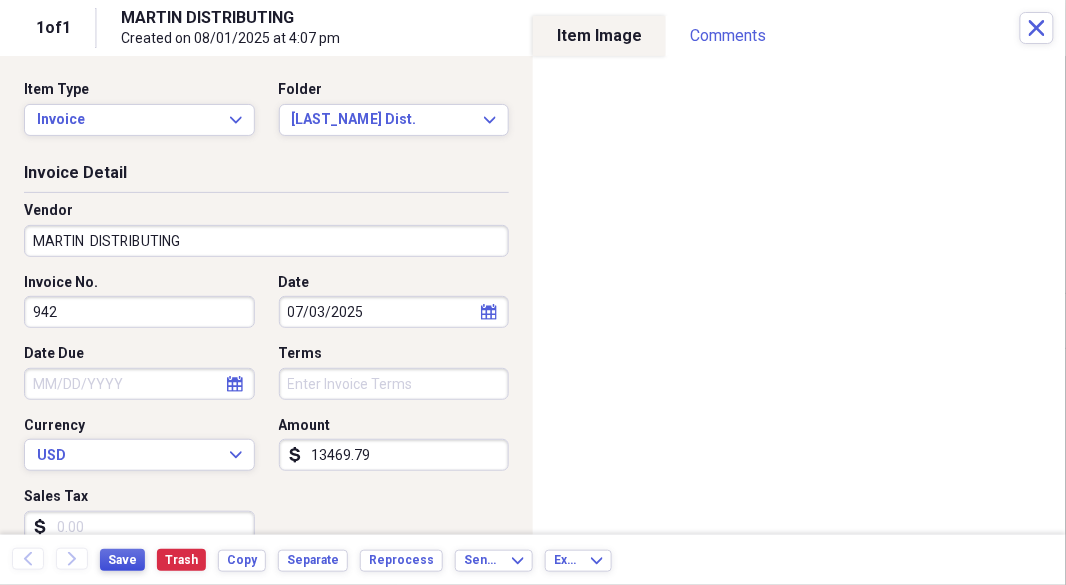 click on "Save" at bounding box center [122, 560] 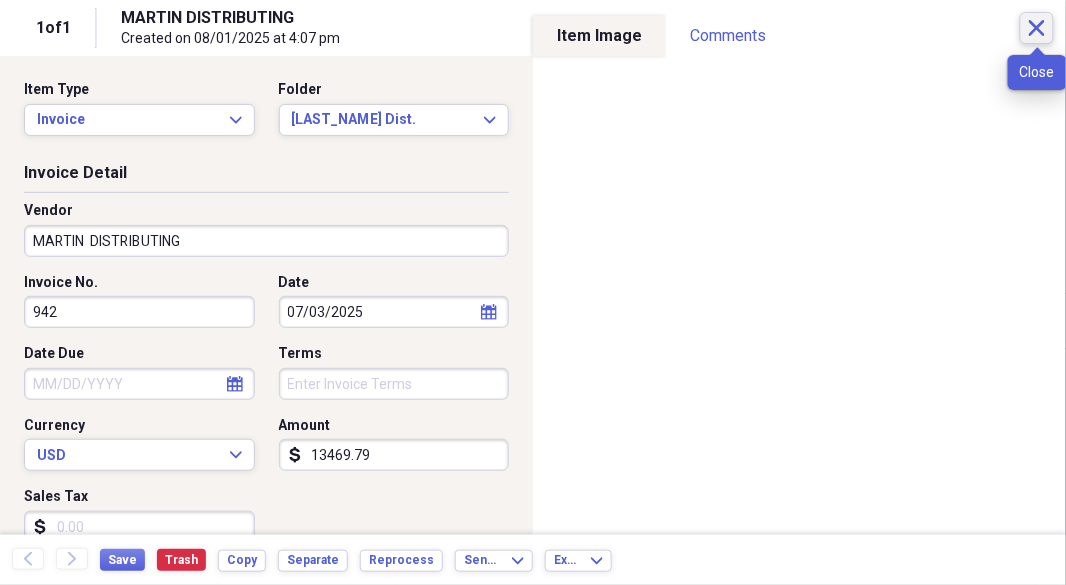 click 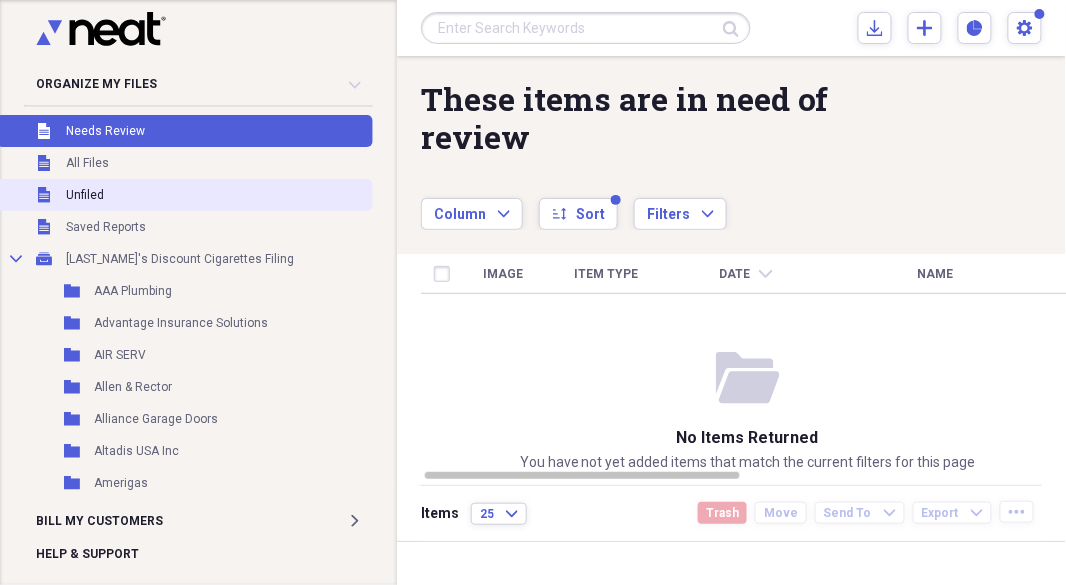 click on "Unfiled" at bounding box center (85, 195) 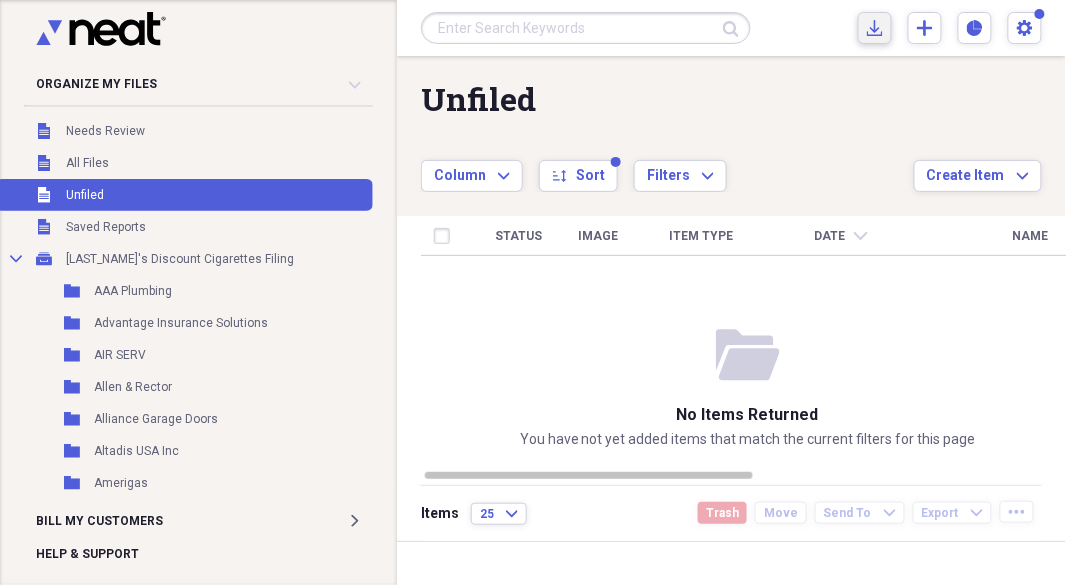click on "Import" 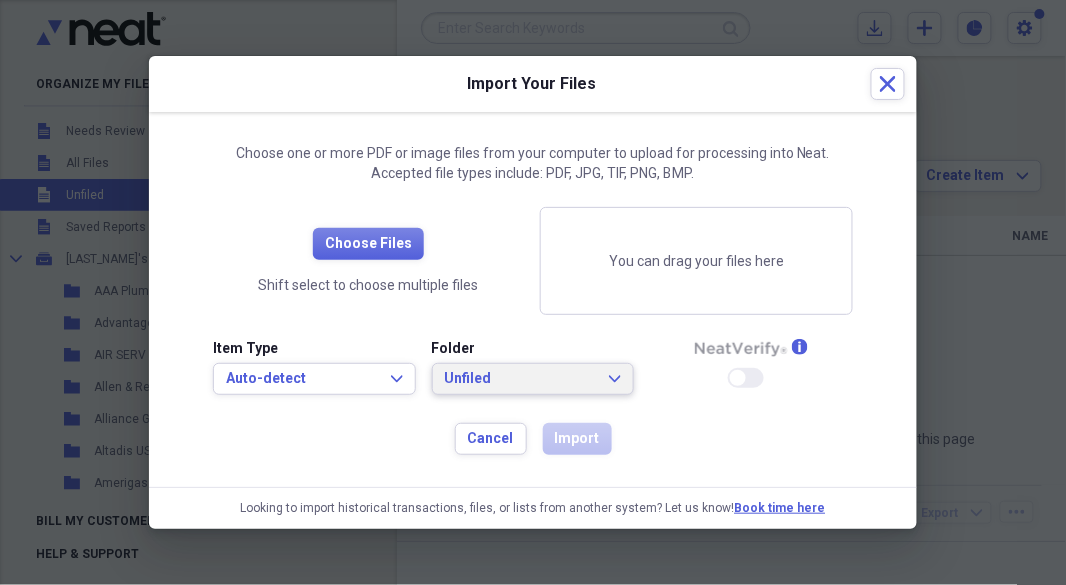 click on "Expand" 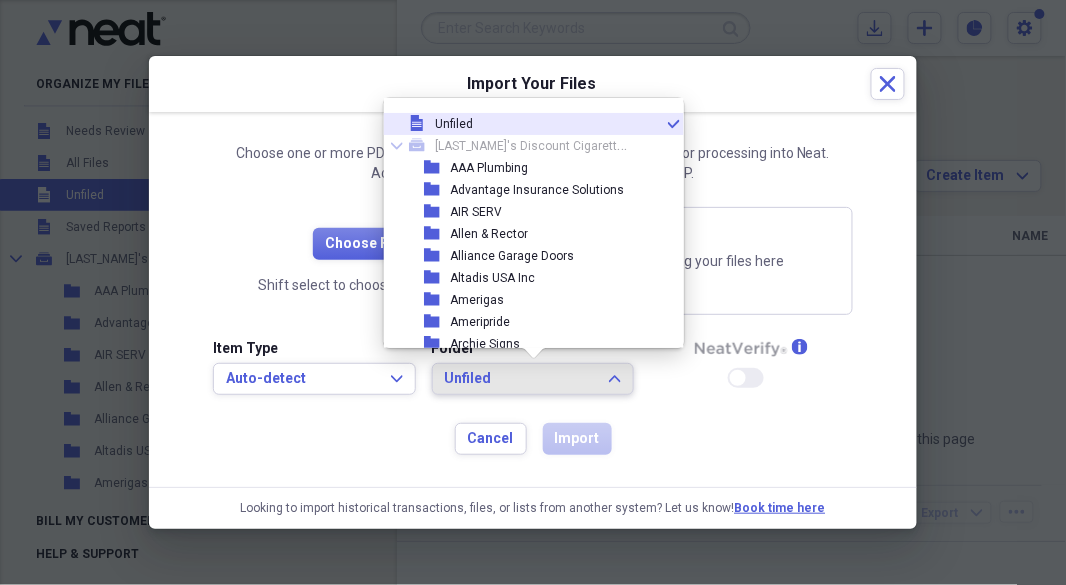 click on "Expand" 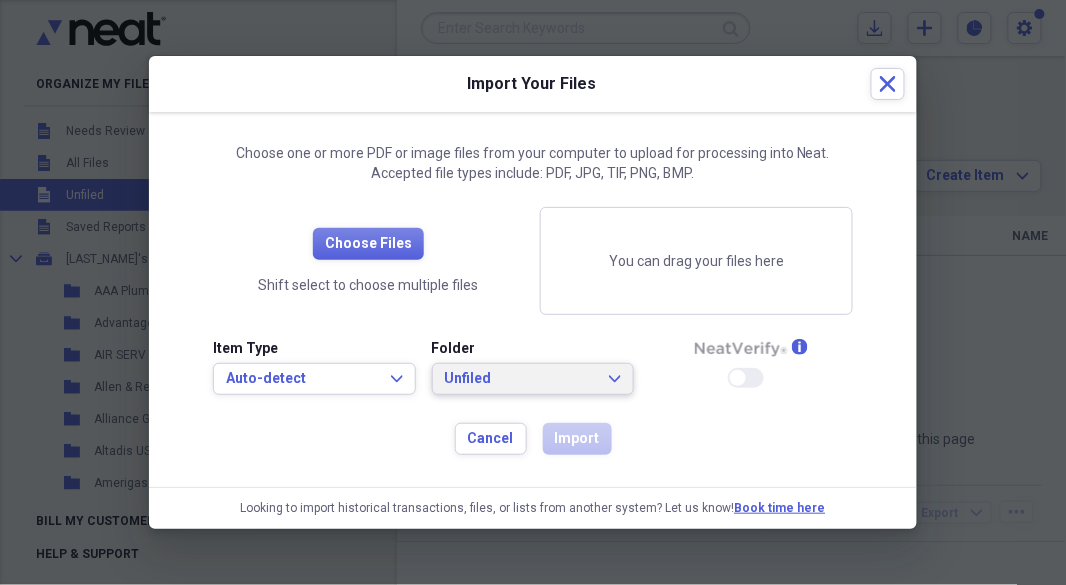 click on "Expand" 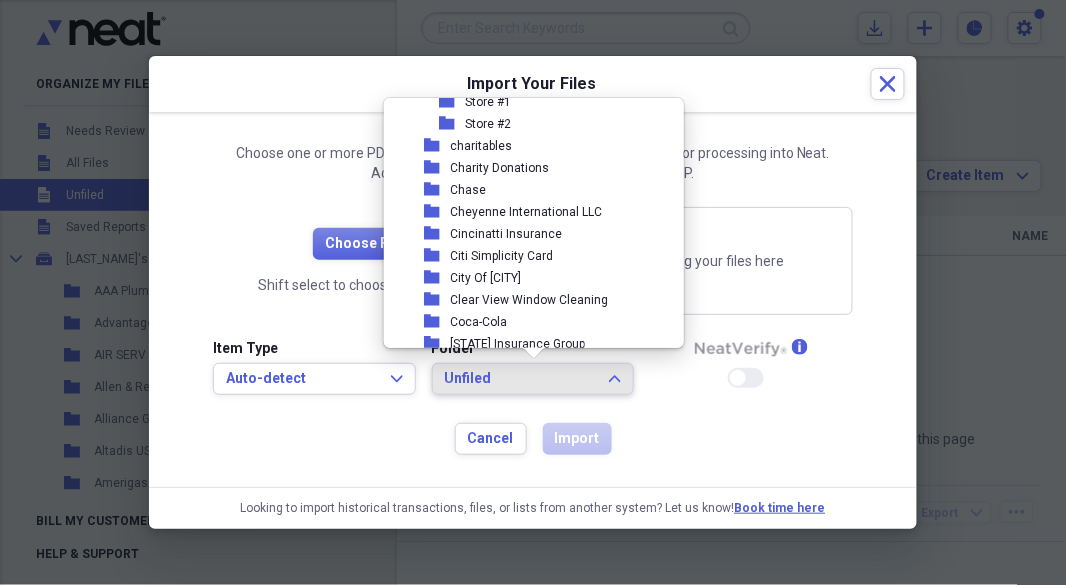 scroll, scrollTop: 538, scrollLeft: 0, axis: vertical 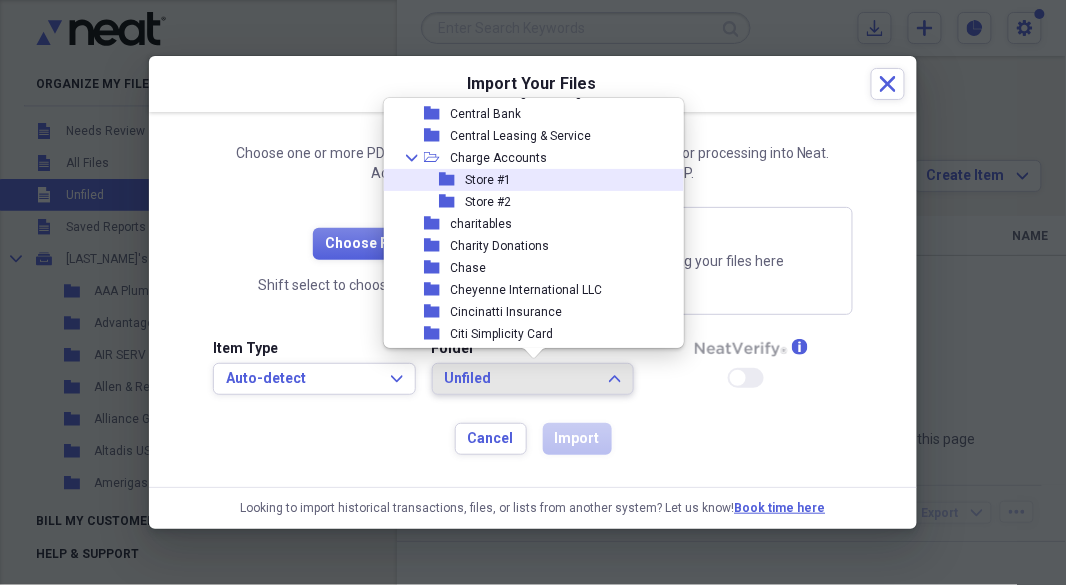 click on "Store #1" at bounding box center (488, 180) 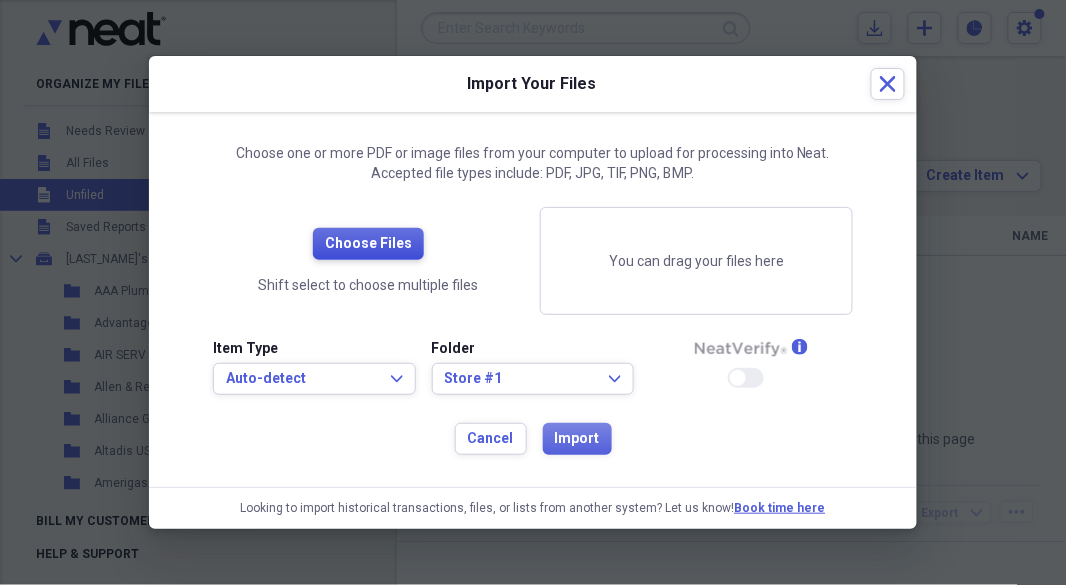 click on "Choose Files" at bounding box center (368, 244) 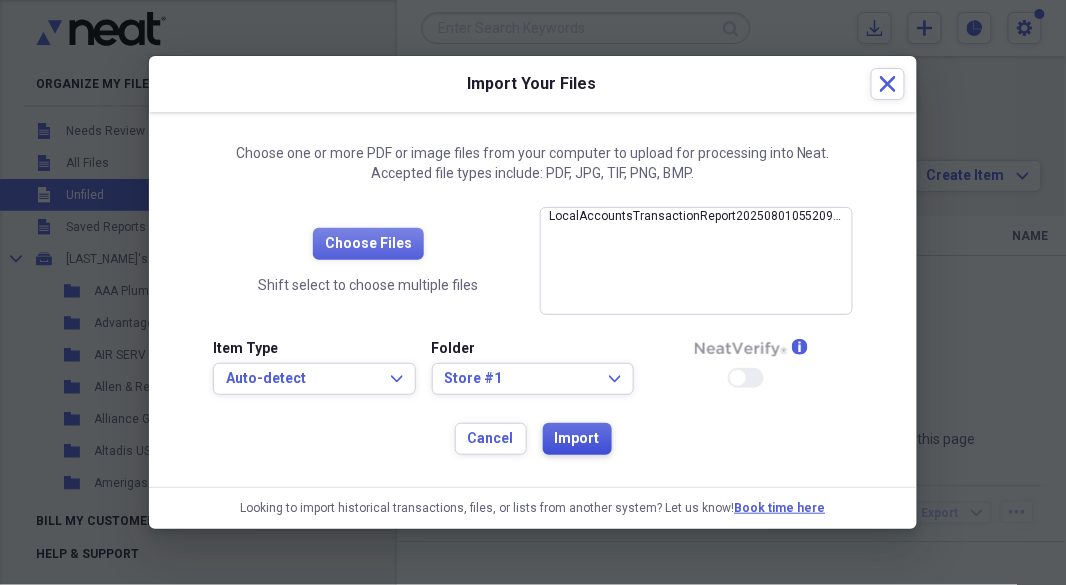 click on "Import" at bounding box center [577, 439] 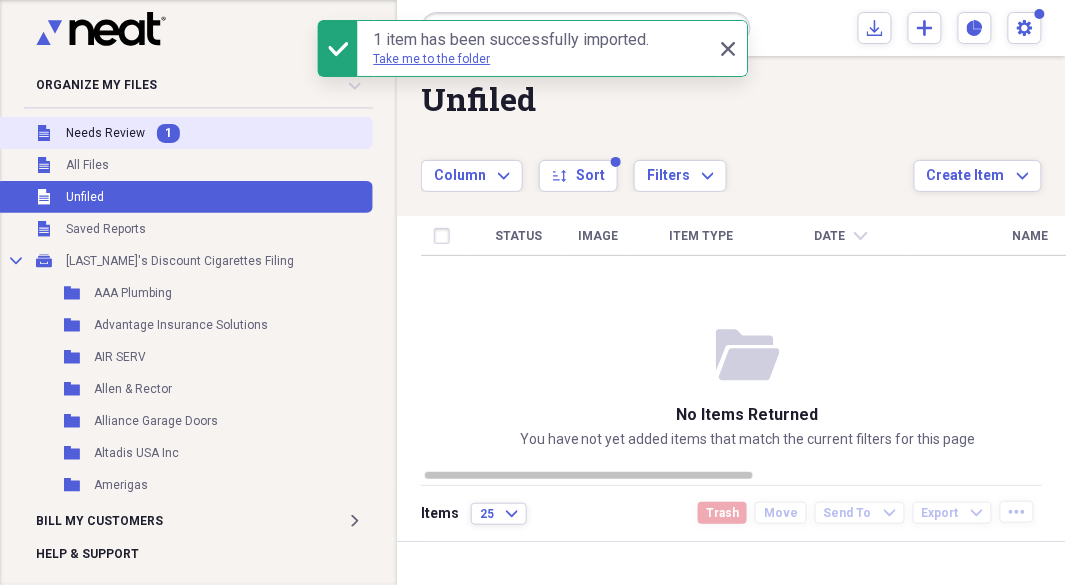 click on "Needs Review" at bounding box center (105, 133) 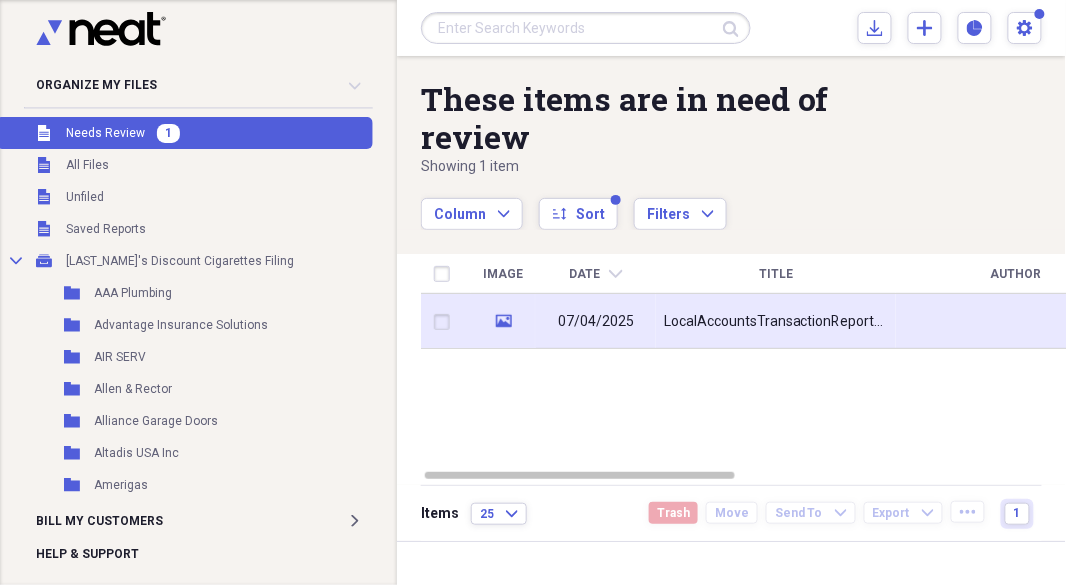 click on "LocalAccountsTransactionReport20250801055209" at bounding box center (776, 322) 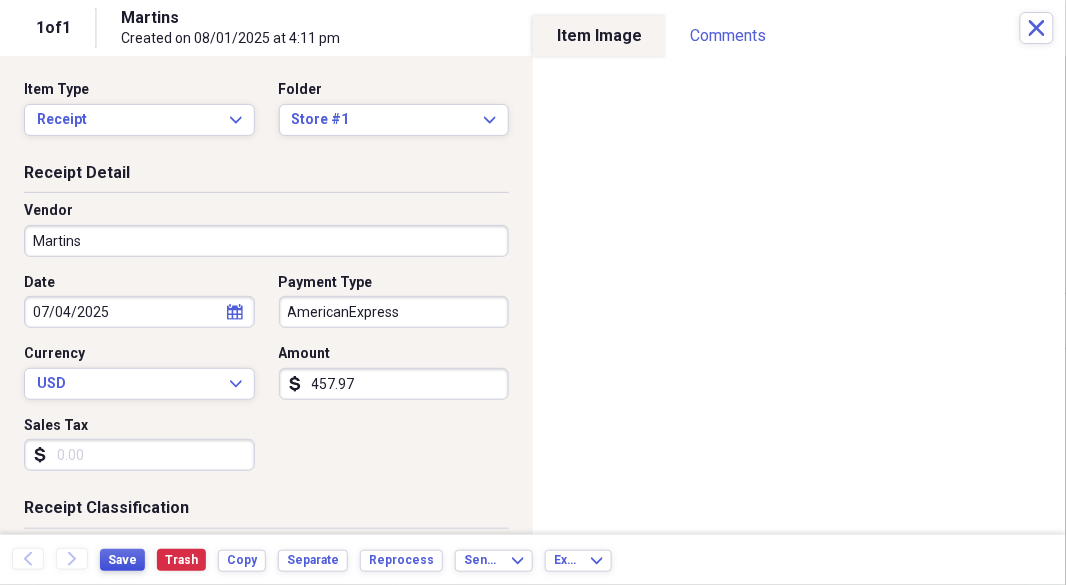 click on "Save" at bounding box center [122, 560] 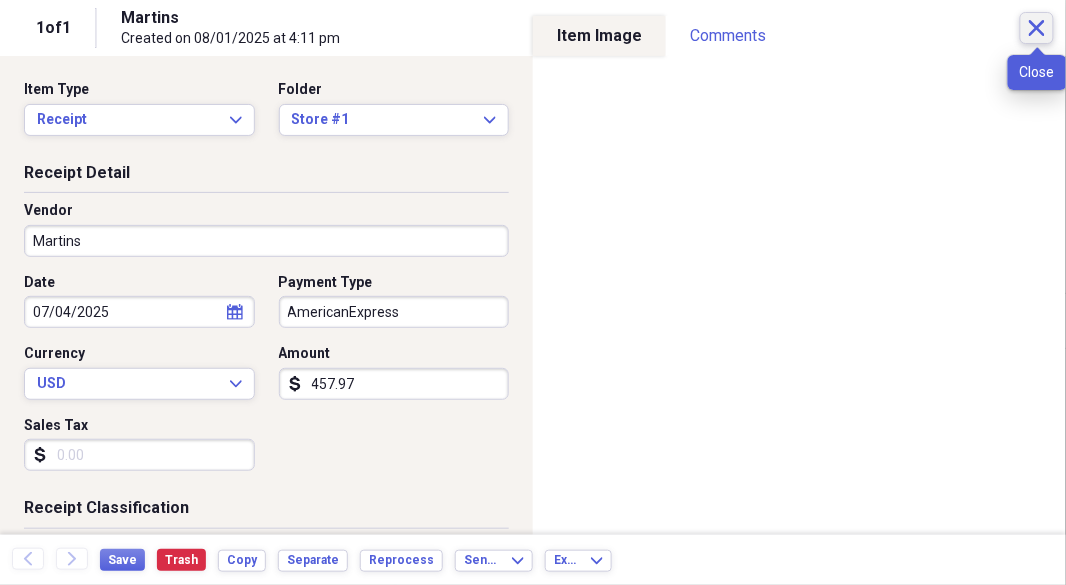 click on "Close" 